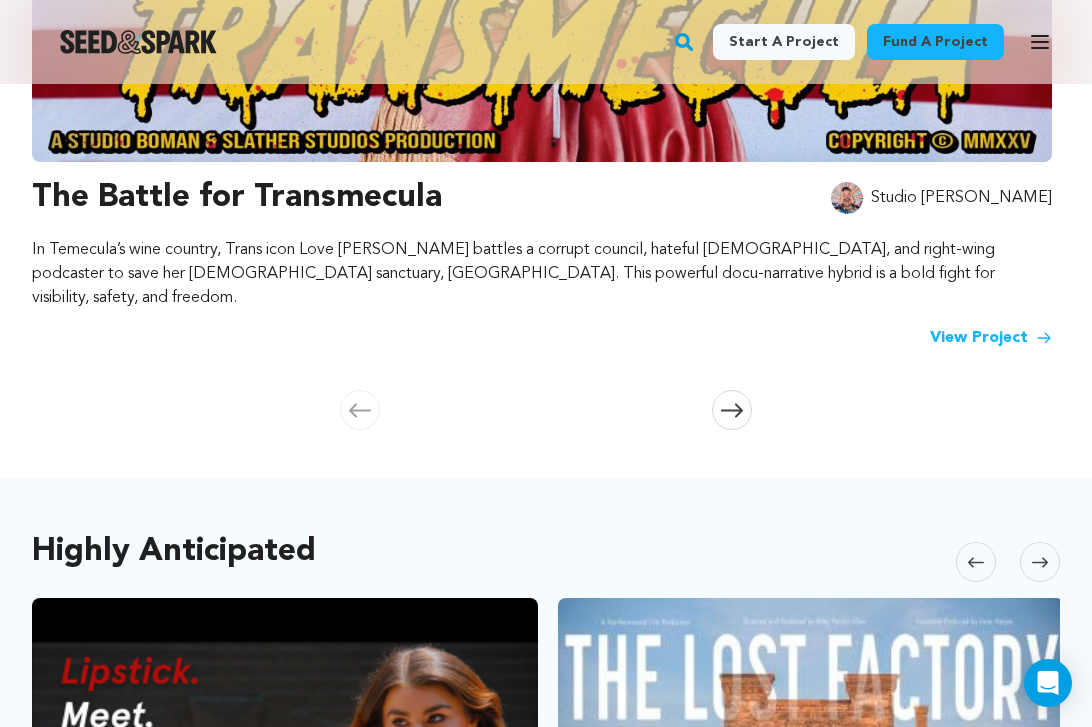 scroll, scrollTop: 0, scrollLeft: 0, axis: both 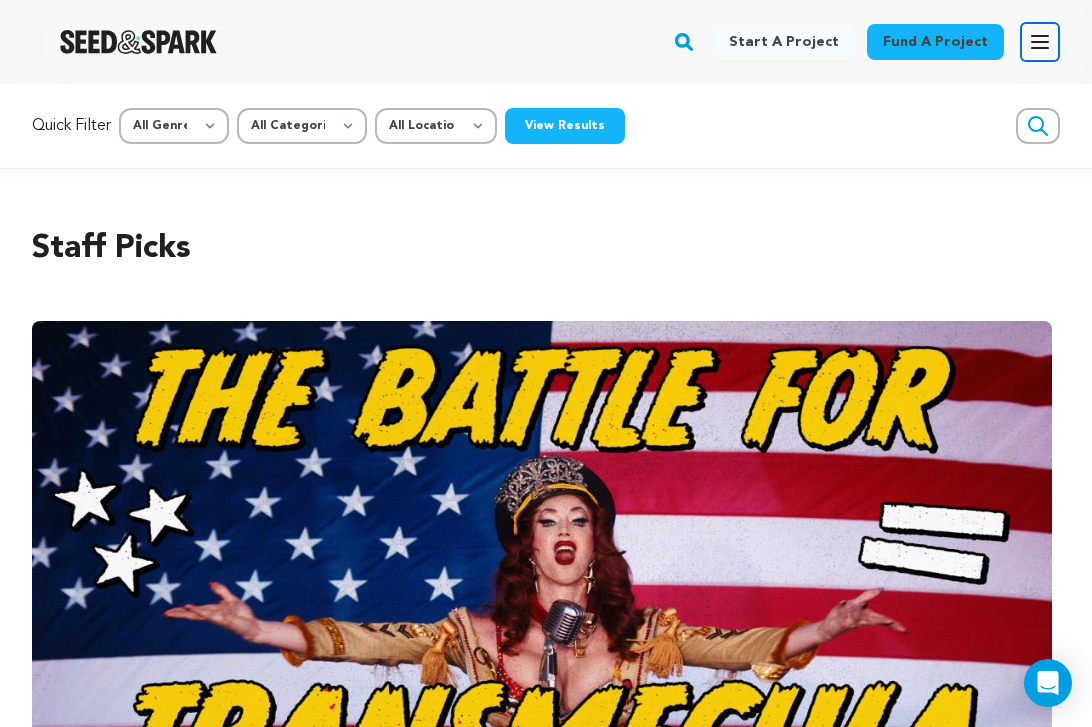 click on "Open main menu" at bounding box center [1040, 42] 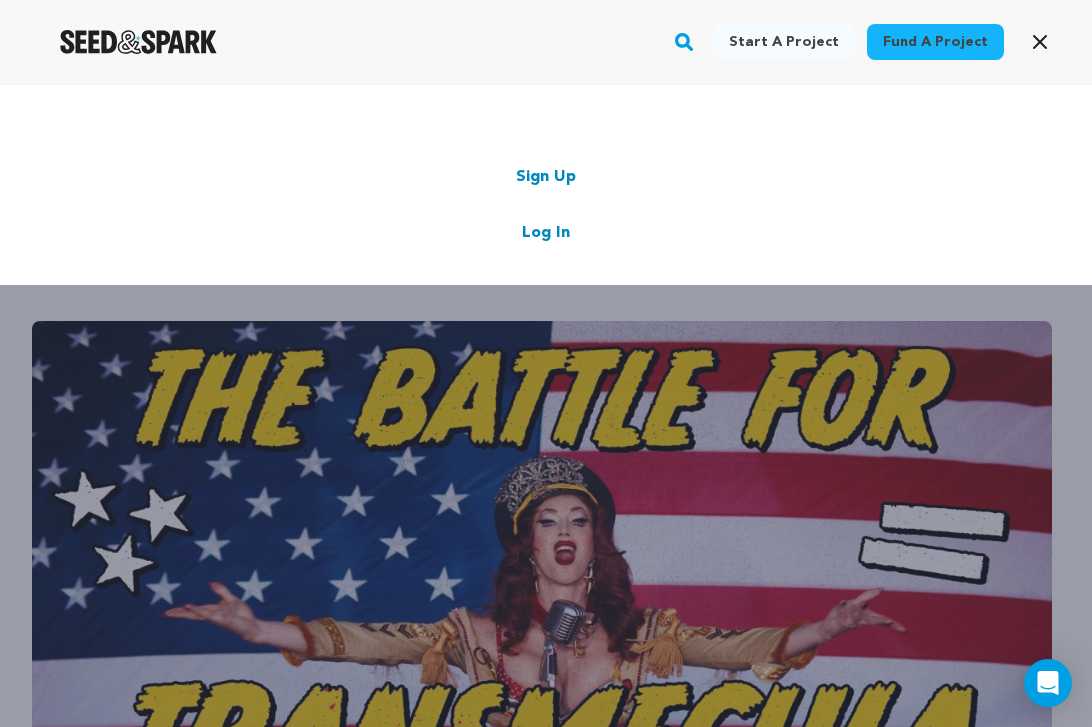 click on "Log In" at bounding box center [546, 233] 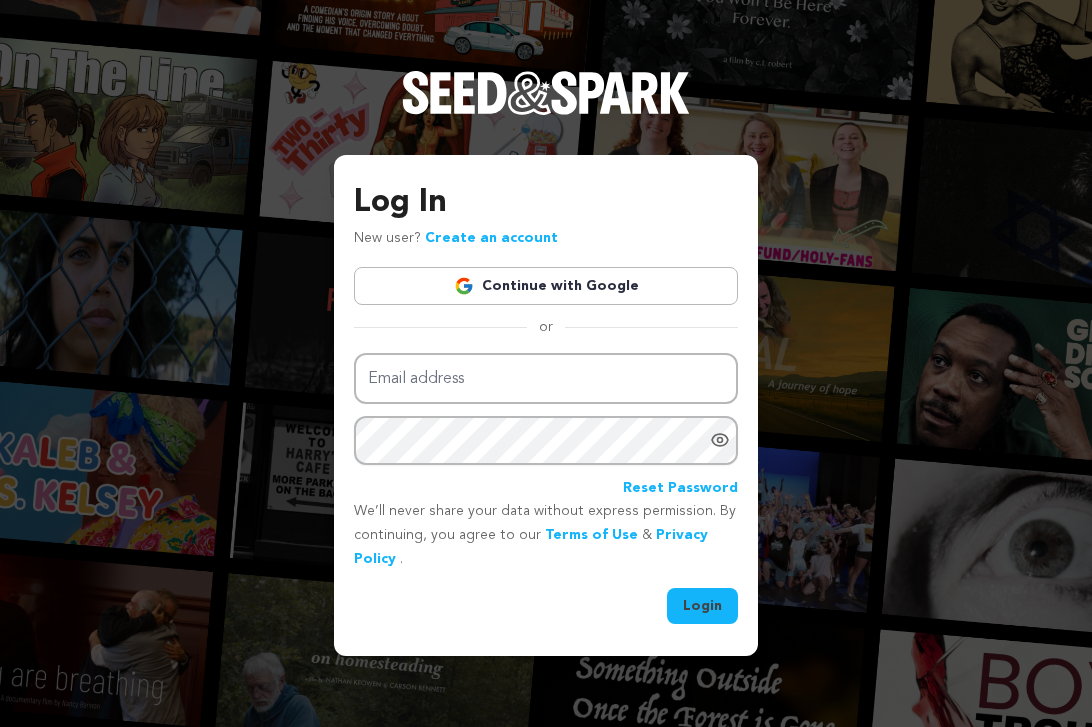 scroll, scrollTop: 0, scrollLeft: 0, axis: both 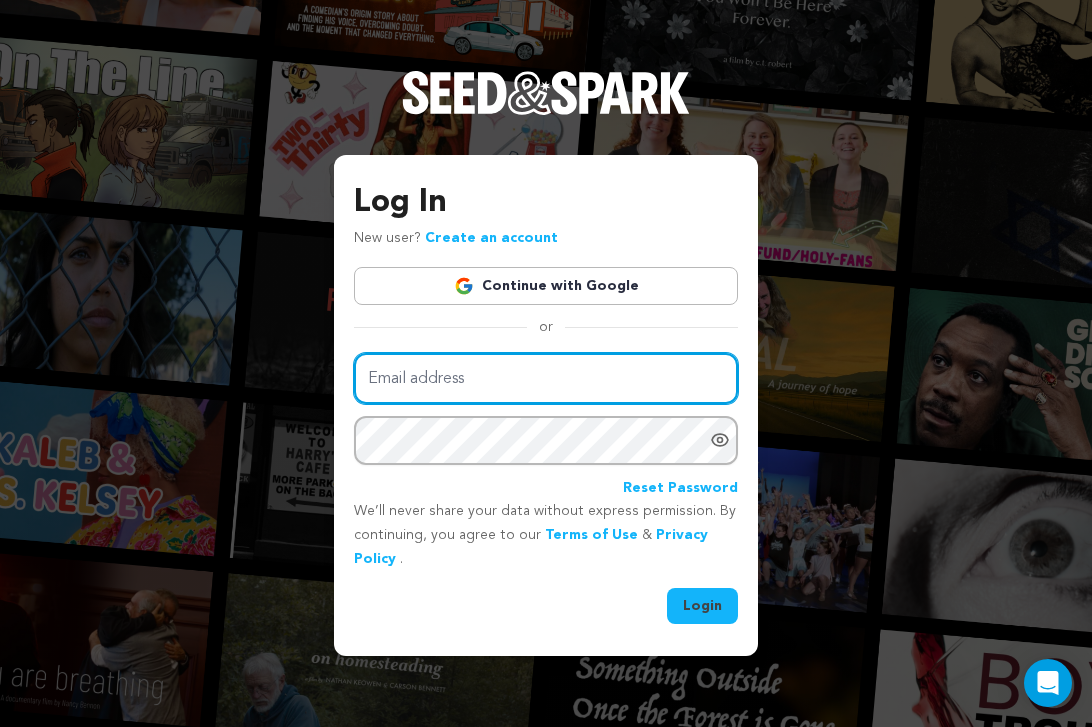 type on "lucas.acostafilm@gmail.com" 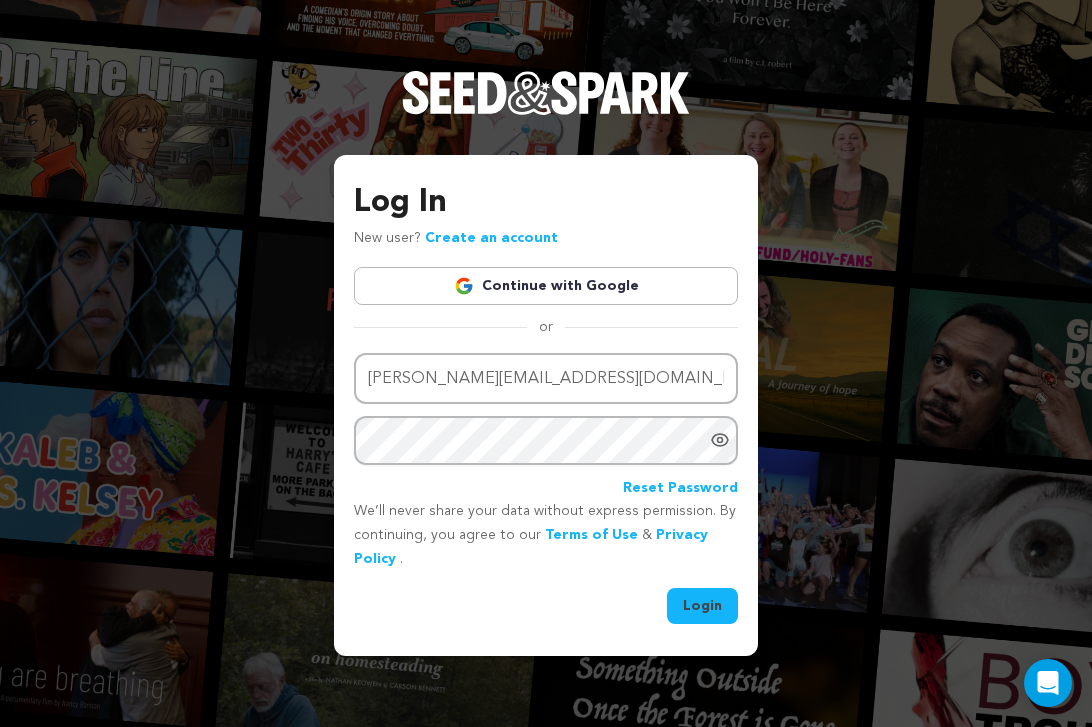 click on "Login" at bounding box center (702, 606) 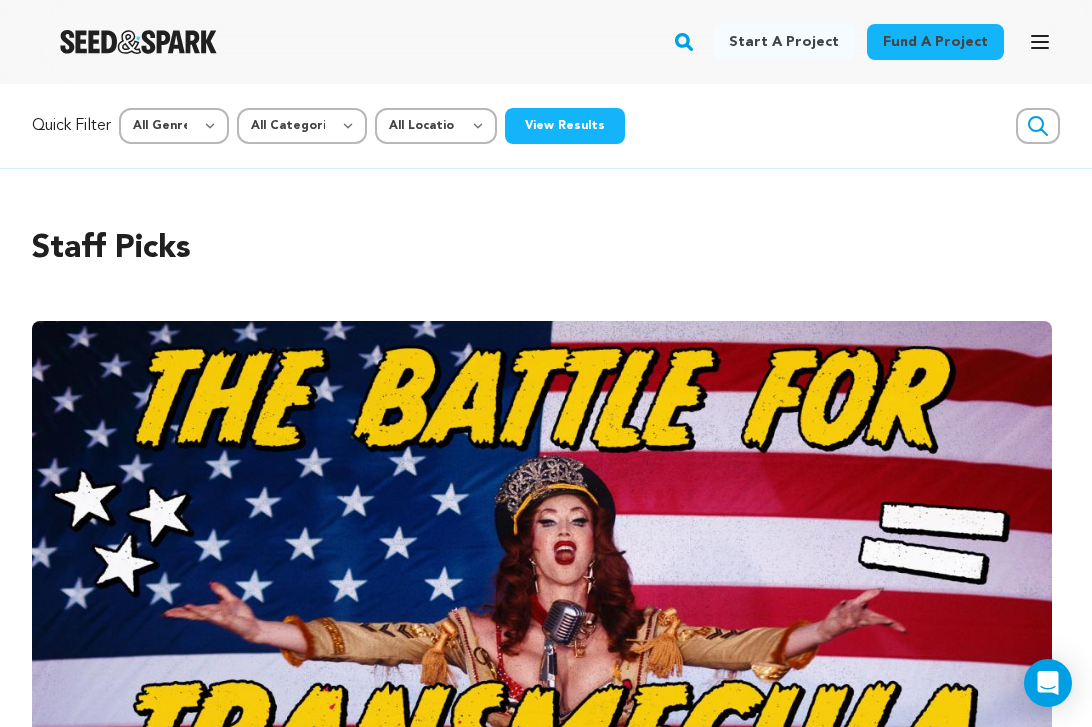 scroll, scrollTop: 0, scrollLeft: 0, axis: both 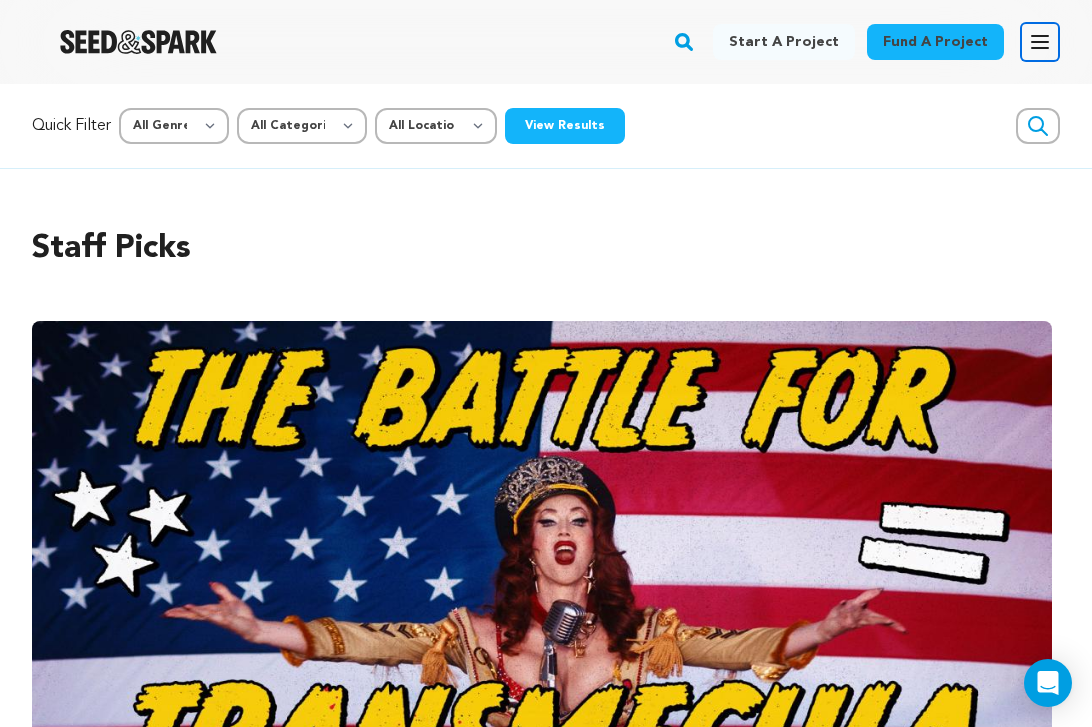 click 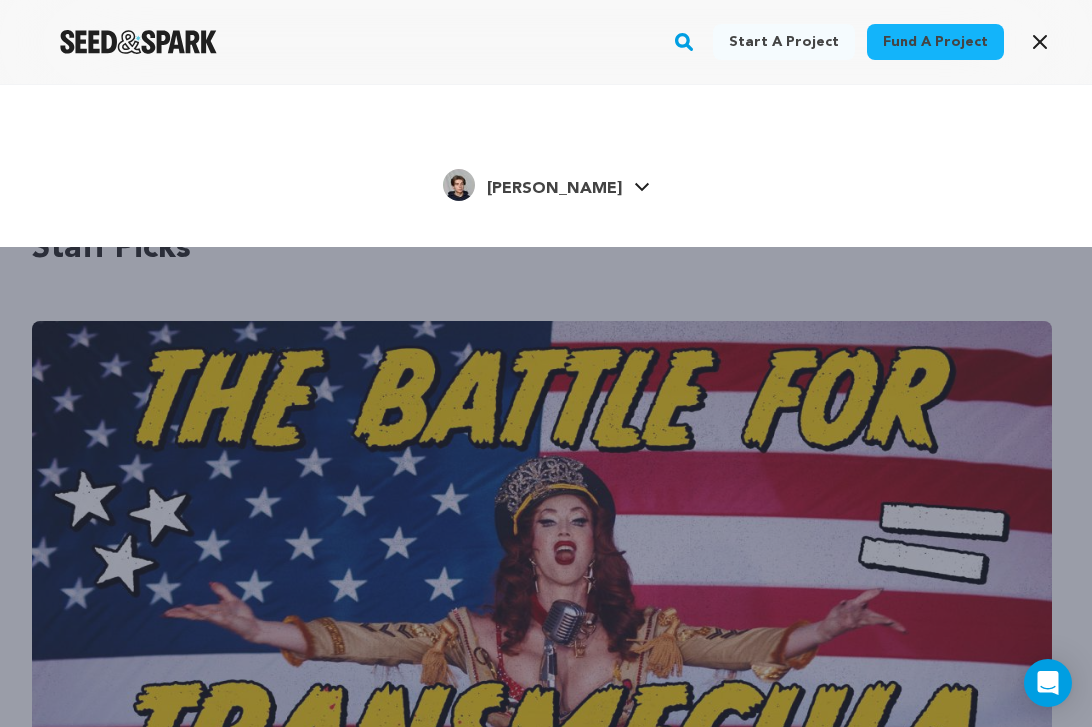 click on "[PERSON_NAME]" at bounding box center [554, 189] 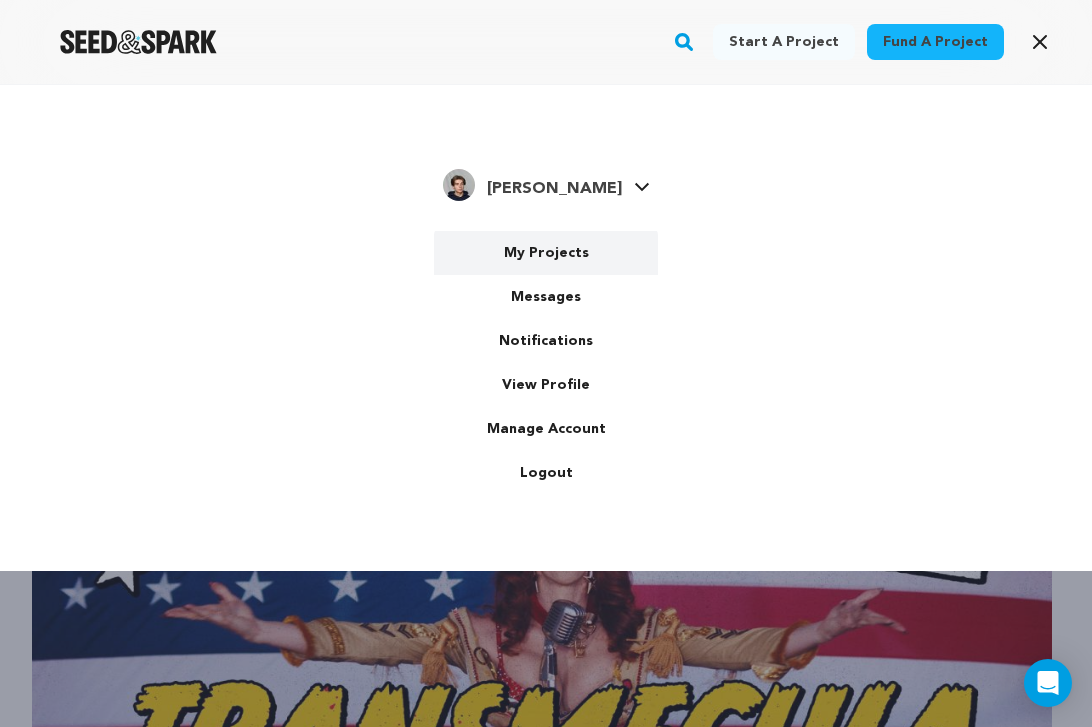 click on "My Projects" at bounding box center (546, 253) 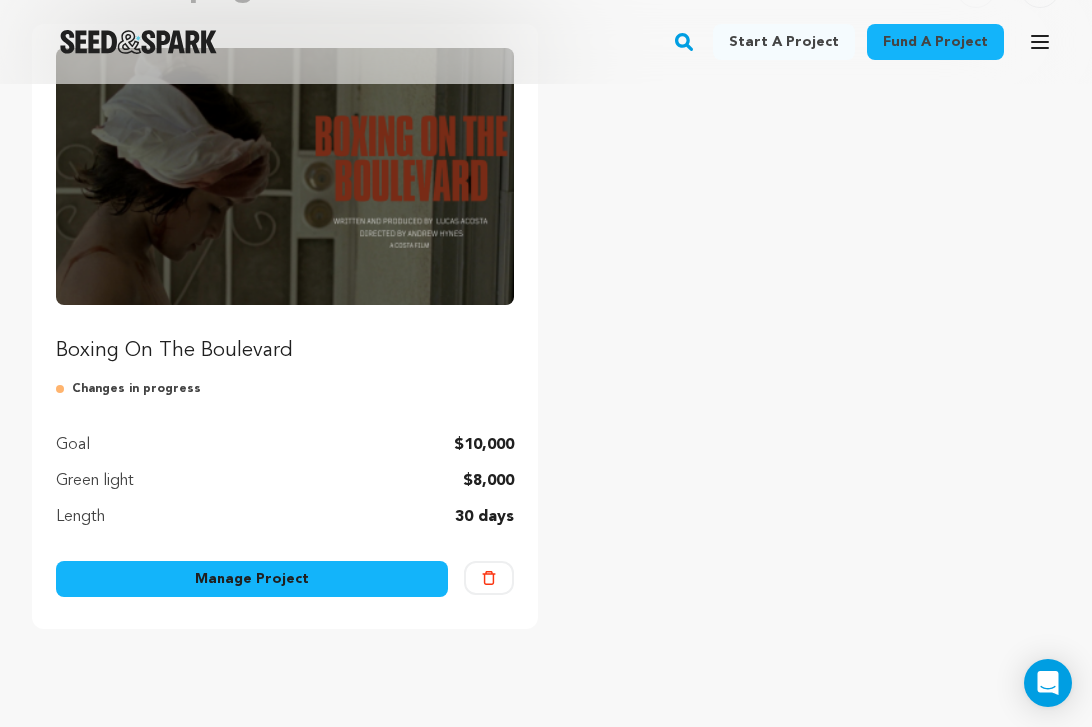 scroll, scrollTop: 281, scrollLeft: 0, axis: vertical 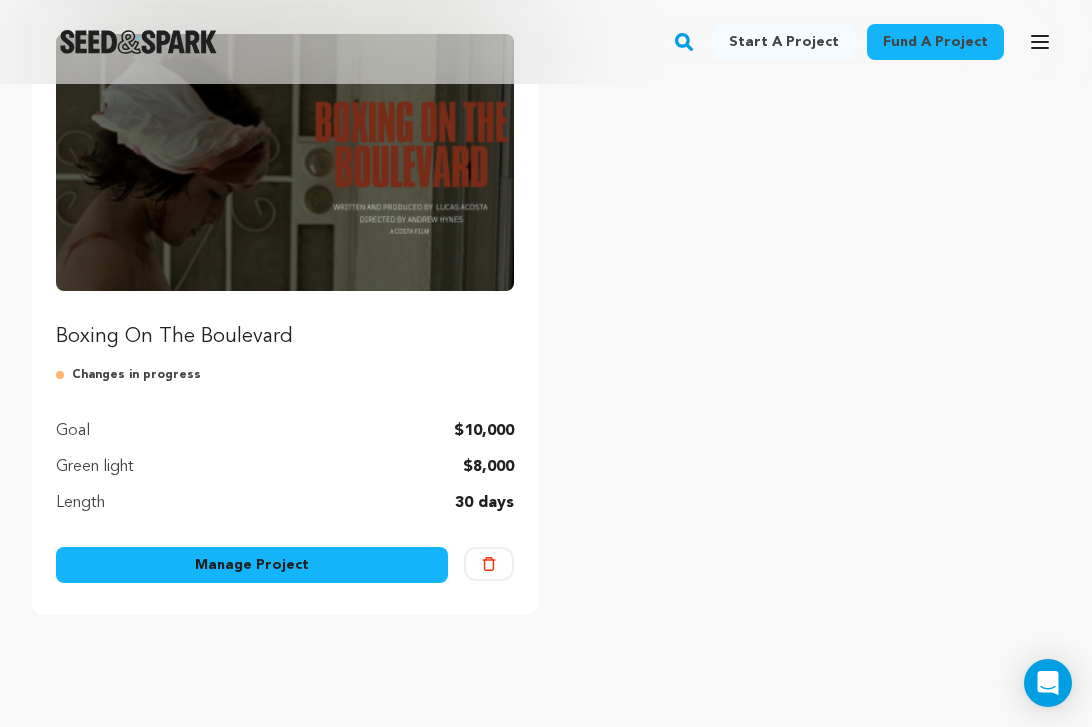 click on "Manage Project" at bounding box center [252, 565] 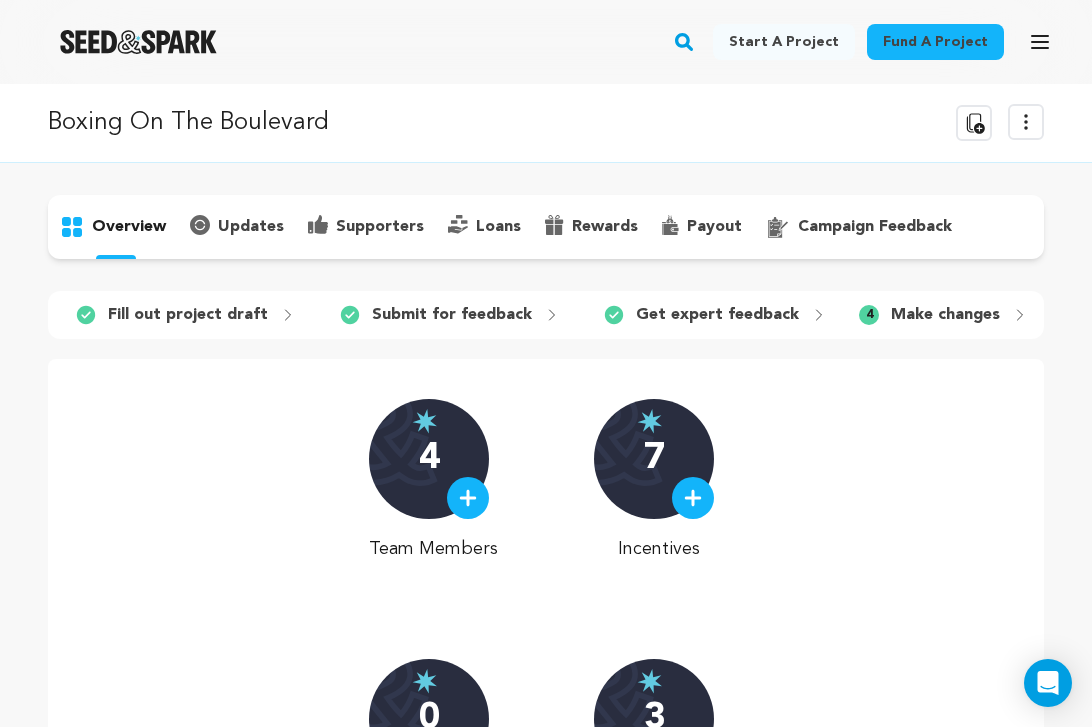 scroll, scrollTop: 0, scrollLeft: 0, axis: both 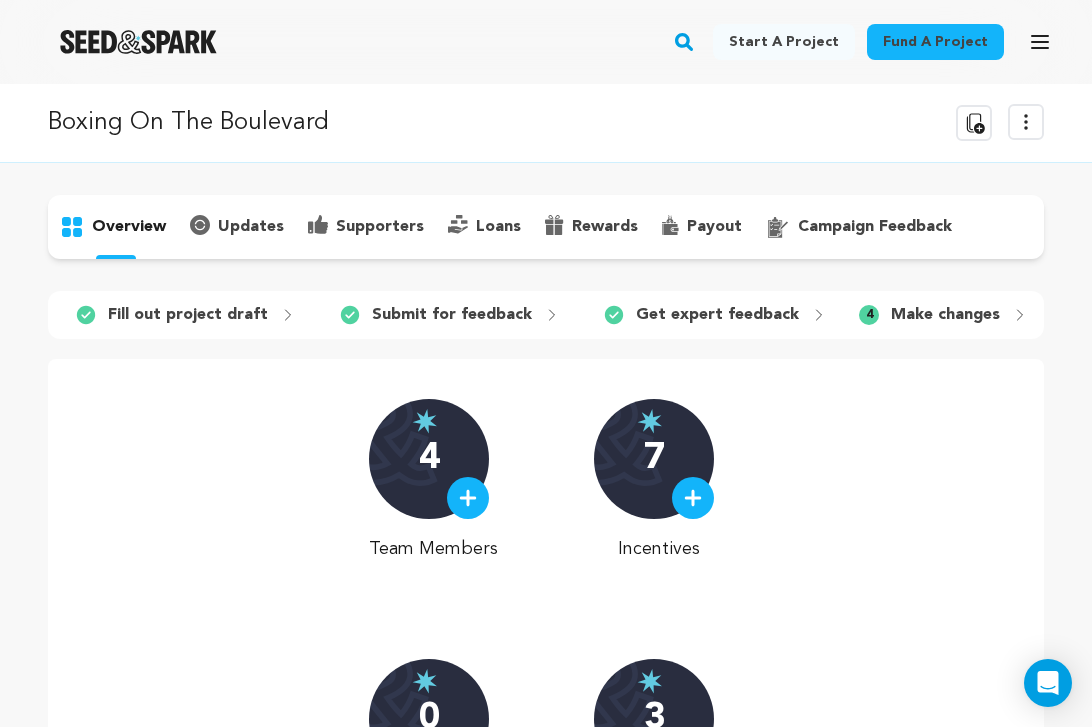 click 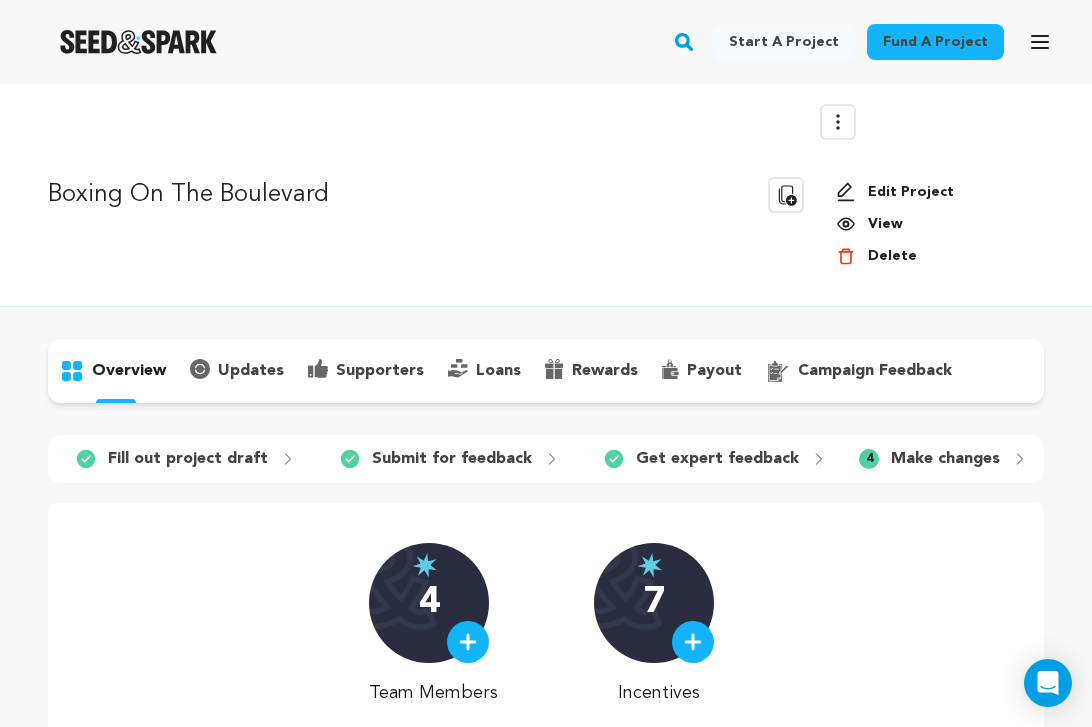 click on "Edit Project" at bounding box center [932, 192] 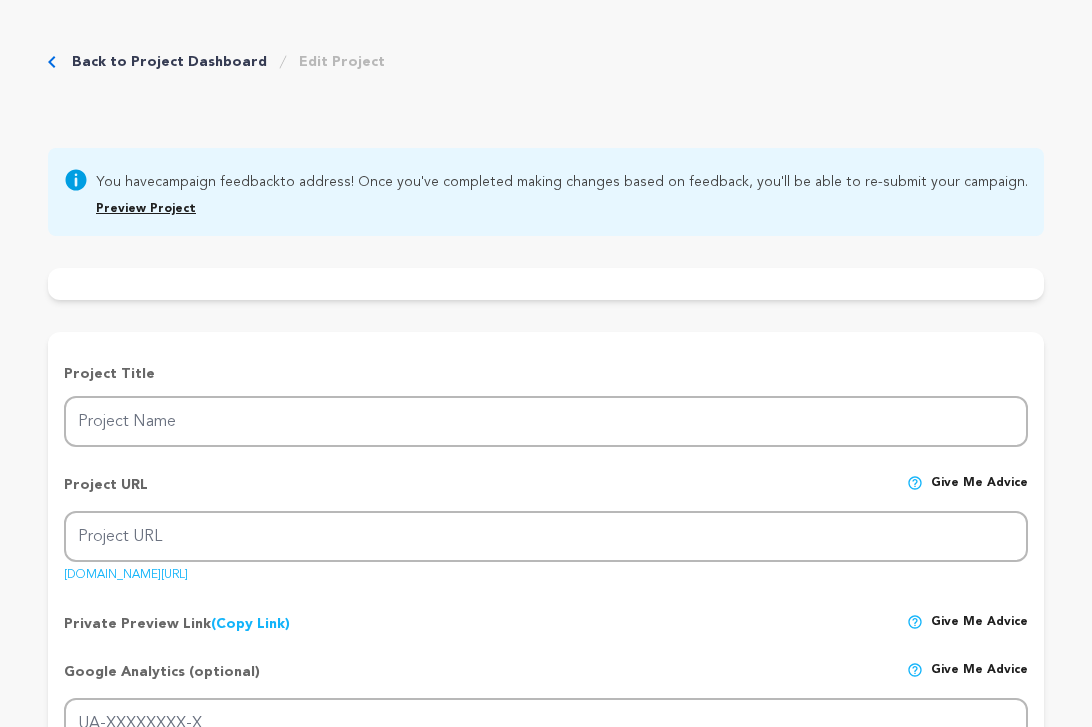 scroll, scrollTop: 0, scrollLeft: 0, axis: both 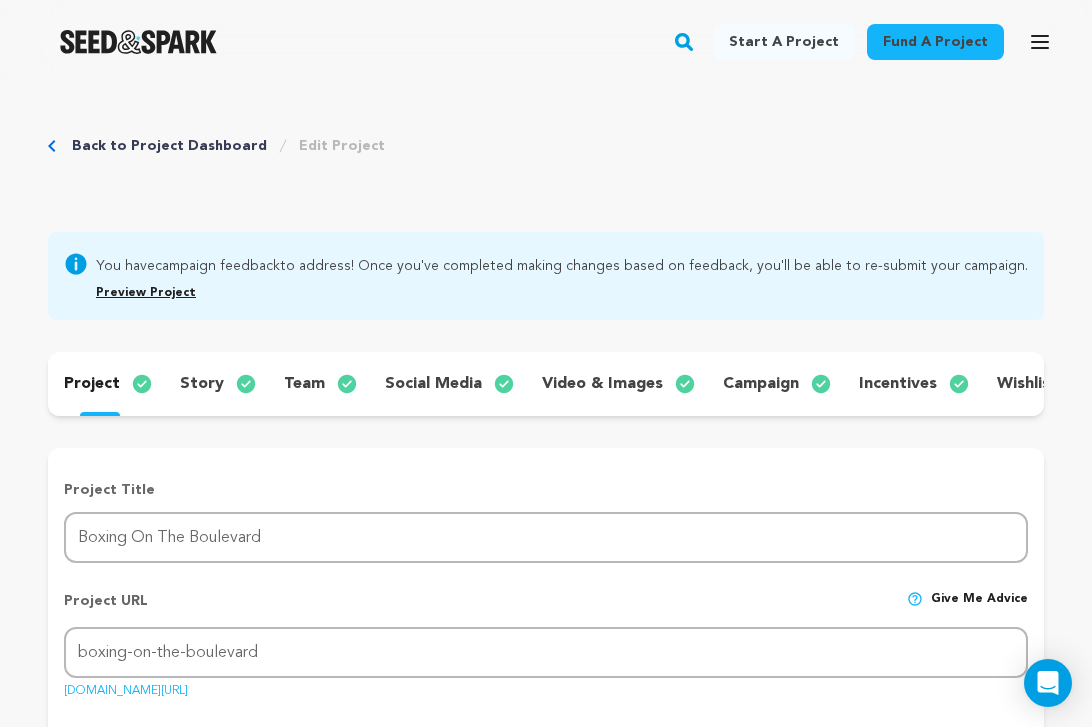 click on "story" at bounding box center [216, 384] 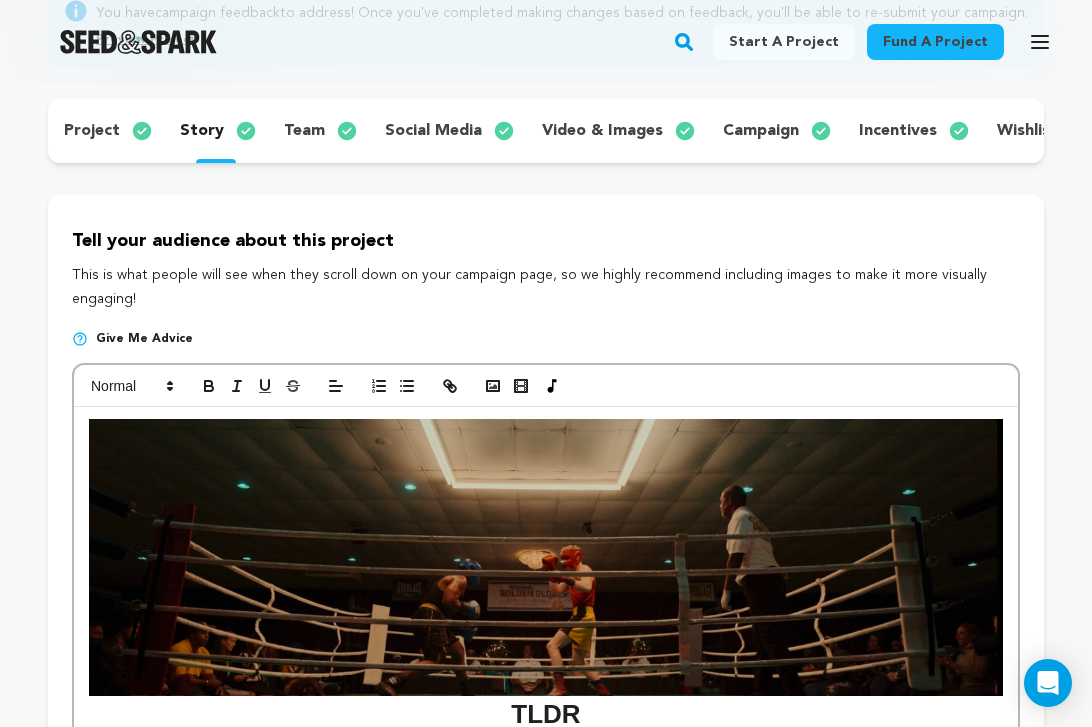 scroll, scrollTop: 0, scrollLeft: 0, axis: both 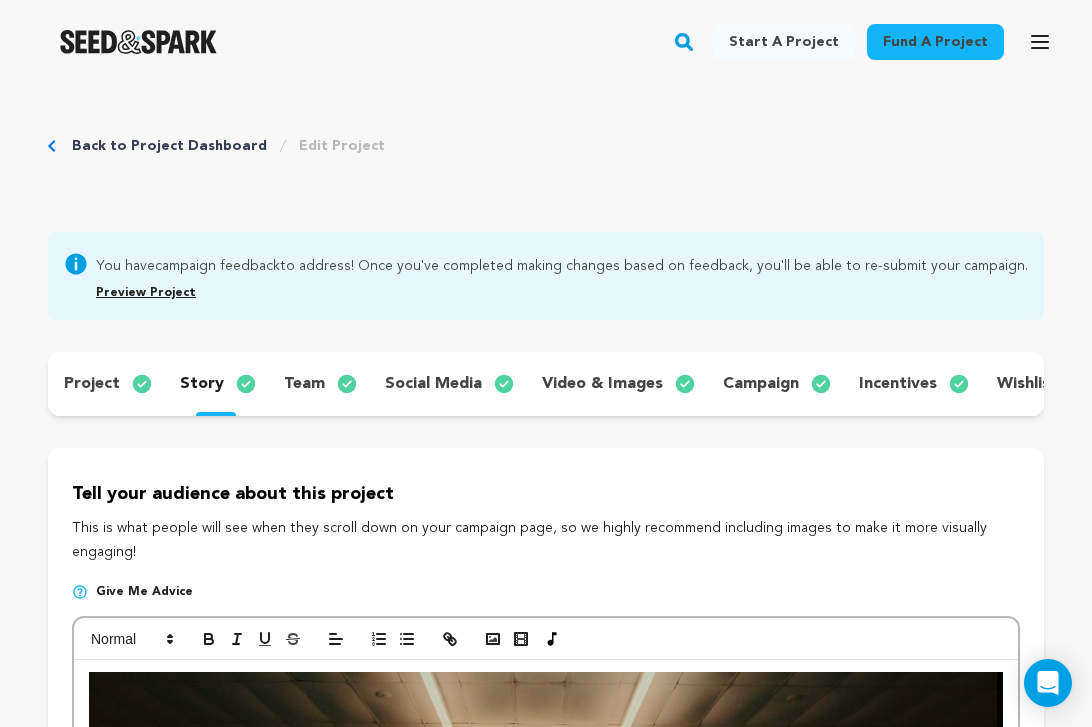 click on "team" at bounding box center [318, 384] 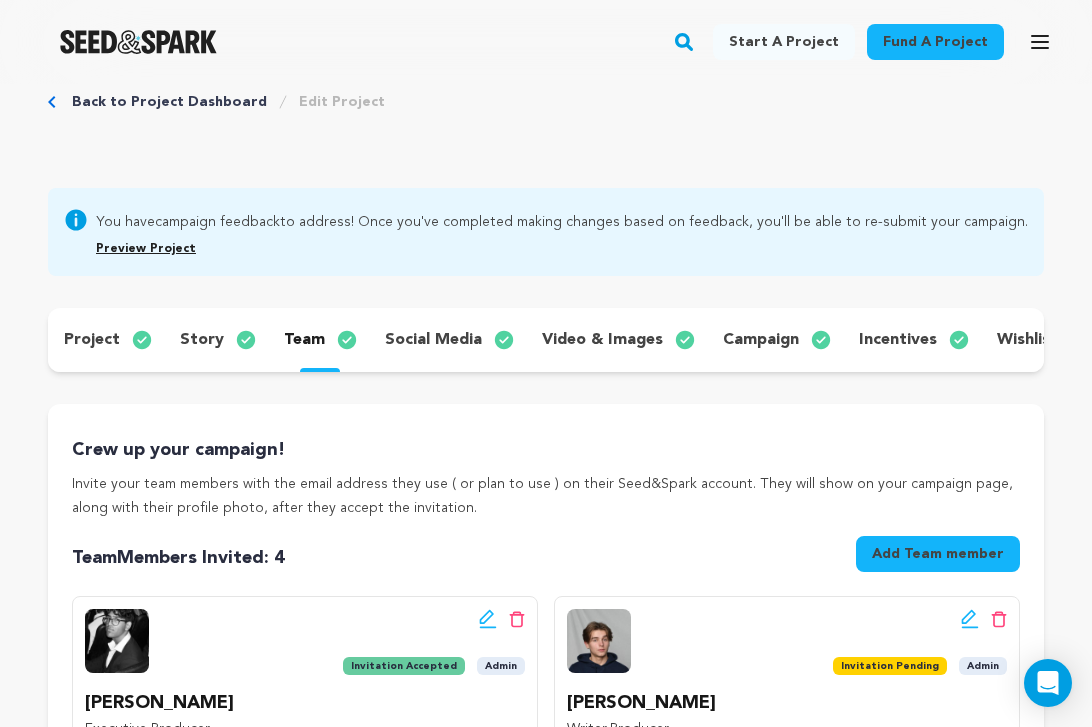 scroll, scrollTop: 0, scrollLeft: 0, axis: both 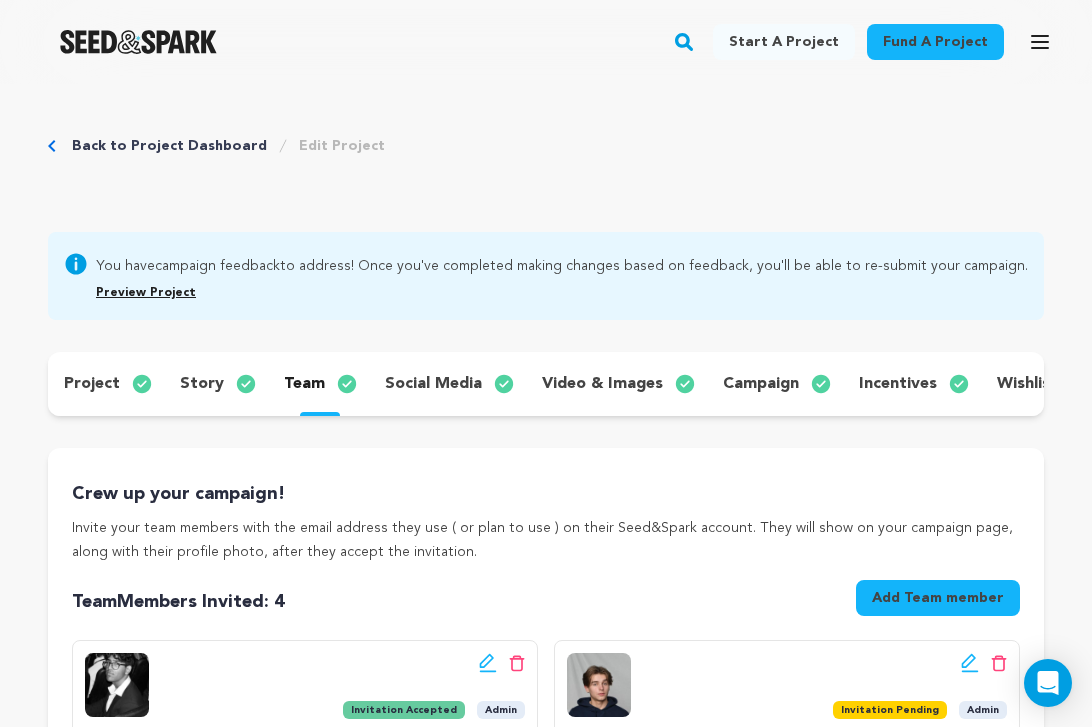 click on "project" at bounding box center (92, 384) 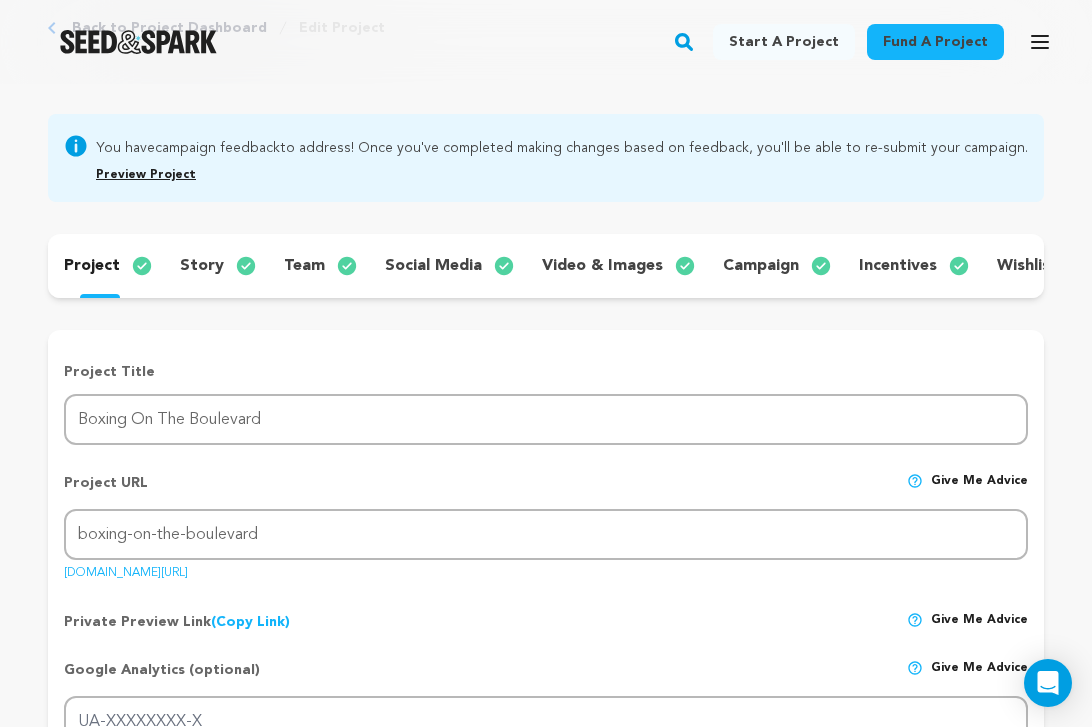 scroll, scrollTop: 0, scrollLeft: 0, axis: both 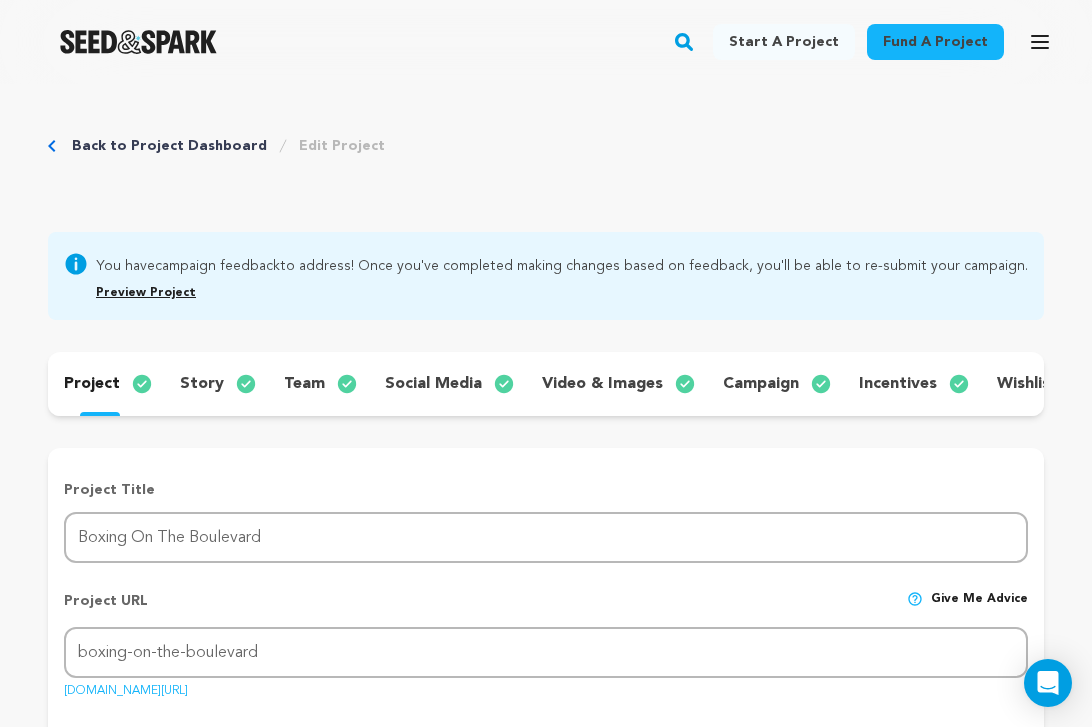 click on "project
story
team
social media
video & images
campaign
incentives
wishlist account" at bounding box center (546, 384) 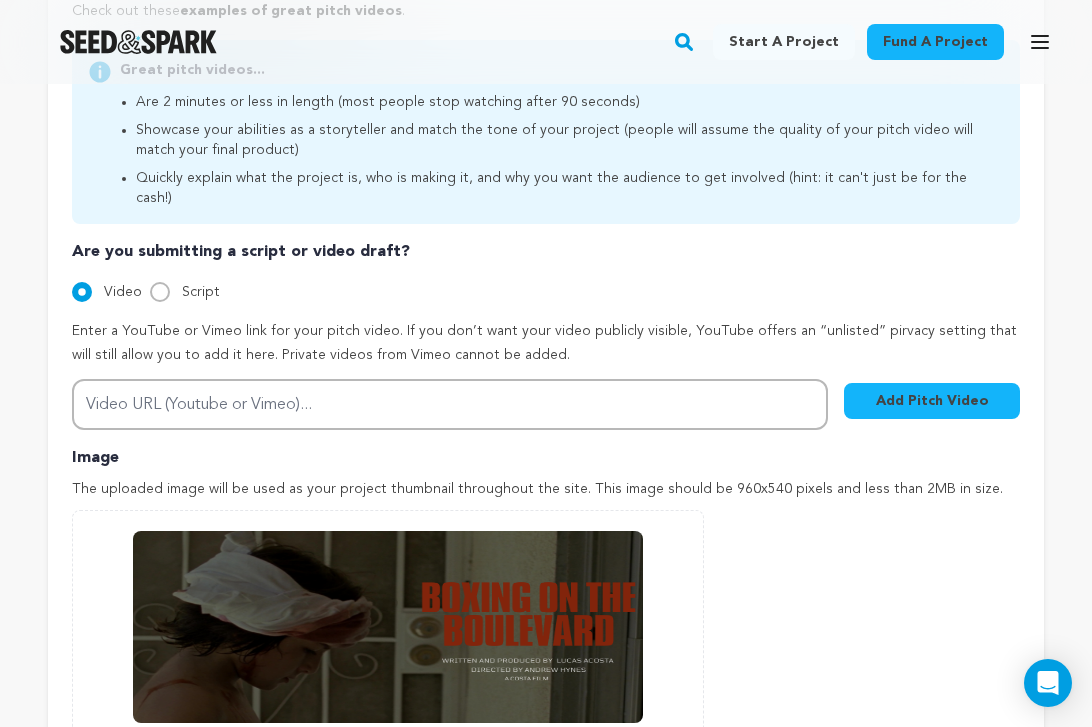 scroll, scrollTop: 655, scrollLeft: 0, axis: vertical 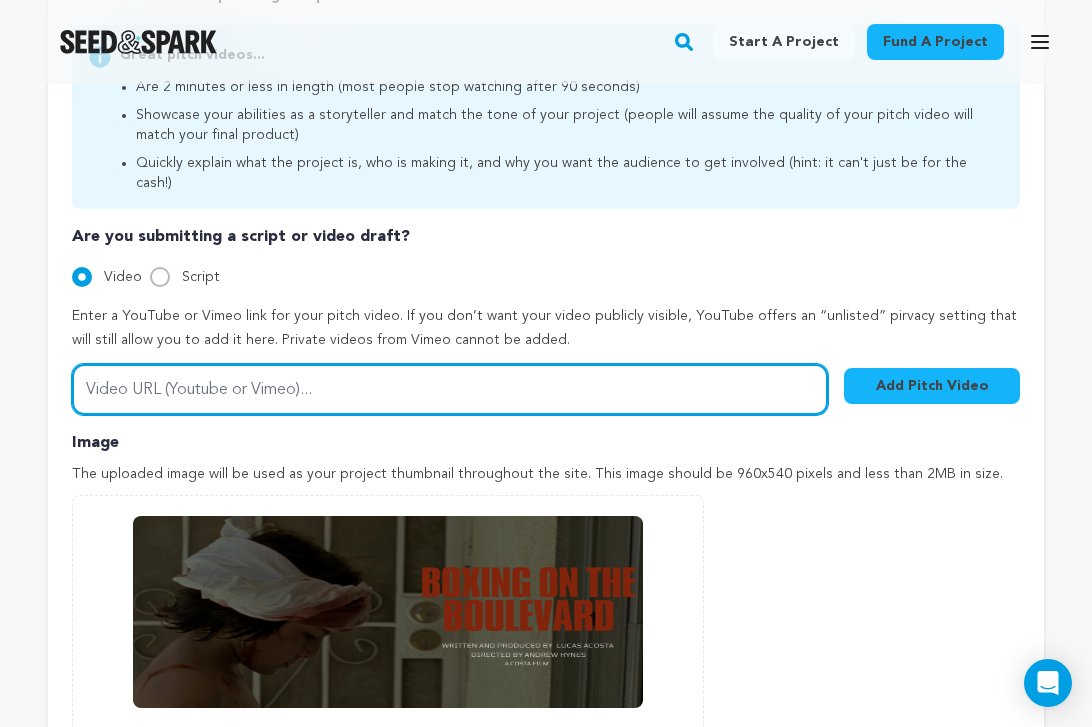 click on "Video URL (Youtube or Vimeo)..." at bounding box center [450, 389] 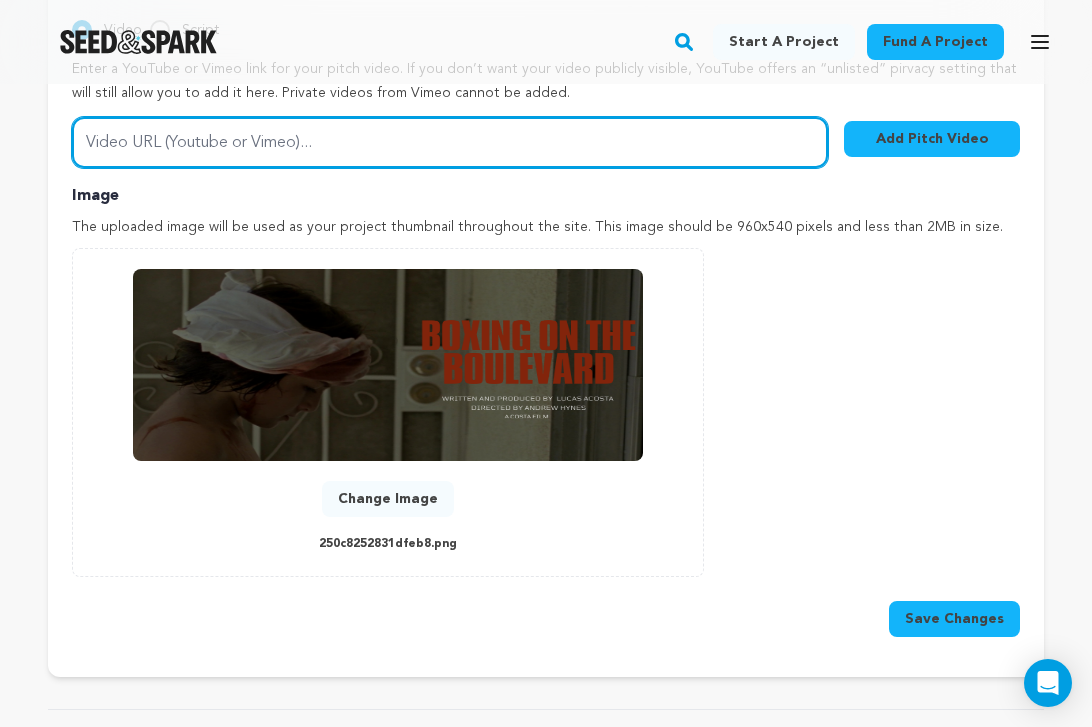 scroll, scrollTop: 873, scrollLeft: 0, axis: vertical 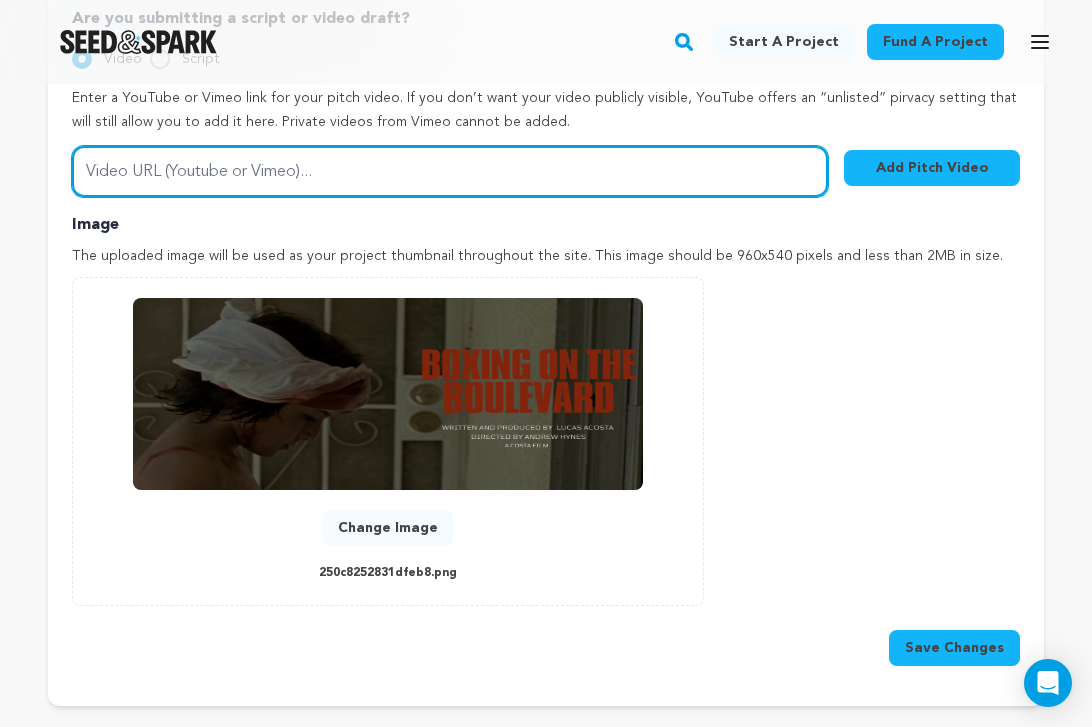 paste on "https://youtu.be/sCDs2LxPfQM" 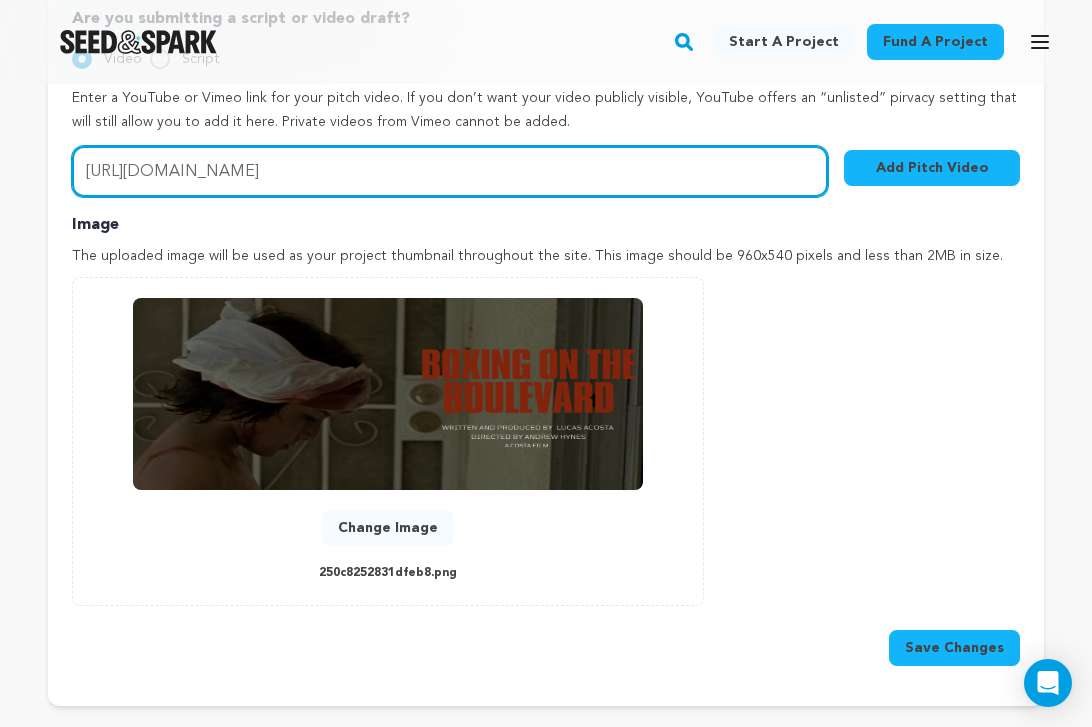 type on "https://youtu.be/sCDs2LxPfQM" 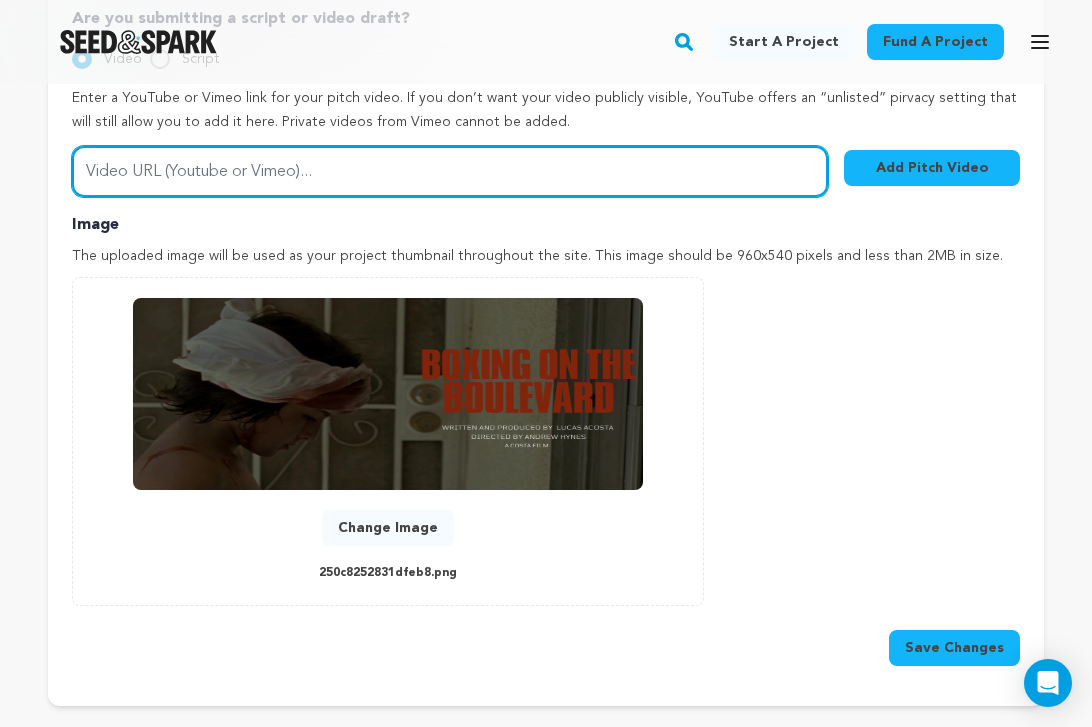 paste on "https://youtu.be/sCDs2LxPfQM" 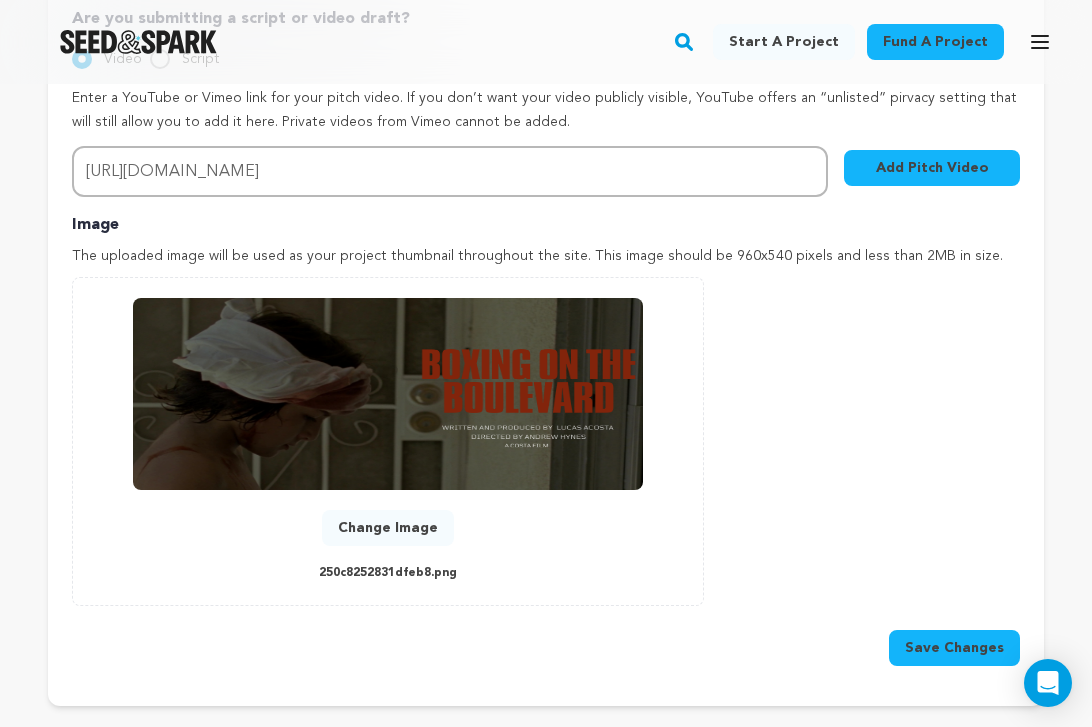 click on "Add Pitch Video" at bounding box center (932, 168) 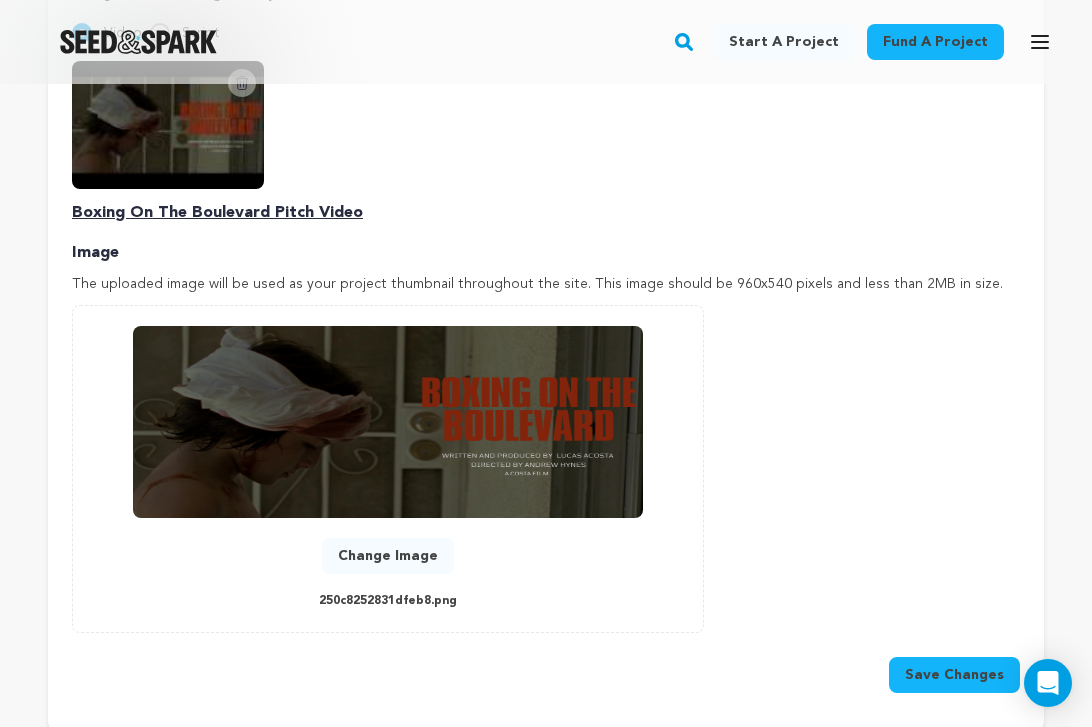 scroll, scrollTop: 893, scrollLeft: 0, axis: vertical 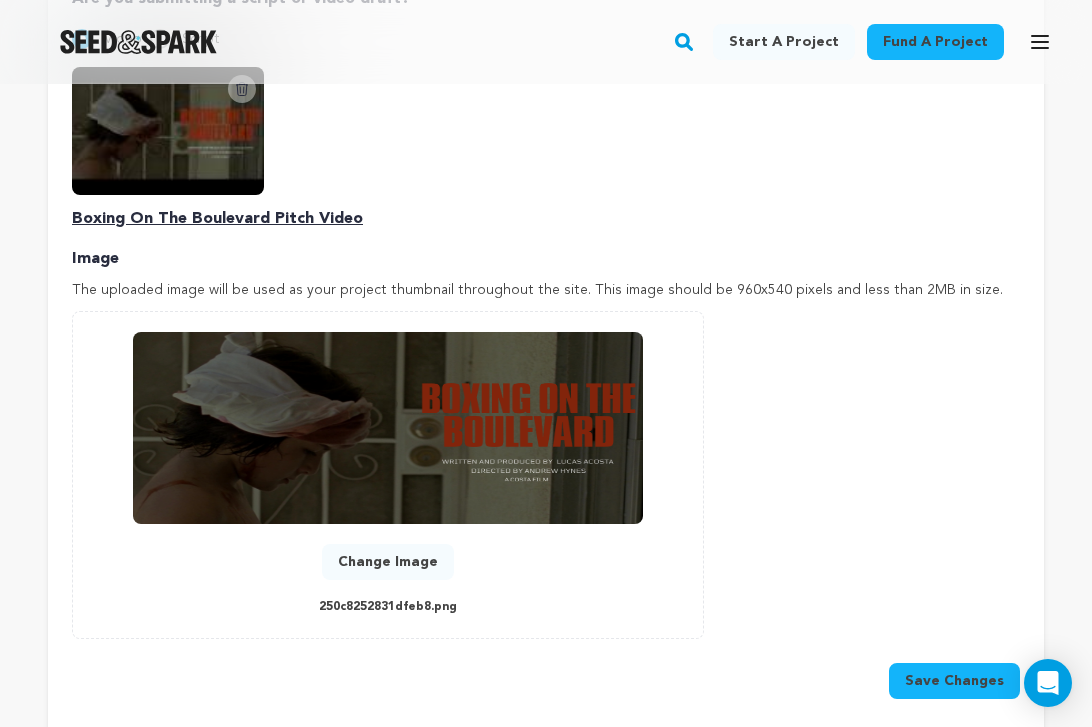 click on "Save Changes" at bounding box center (954, 681) 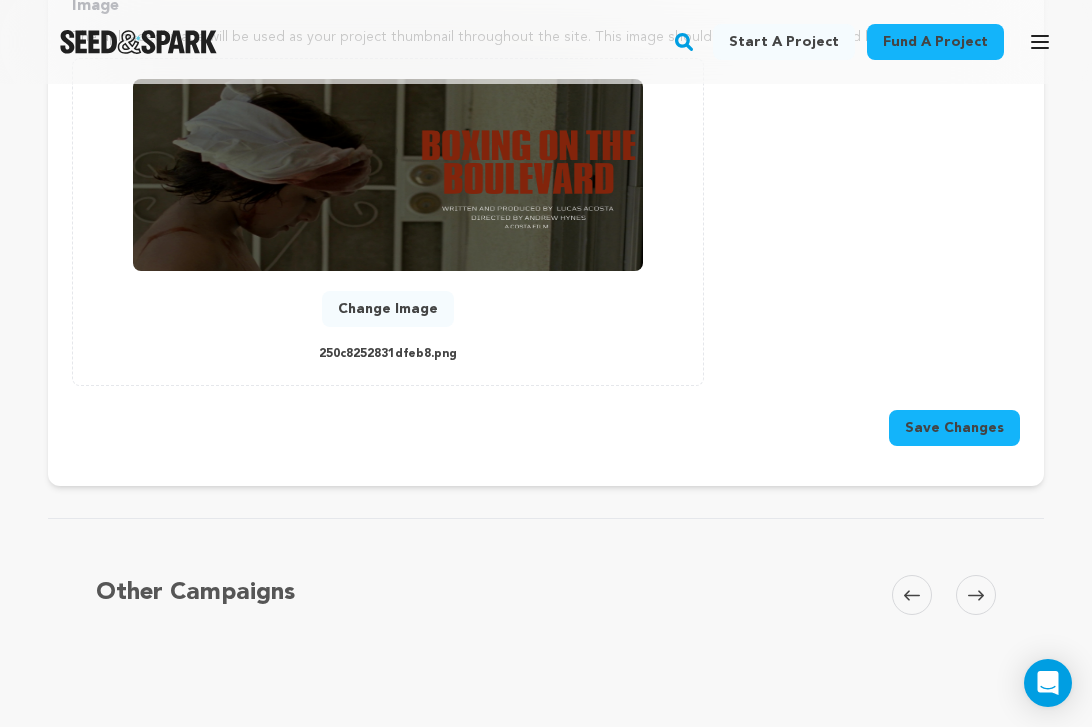 scroll, scrollTop: 1123, scrollLeft: 0, axis: vertical 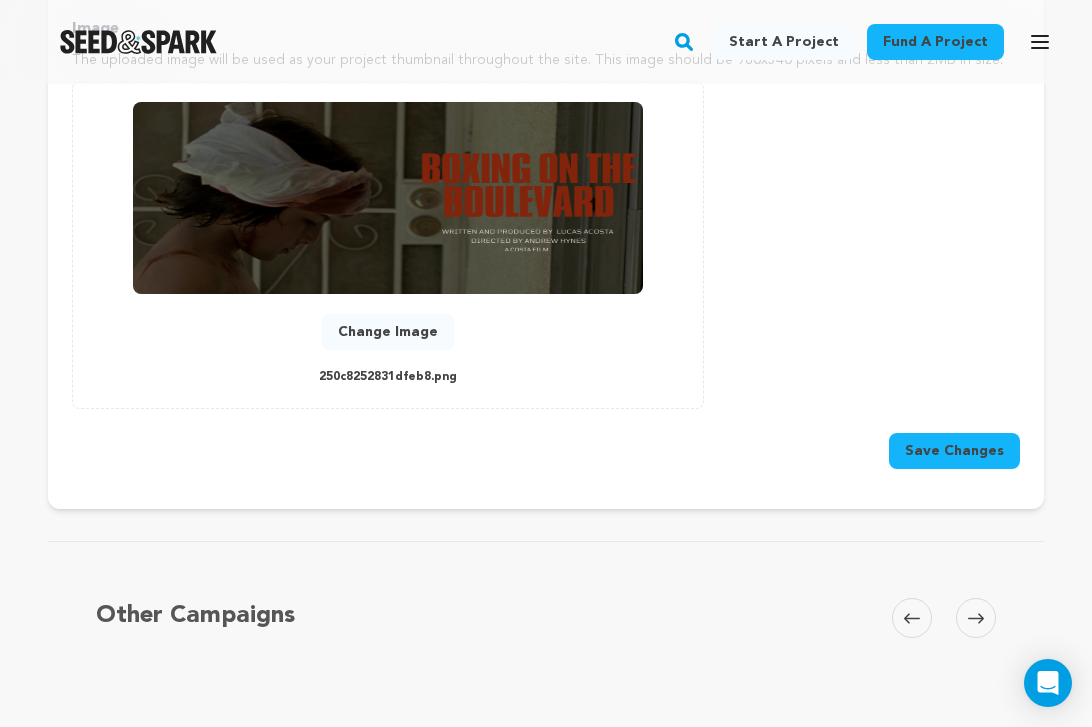 click on "Pitch video
Your pitch video is one of the trickiest and most important things to get right about your campaign. It will
be time-consuming, but don’t lose heart! Taking the time and effort to make a strong video is worth it, and
it’s also a great time to show off your storytelling chops.
You can submit your pitch video in any stage (finalize, rough draft, or even proof of concept) – the sooner
we can give you feedback and guidance, the better! If you don’t have a draft yet, you can also submit a
script.
Check out these
examples of great pitch videos
.
Great pitch videos..." at bounding box center [546, -83] 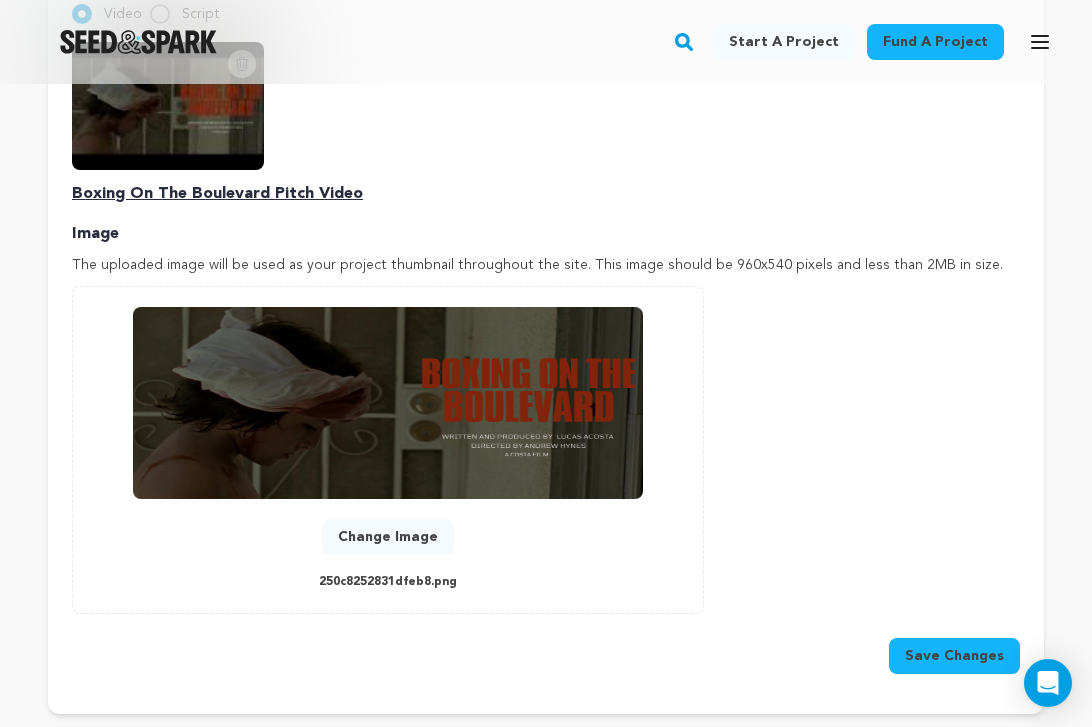 scroll, scrollTop: 953, scrollLeft: 0, axis: vertical 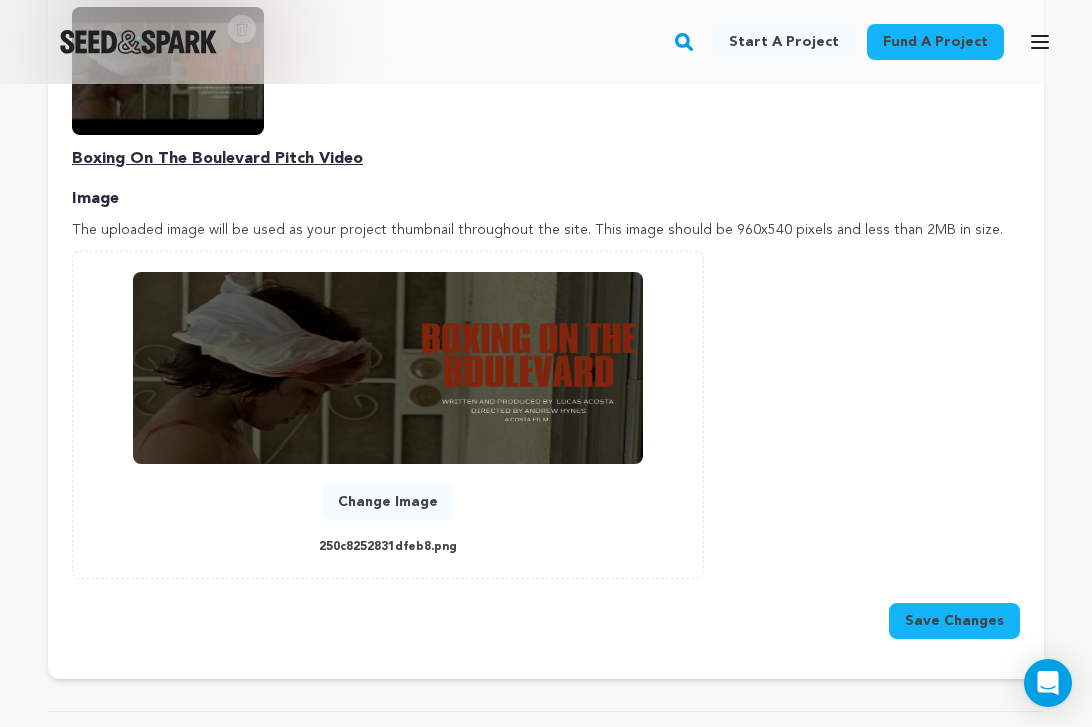 click on "Change Image" at bounding box center [388, 502] 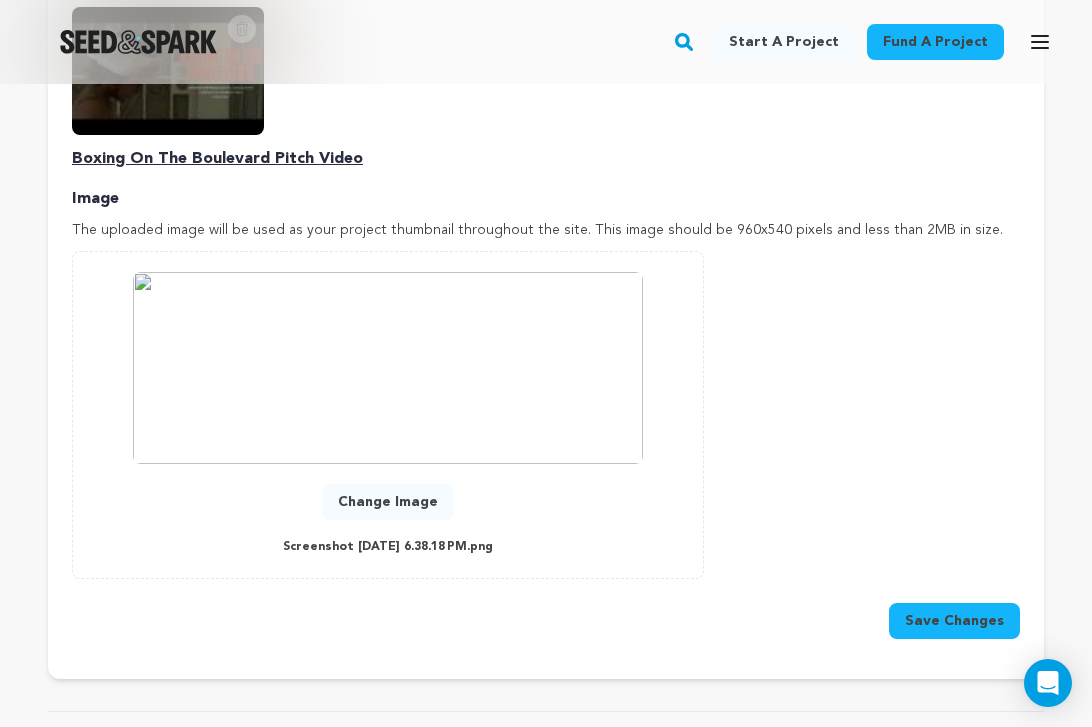 click on "Save Changes" at bounding box center (954, 621) 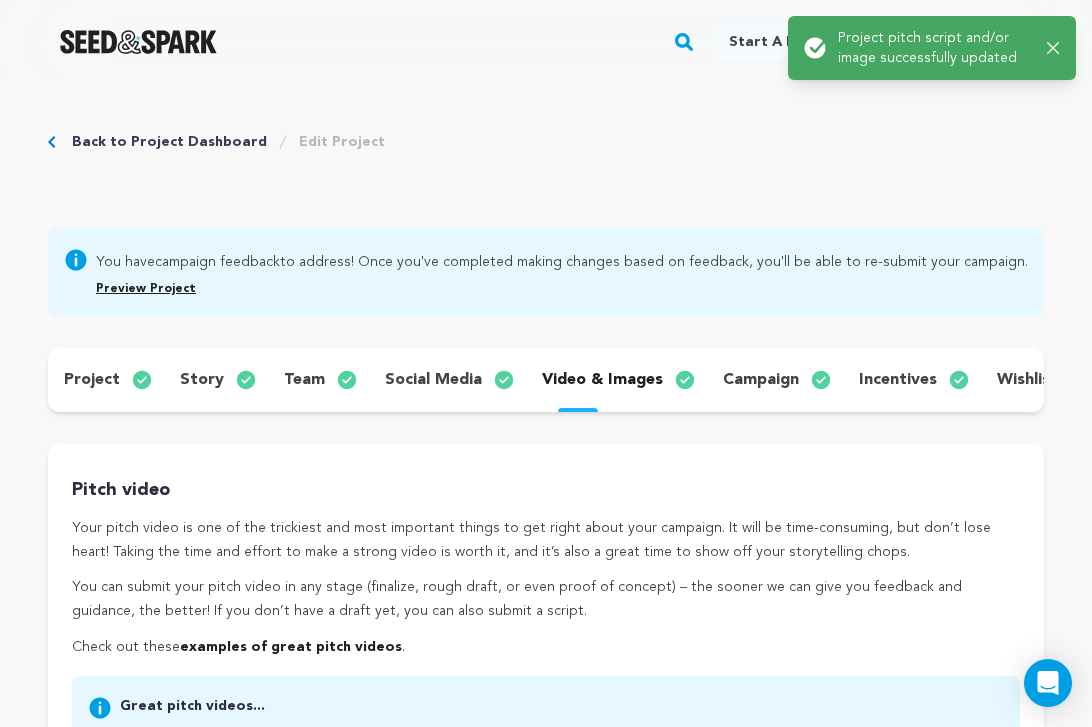 scroll, scrollTop: 0, scrollLeft: 0, axis: both 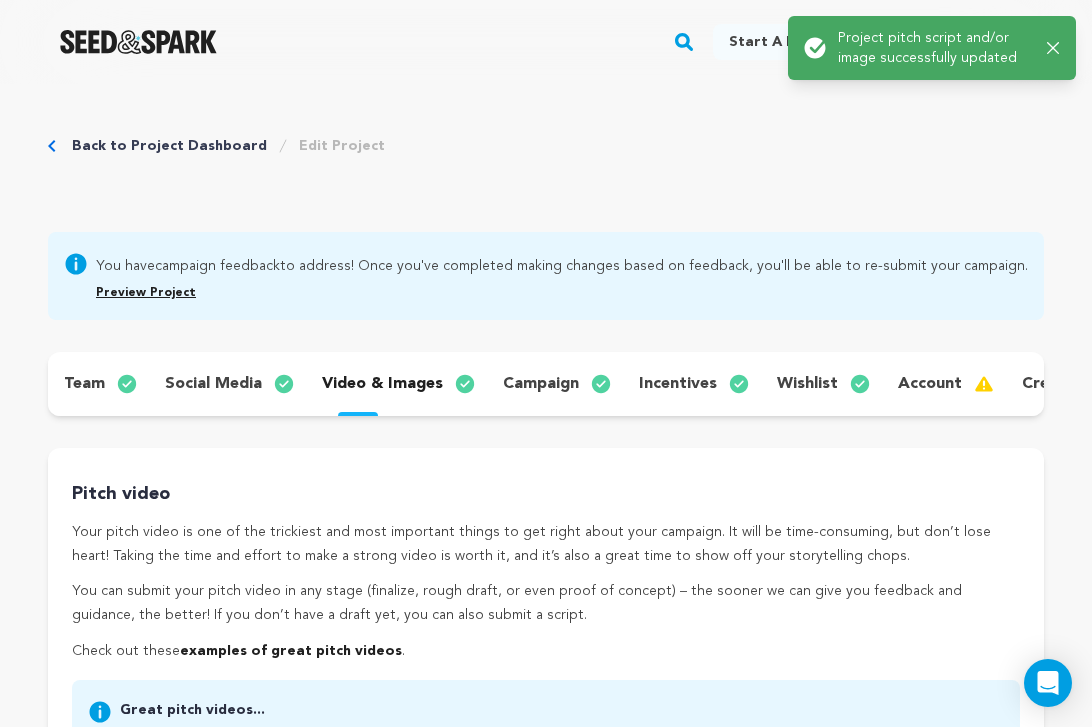 click on "wishlist" at bounding box center (807, 384) 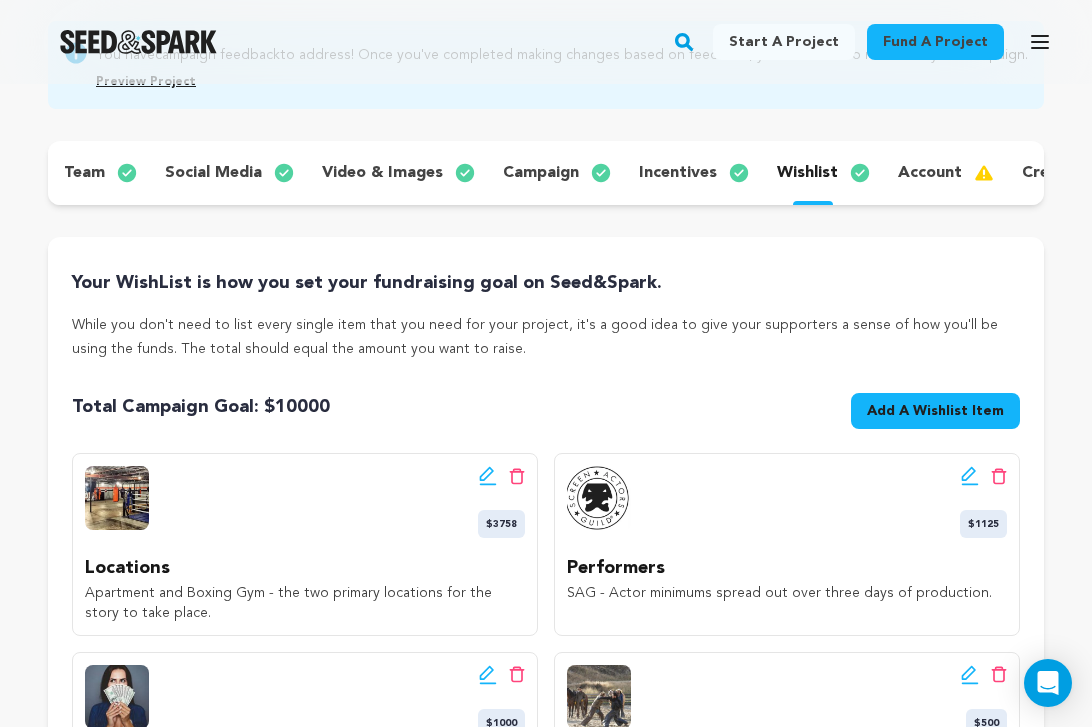 scroll, scrollTop: 227, scrollLeft: 0, axis: vertical 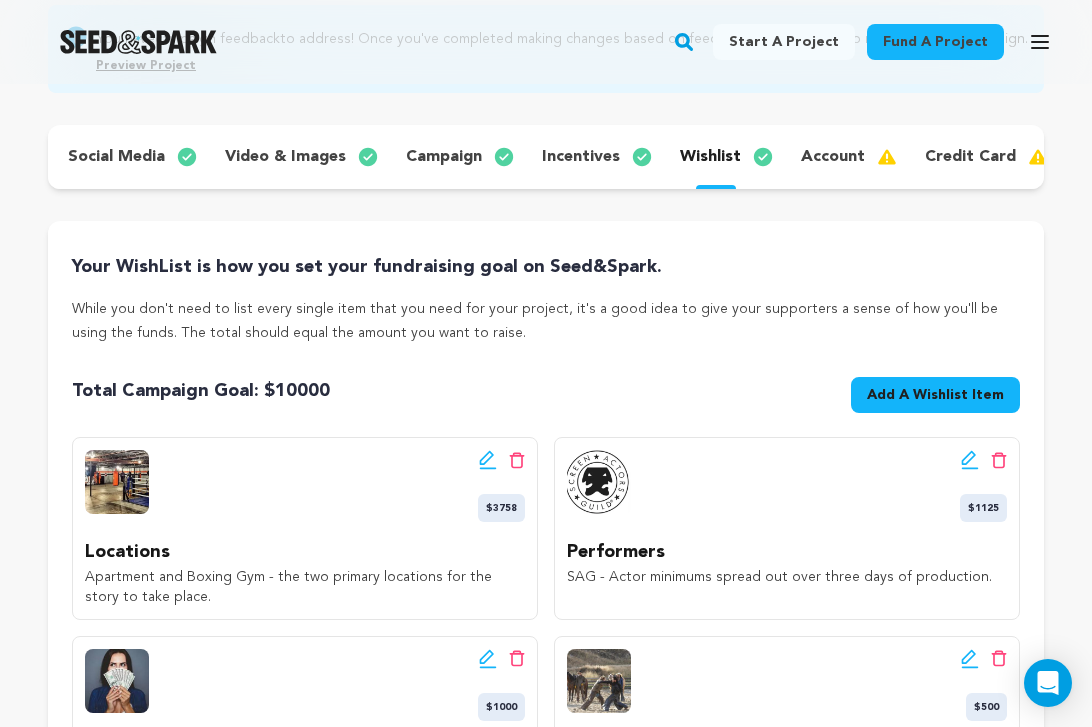 click on "incentives" at bounding box center [581, 157] 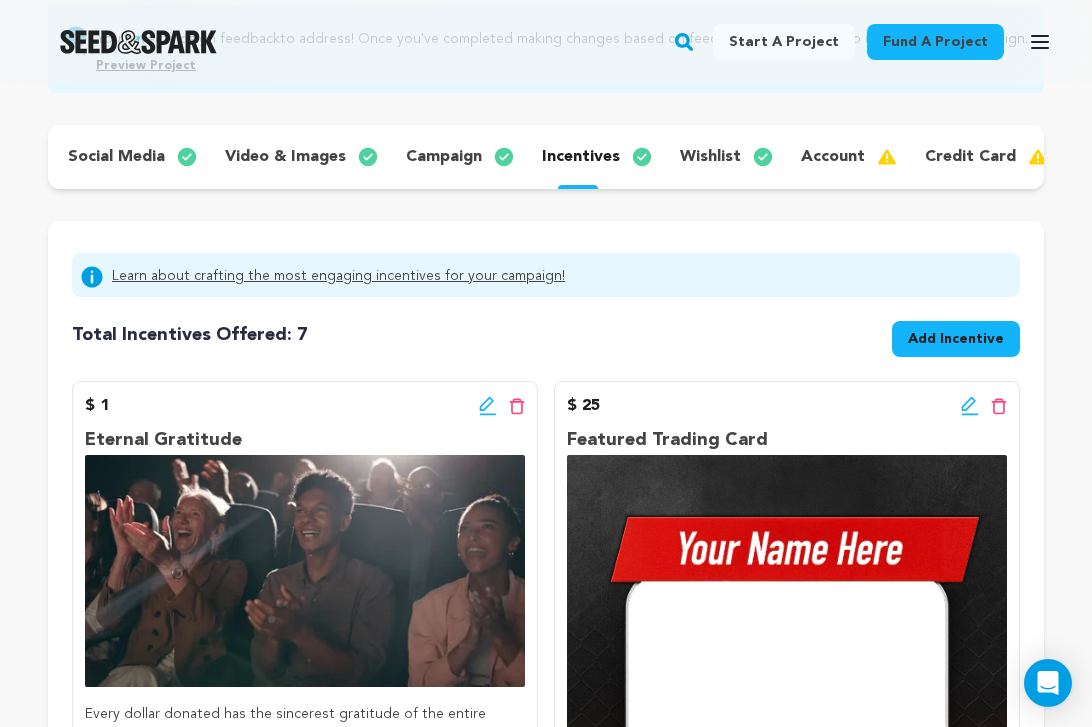 click on "campaign" at bounding box center (444, 157) 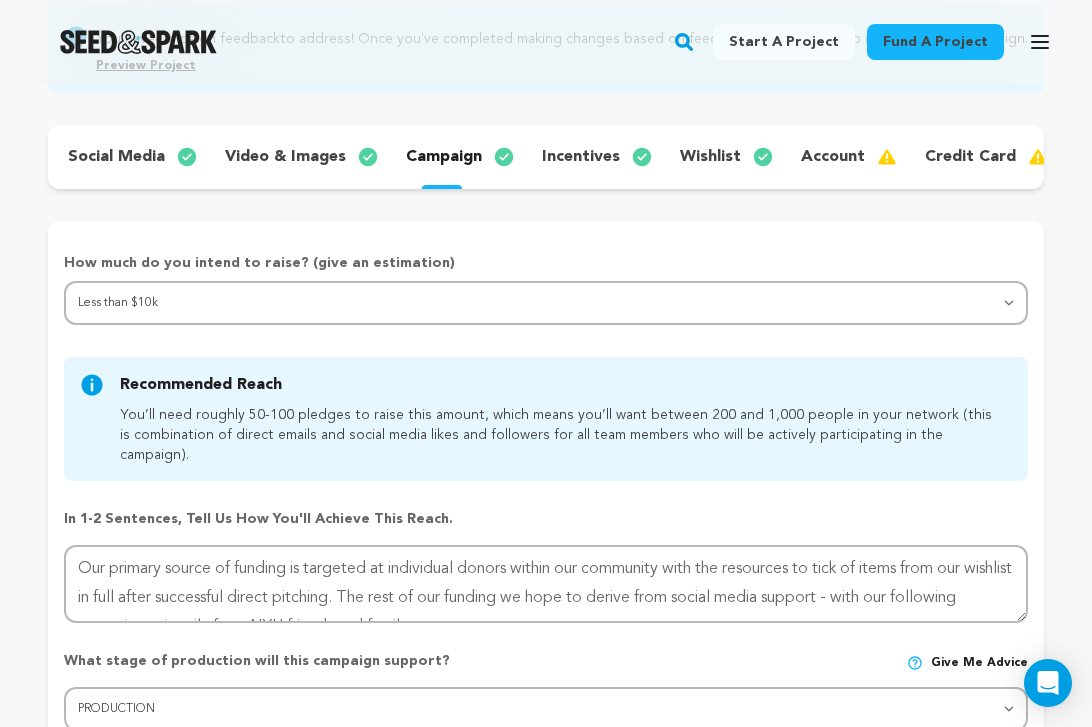 click on "video & images" at bounding box center [285, 157] 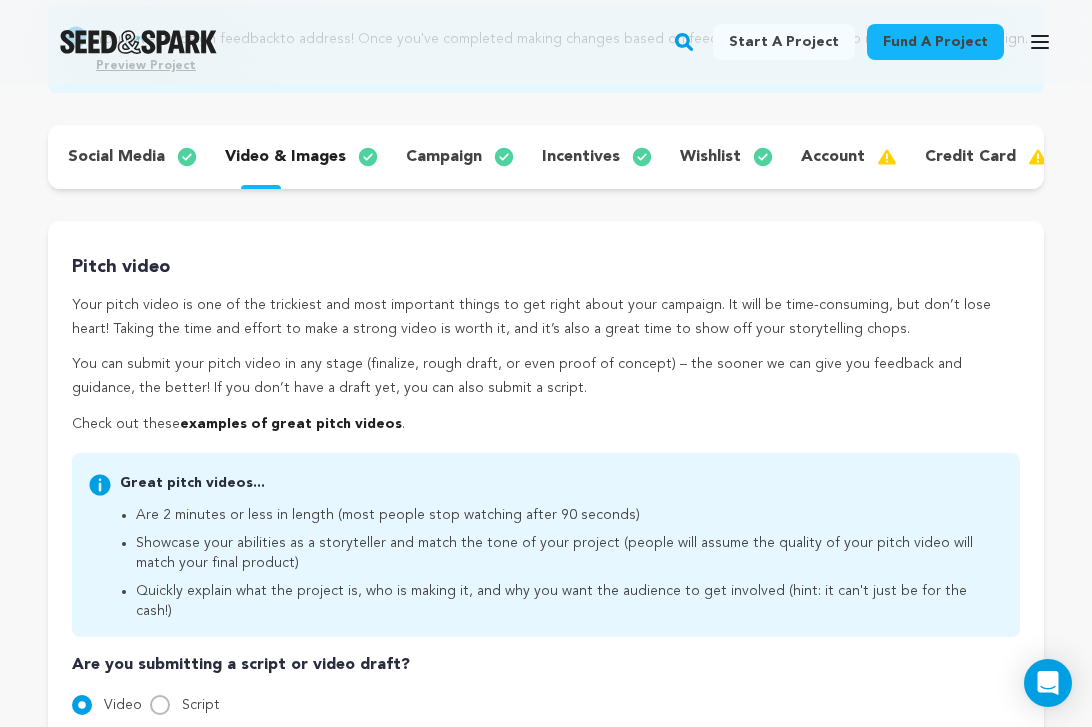 click on "campaign" at bounding box center (444, 157) 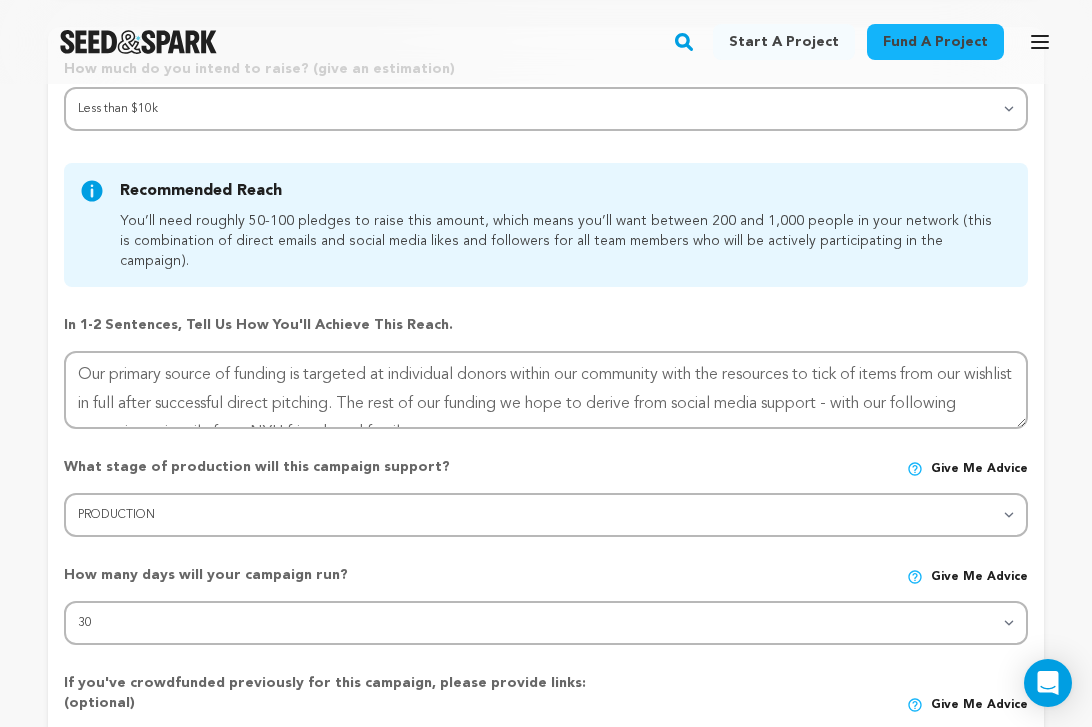 scroll, scrollTop: 201, scrollLeft: 0, axis: vertical 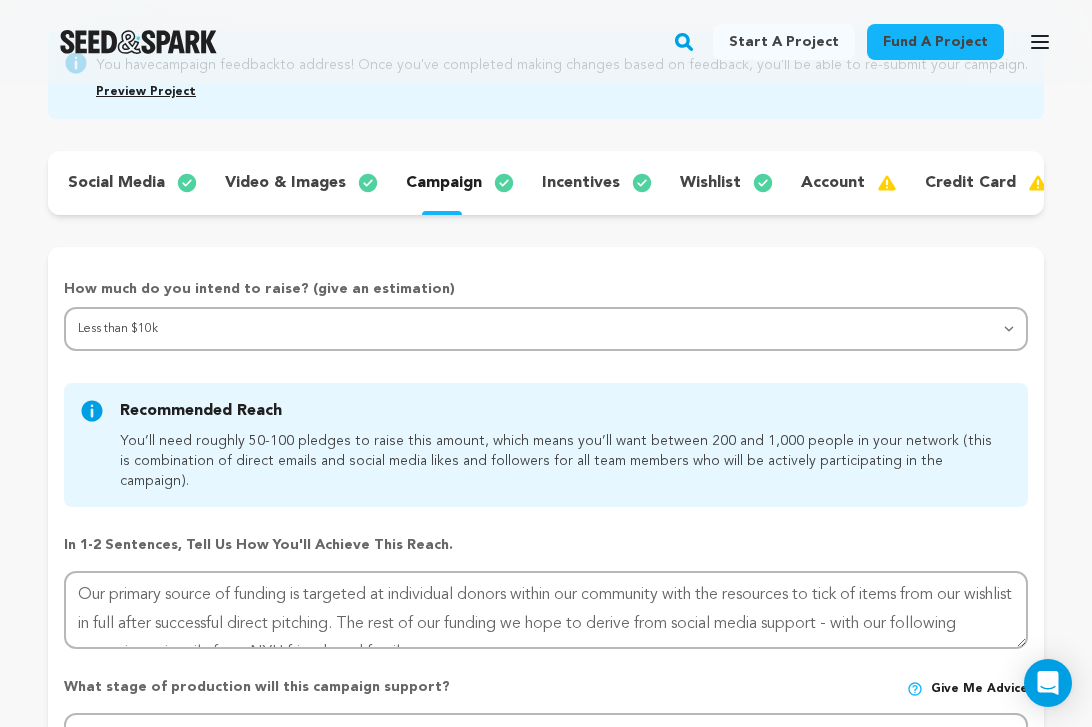 click on "video & images" at bounding box center (299, 183) 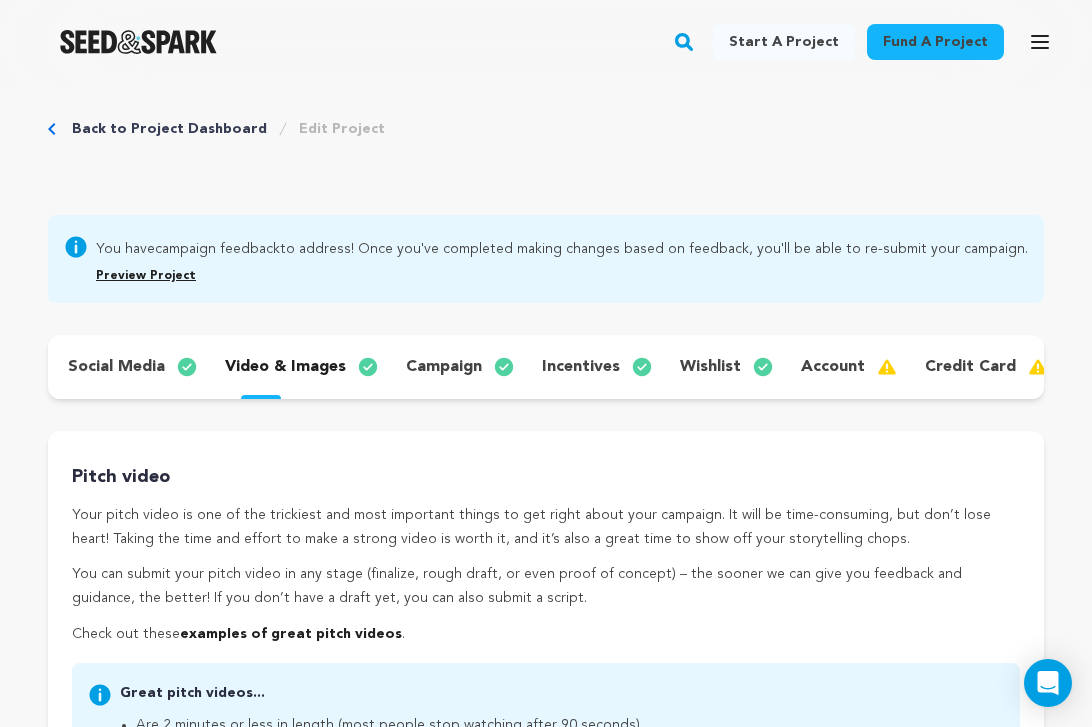 scroll, scrollTop: 0, scrollLeft: 0, axis: both 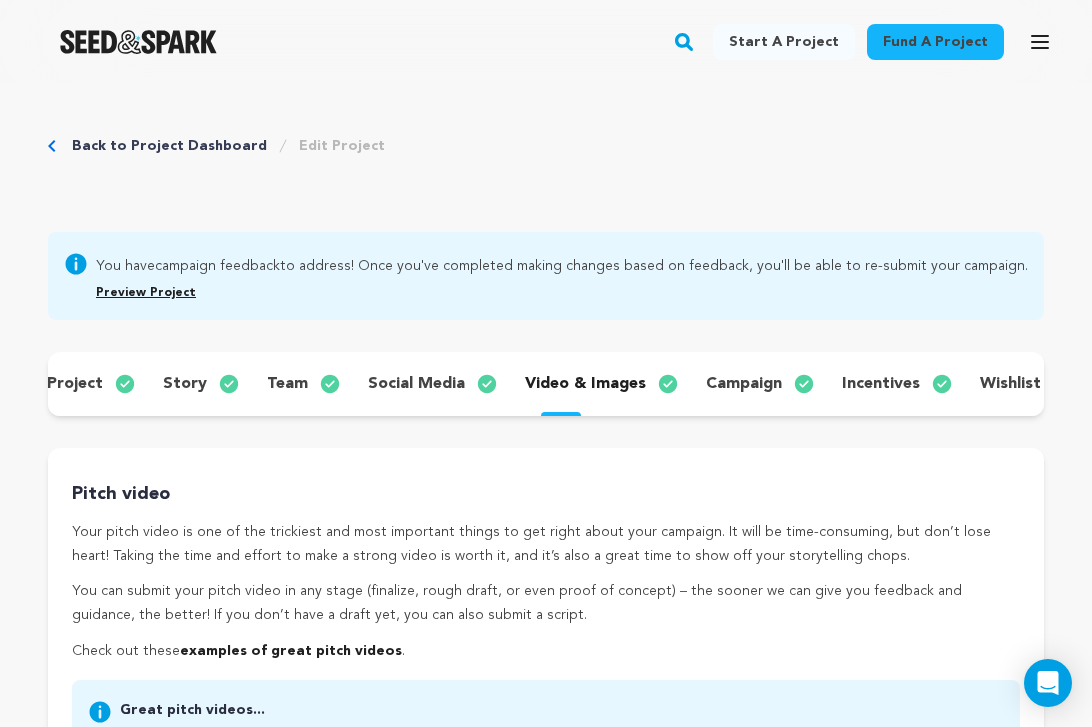 click on "team" at bounding box center [301, 384] 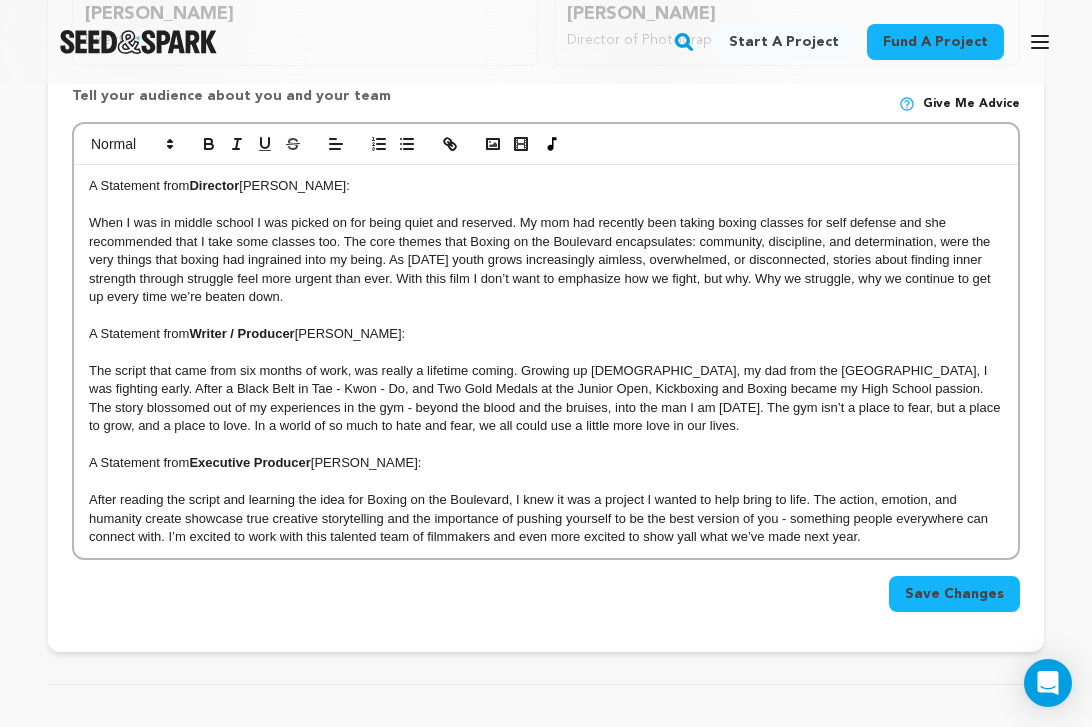 scroll, scrollTop: 928, scrollLeft: 0, axis: vertical 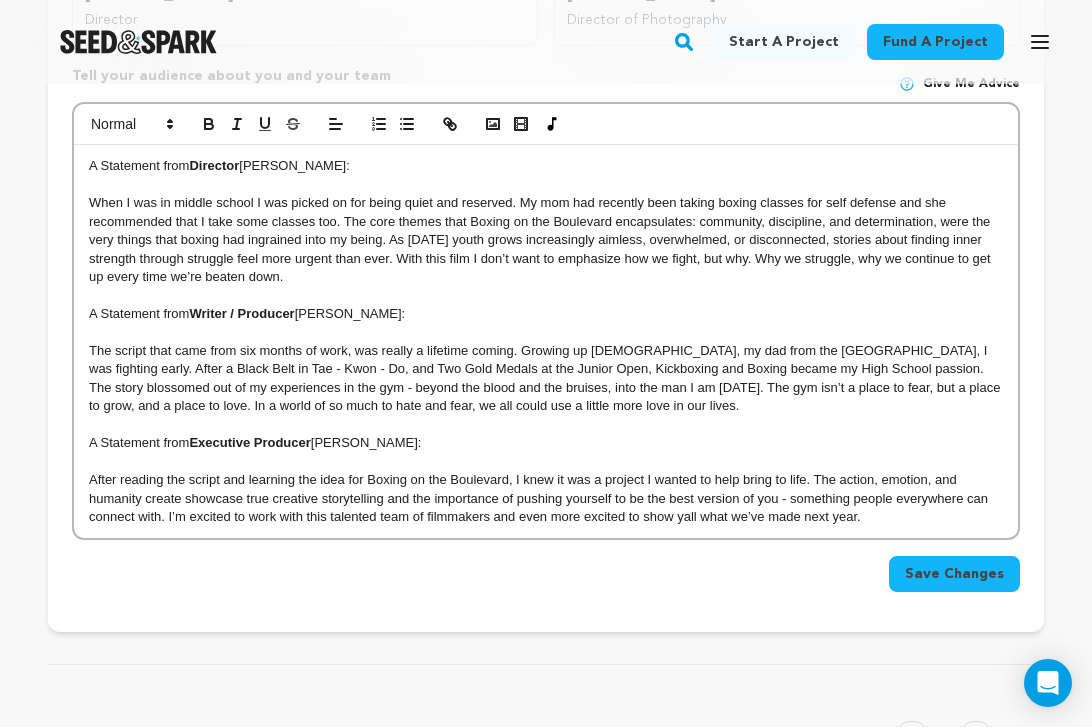 click on "After reading the script and learning the idea for Boxing on the Boulevard, I knew it was a project I wanted to help bring to life. The action, emotion, and humanity create showcase true creative storytelling and the importance of pushing yourself to be the best version of you - something people everywhere can connect with. I’m excited to work with this talented team of filmmakers and even more excited to show yall what we’ve made next year." at bounding box center (546, 498) 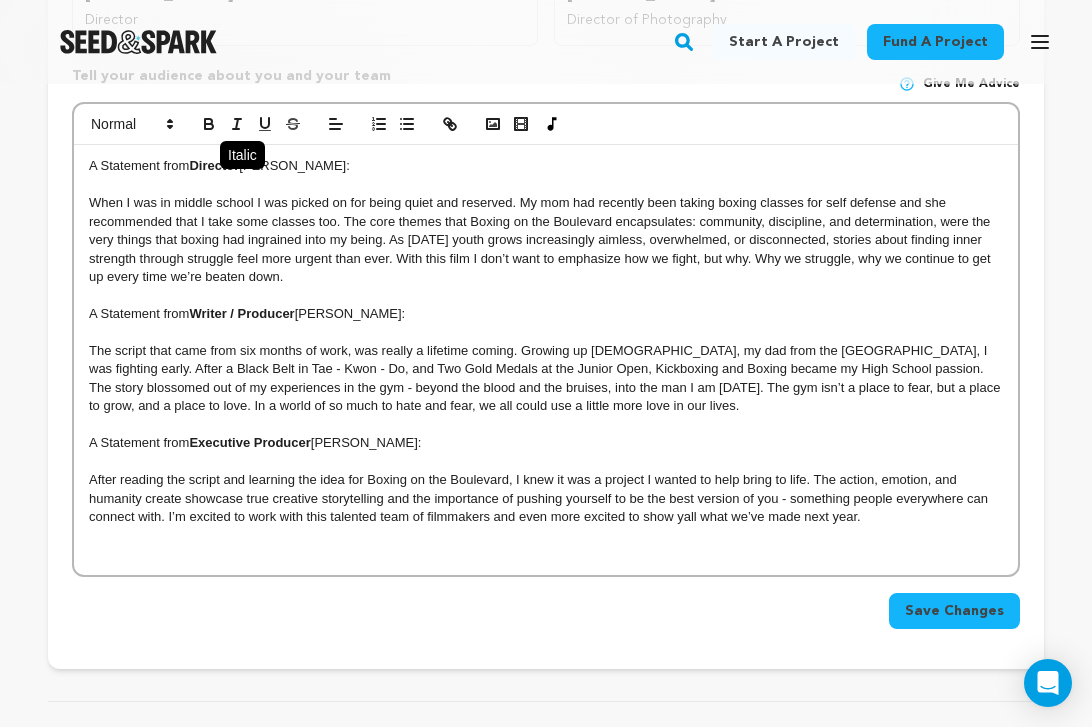 type 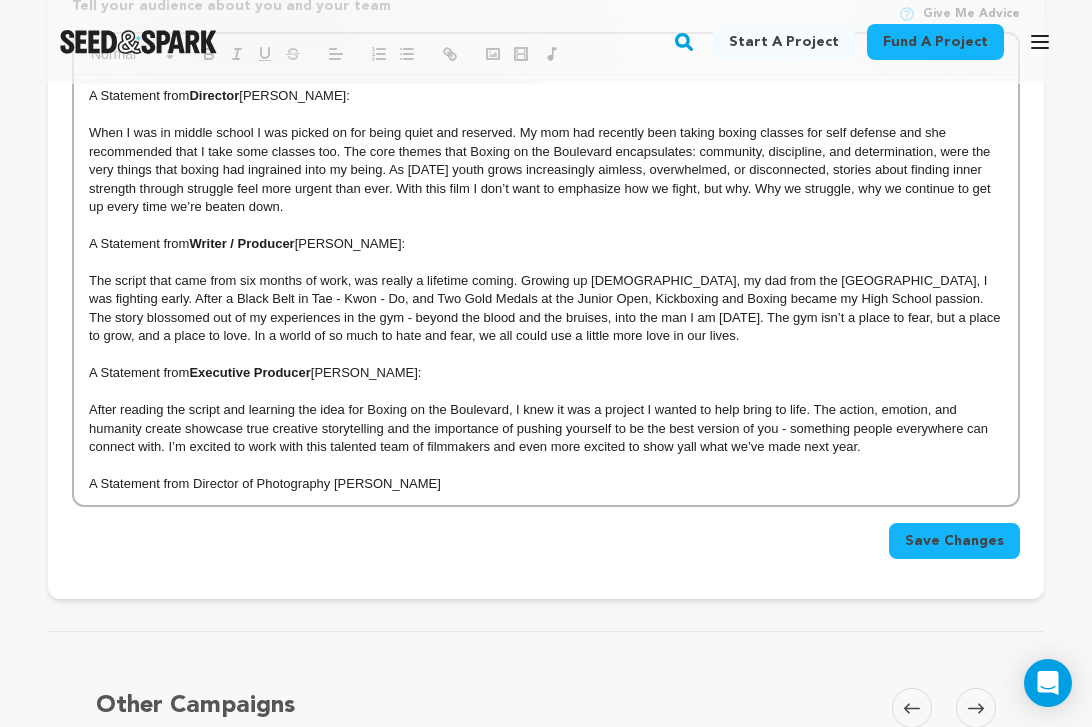 scroll, scrollTop: 1000, scrollLeft: 0, axis: vertical 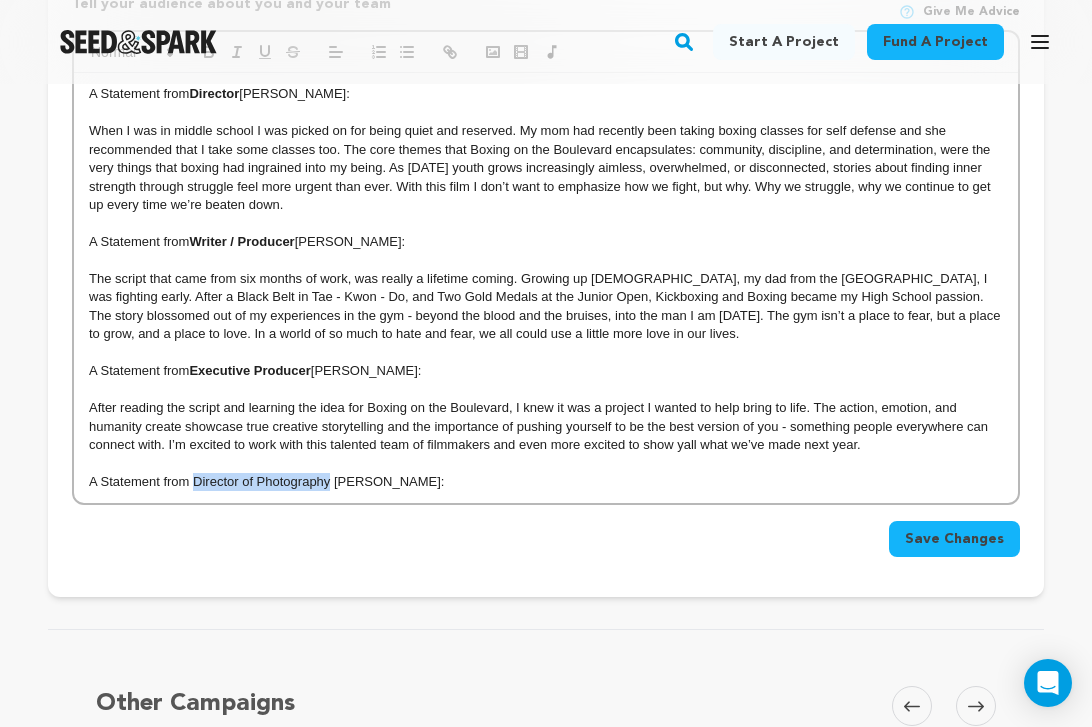 drag, startPoint x: 331, startPoint y: 488, endPoint x: 193, endPoint y: 483, distance: 138.09055 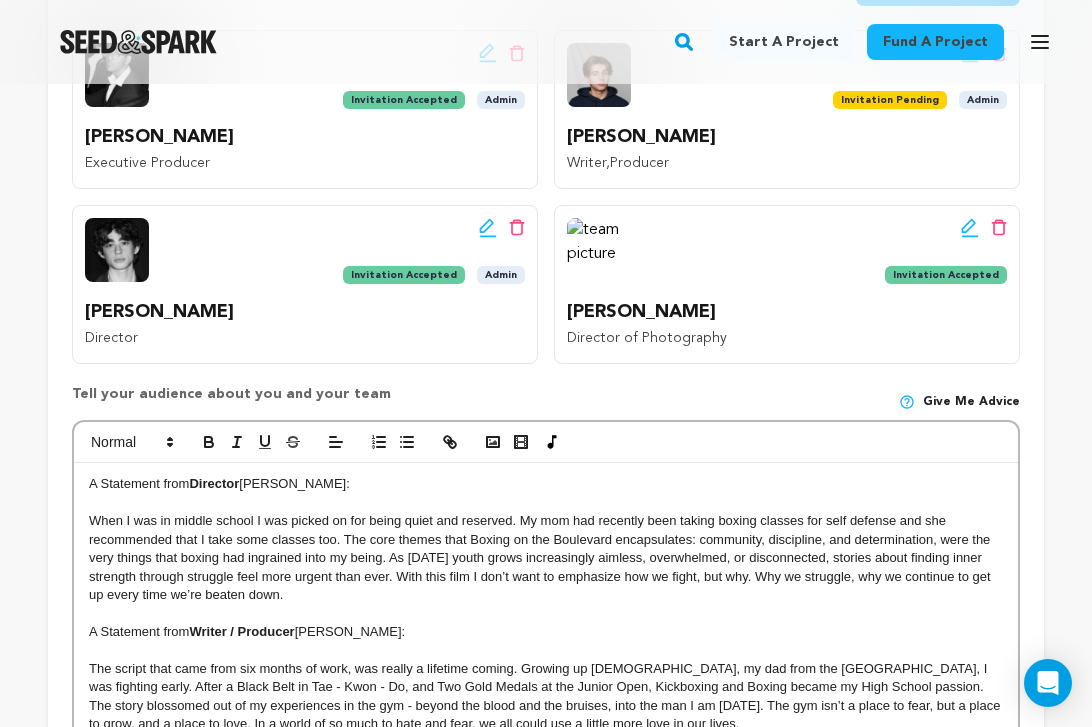 scroll, scrollTop: 631, scrollLeft: 0, axis: vertical 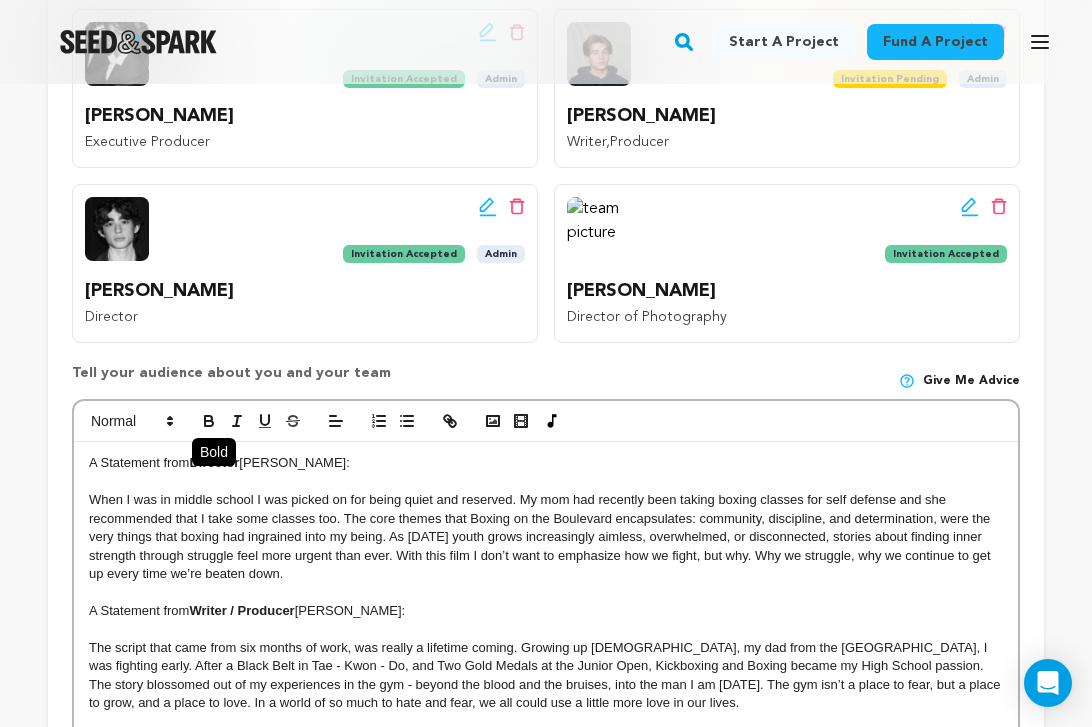click 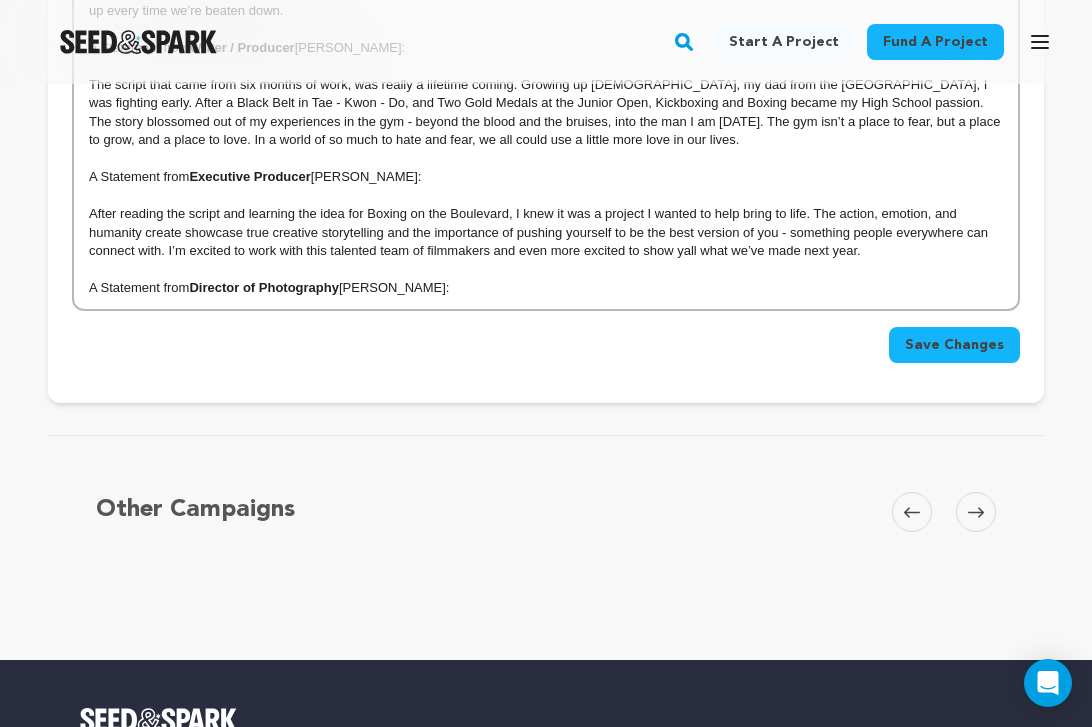 scroll, scrollTop: 1198, scrollLeft: 0, axis: vertical 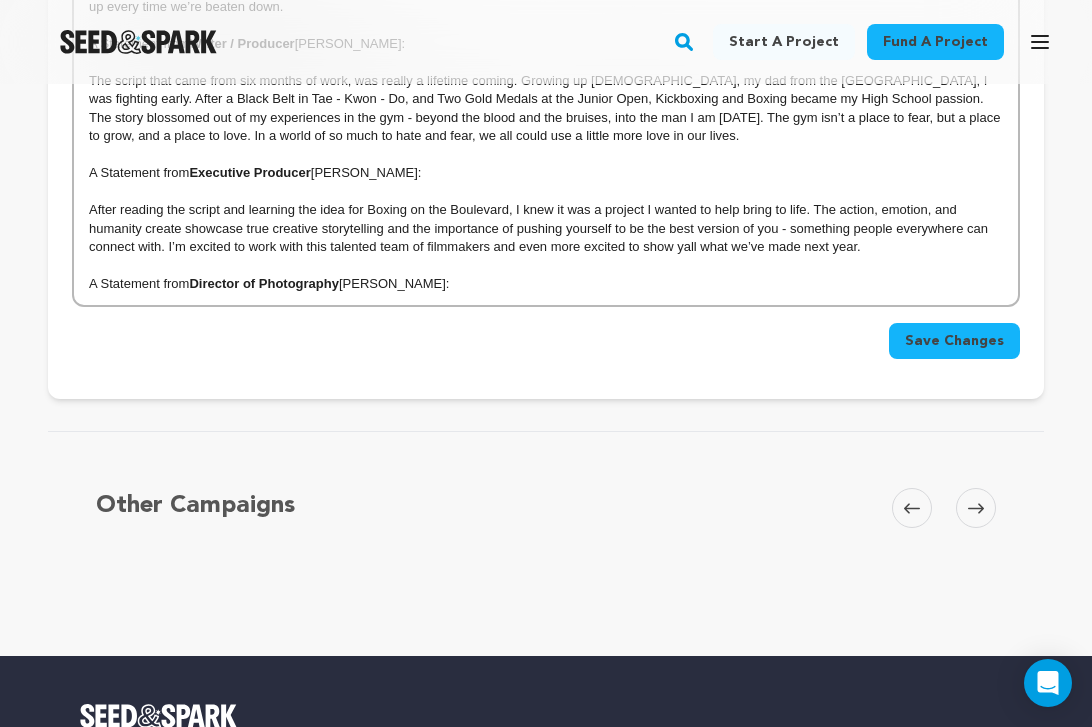 click on "A Statement from  Director of Photography  Marcus Oringer:" at bounding box center [546, 284] 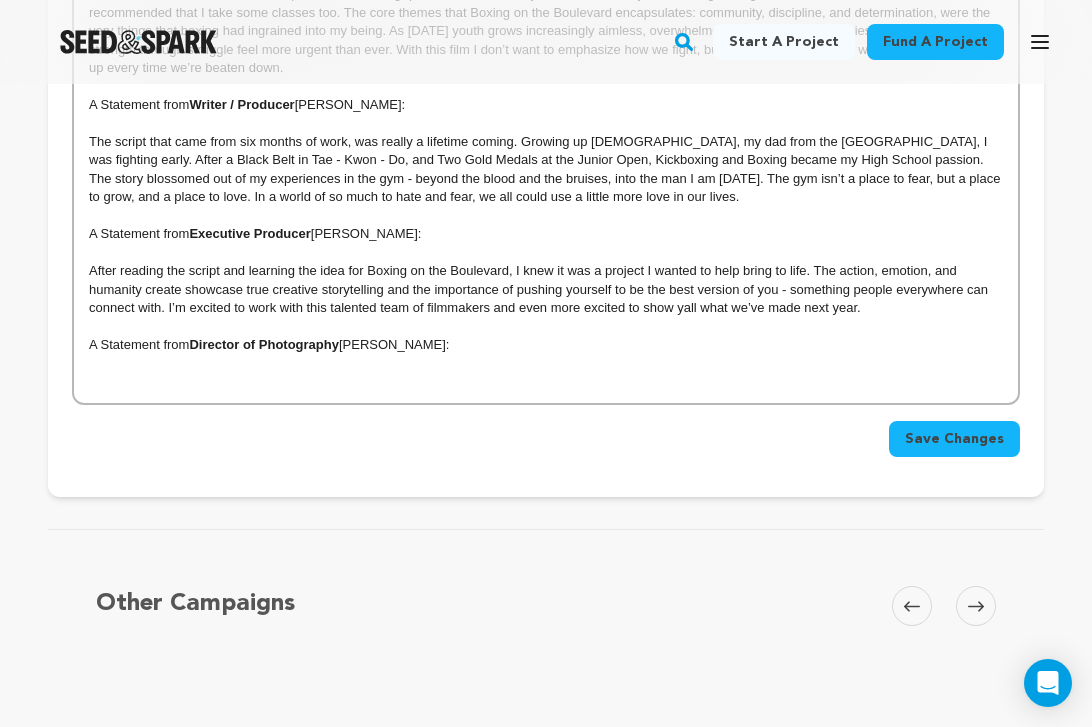 scroll, scrollTop: 1133, scrollLeft: 0, axis: vertical 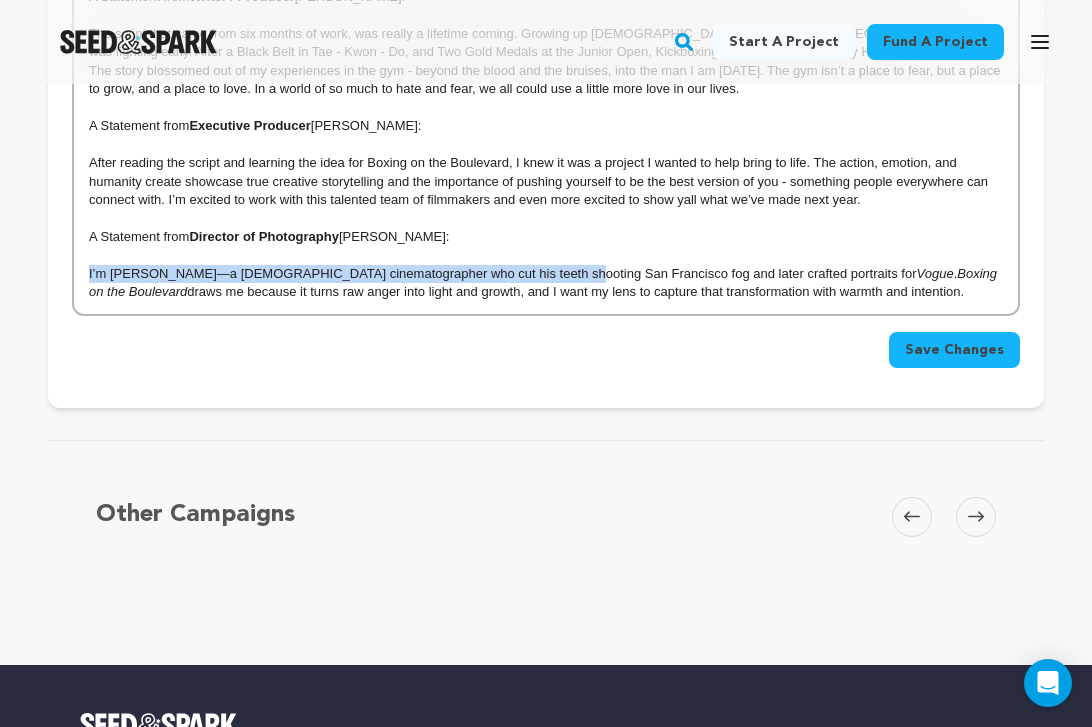 drag, startPoint x: 546, startPoint y: 273, endPoint x: -23, endPoint y: 268, distance: 569.022 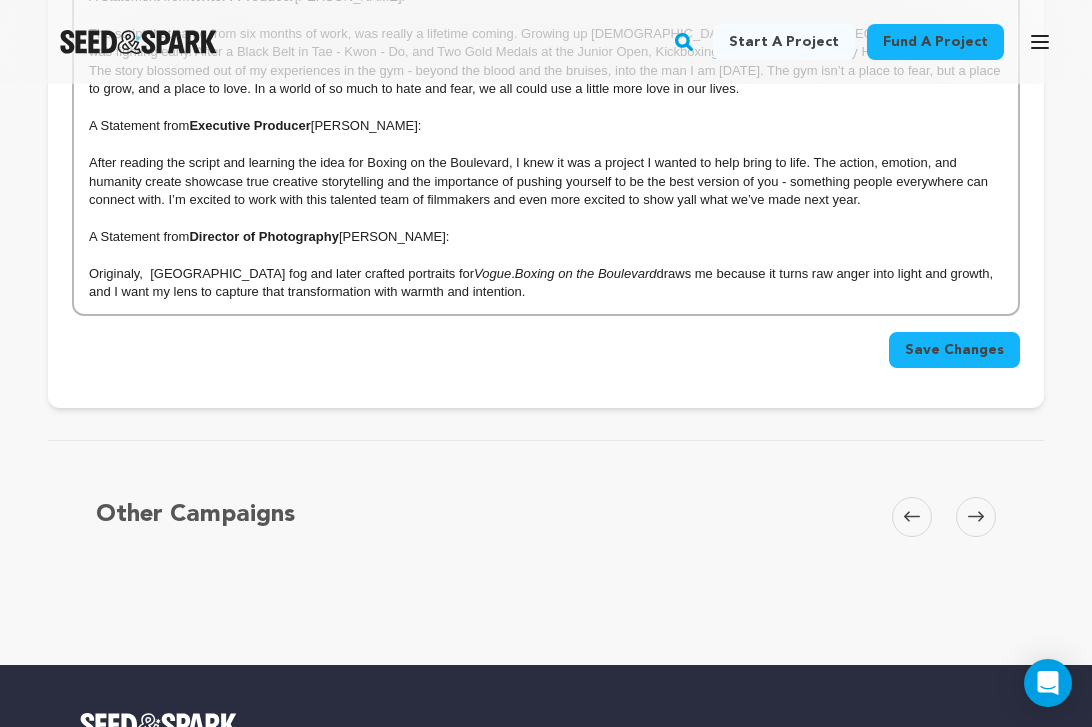 click on "A Statement from  Director  Andrew Hynes: When I was in middle school I was picked on for being quiet and reserved. My mom had recently been taking boxing classes for self defense and she recommended that I take some classes too. The core themes that Boxing on the Boulevard encapsulates: community, discipline, and determination, were the very things that boxing had ingrained into my being. As today’s youth grows increasingly aimless, overwhelmed, or disconnected, stories about finding inner strength through struggle feel more urgent than ever. With this film I don’t want to emphasize how we fight, but why. Why we struggle, why we continue to get up every time we’re beaten down. A Statement from  Writer / Producer  Lucas Acosta: A Statement from  Executive Producer  Sanky Chari: A Statement from  Director of Photography  Marcus Oringer: Originaly,  San Francisco fog and later crafted portraits for  Vogue .  Boxing on the Boulevard" at bounding box center [546, 70] 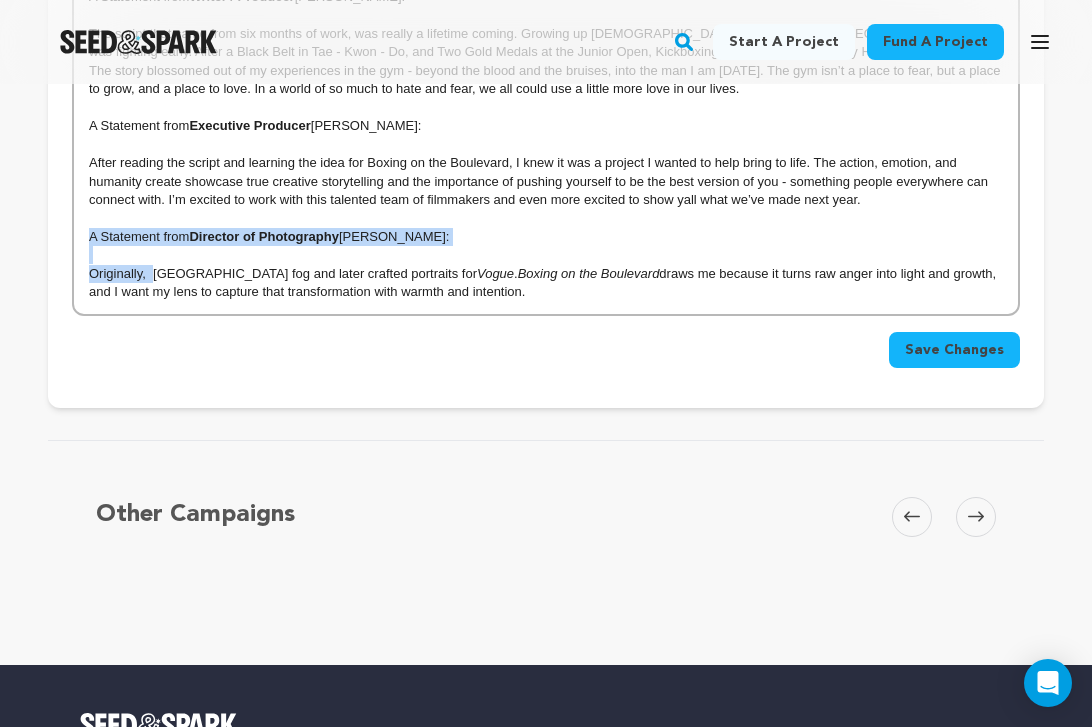 drag, startPoint x: 153, startPoint y: 272, endPoint x: -45, endPoint y: 245, distance: 199.83243 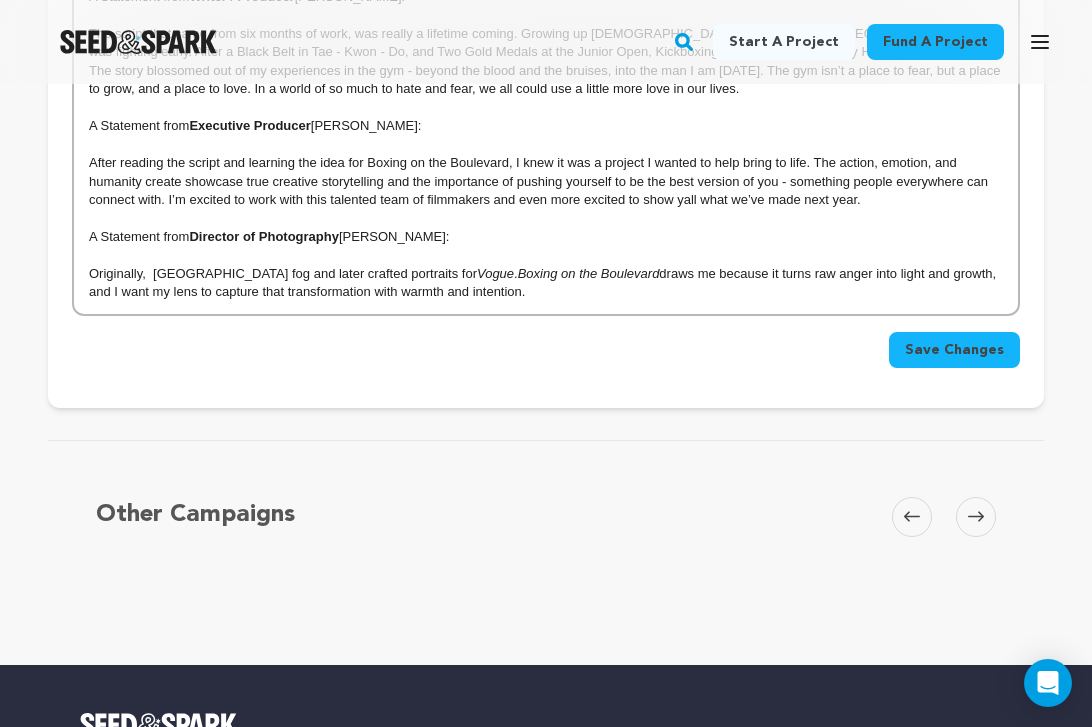 click on "Save Changes" at bounding box center (546, 350) 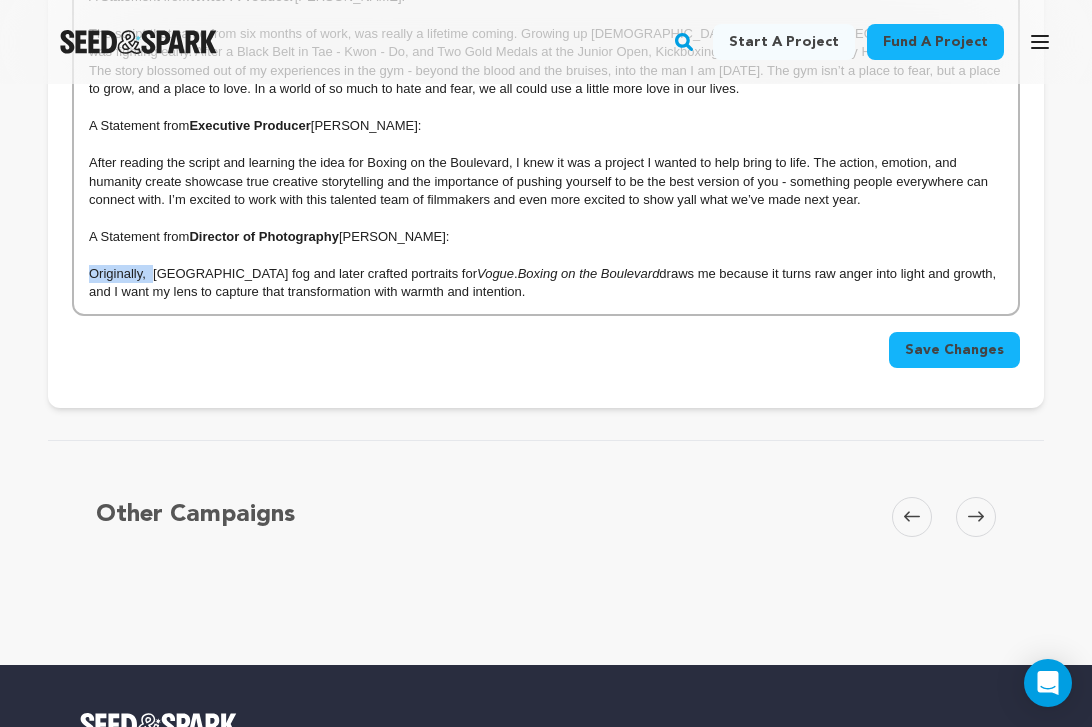 drag, startPoint x: 154, startPoint y: 274, endPoint x: -36, endPoint y: 269, distance: 190.06578 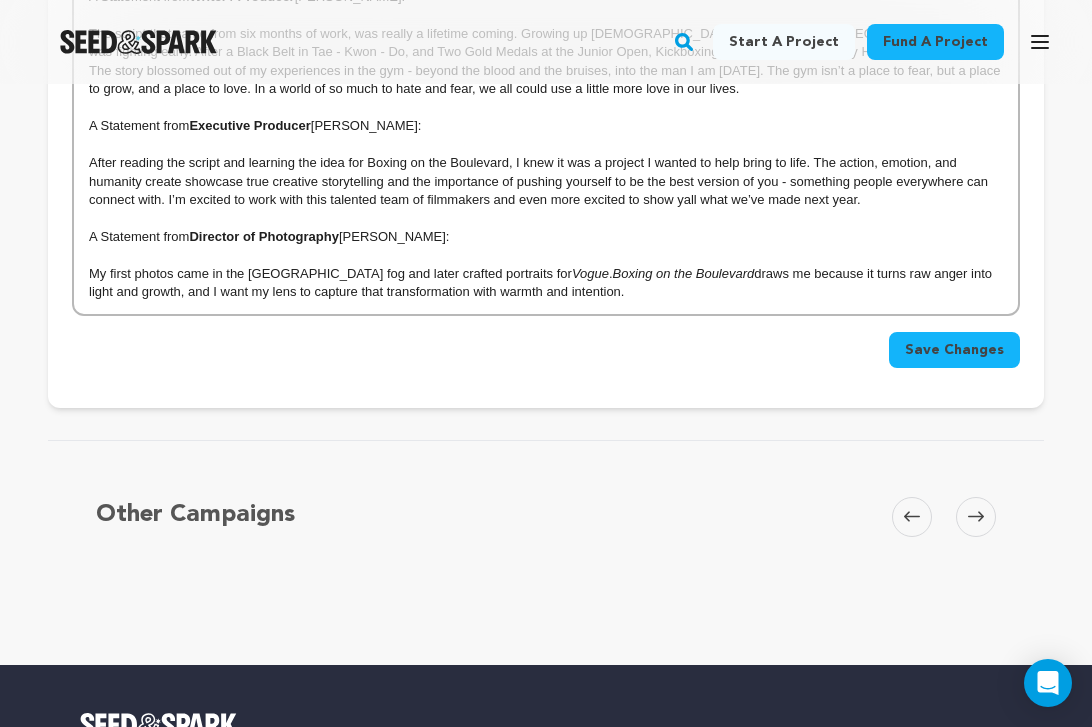 click on "My first photos came in the San Francisco fog and later crafted portraits for  Vogue .  Boxing on the Boulevard  draws me because it turns raw anger into light and growth, and I want my lens to capture that transformation with warmth and intention." at bounding box center [546, 283] 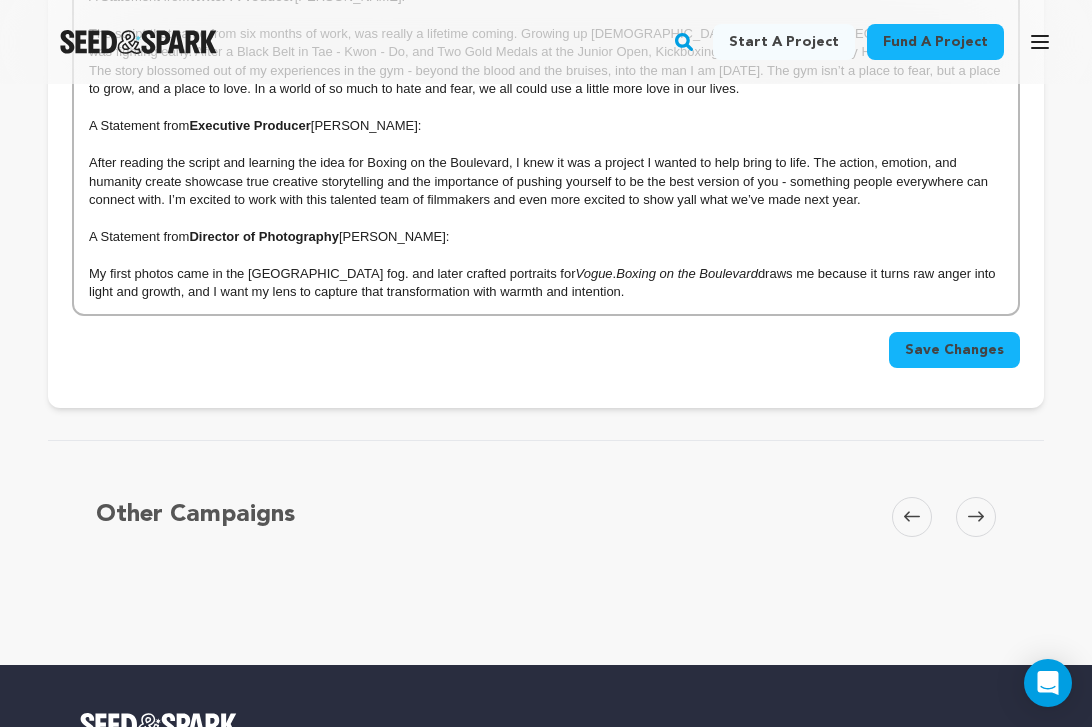 drag, startPoint x: 574, startPoint y: 272, endPoint x: 360, endPoint y: 271, distance: 214.00233 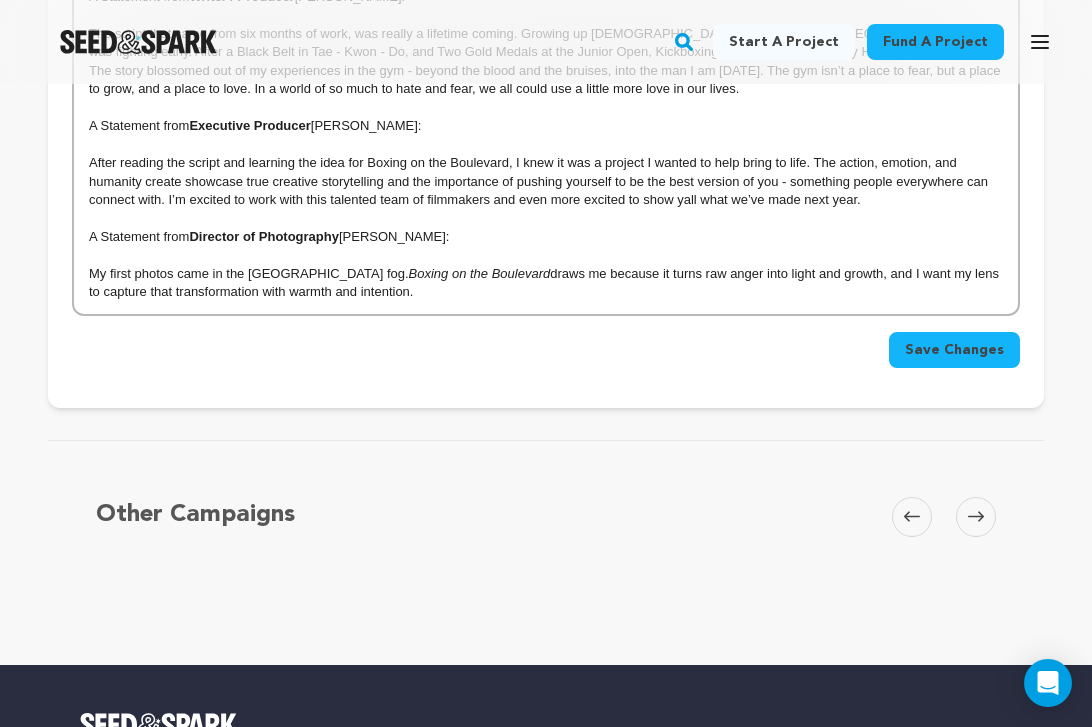 click on "My first photos came in the San Francisco fog.  Boxing on the Boulevard  draws me because it turns raw anger into light and growth, and I want my lens to capture that transformation with warmth and intention." at bounding box center [546, 283] 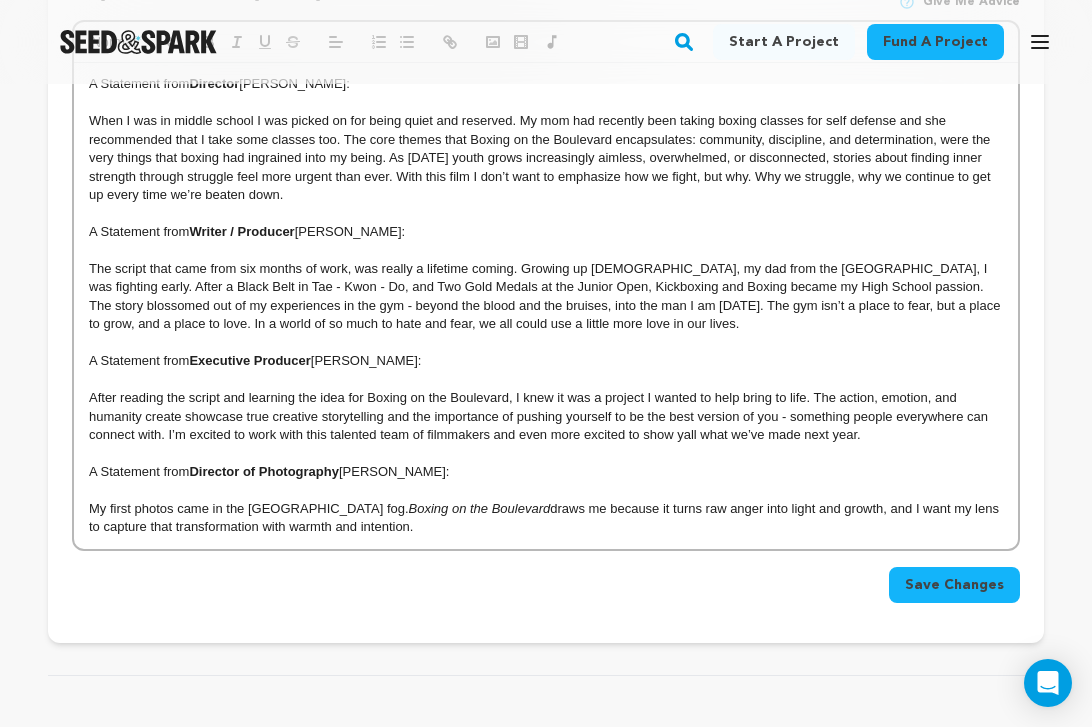 scroll, scrollTop: 1008, scrollLeft: 0, axis: vertical 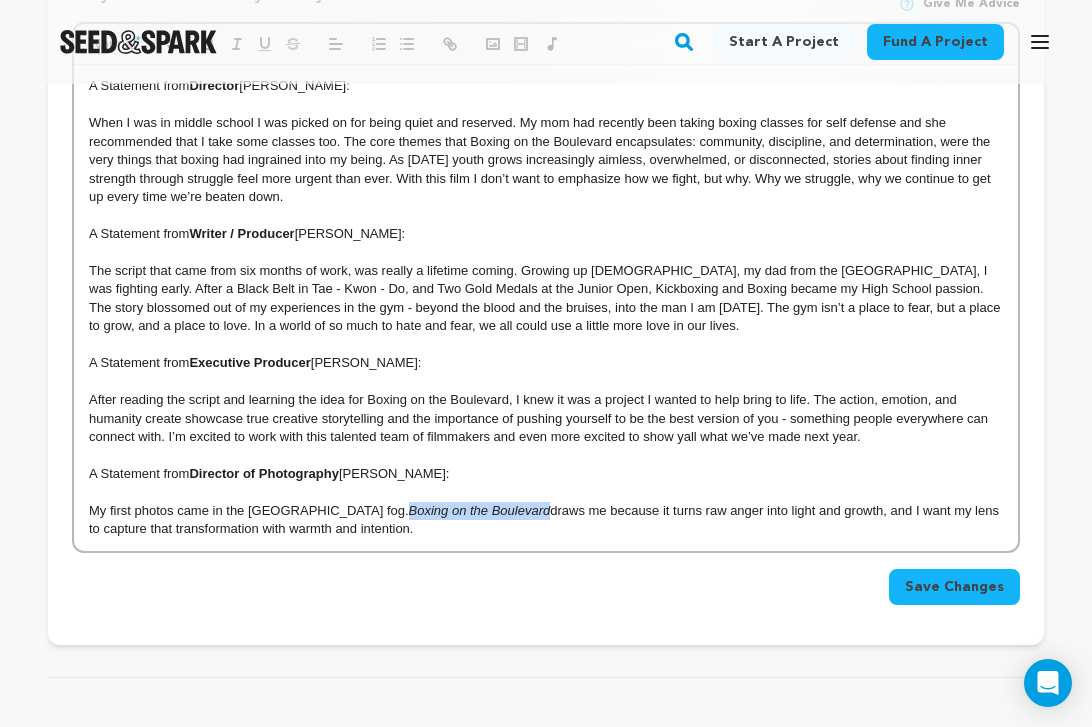 drag, startPoint x: 503, startPoint y: 512, endPoint x: 361, endPoint y: 512, distance: 142 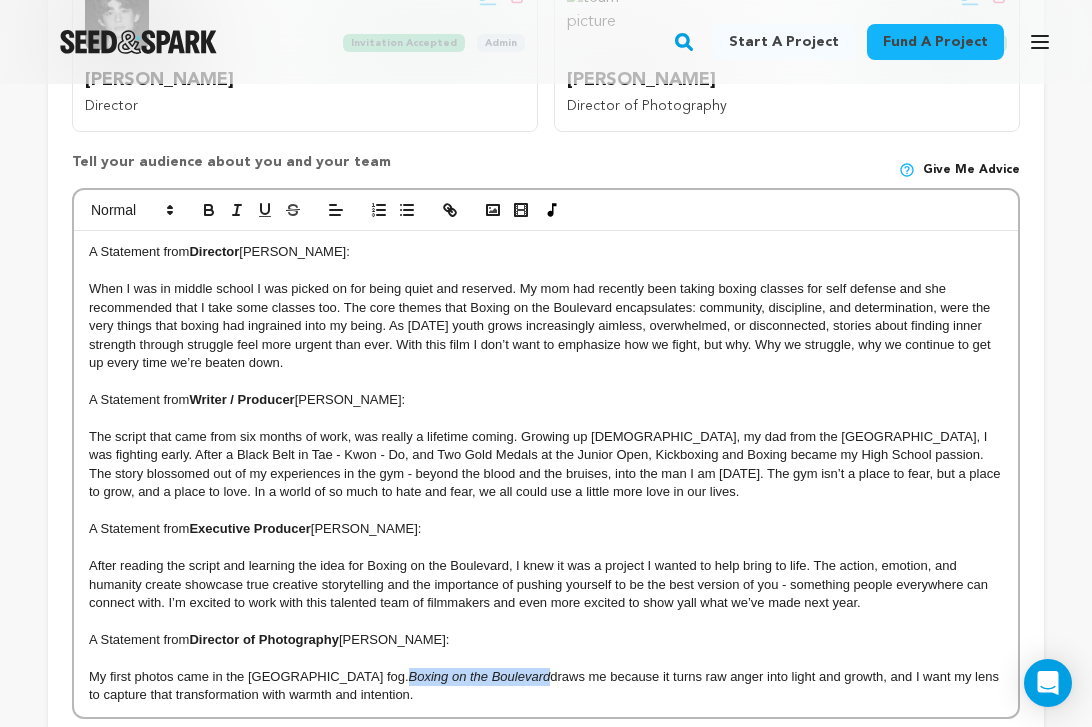 scroll, scrollTop: 855, scrollLeft: 0, axis: vertical 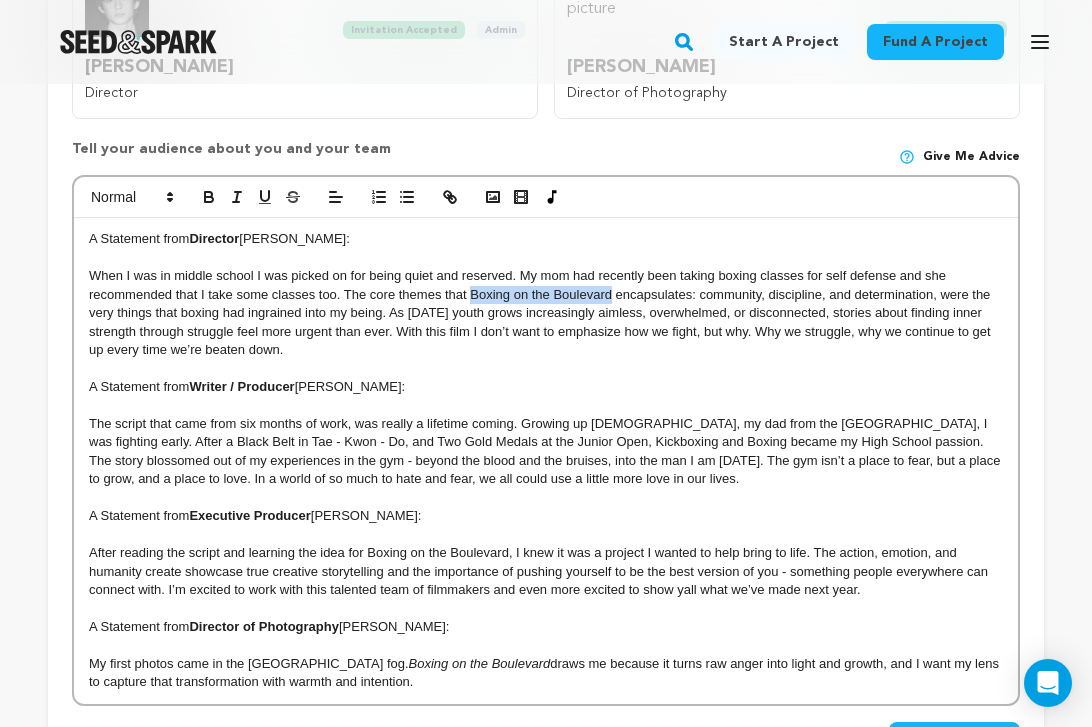 drag, startPoint x: 471, startPoint y: 292, endPoint x: 611, endPoint y: 295, distance: 140.03214 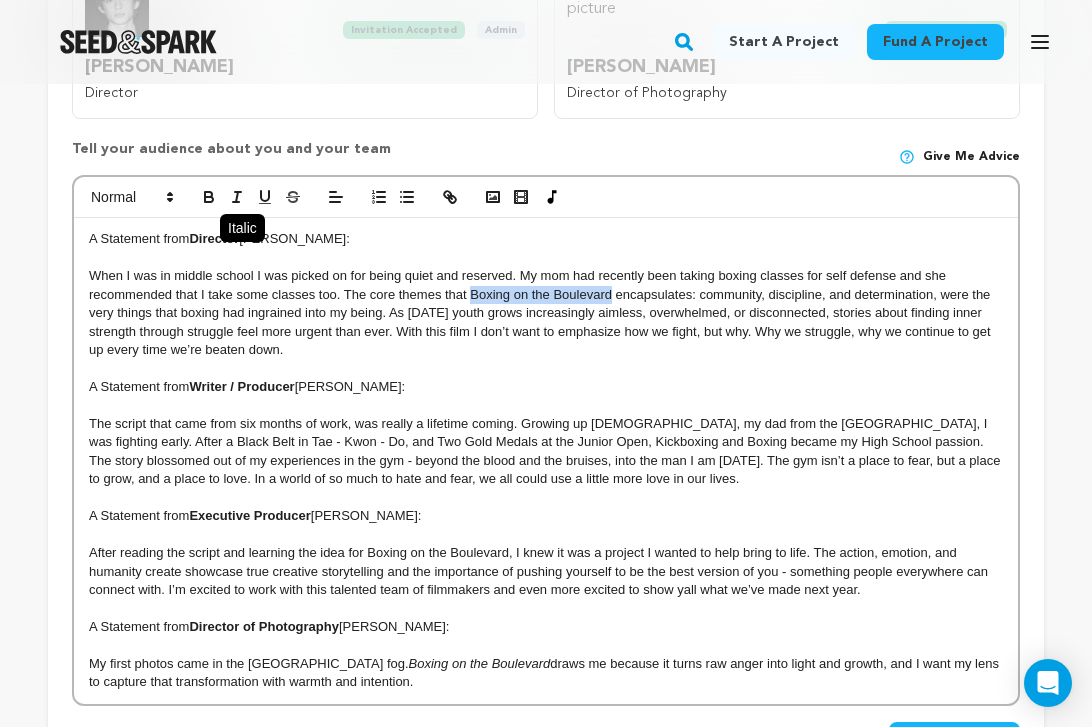 click 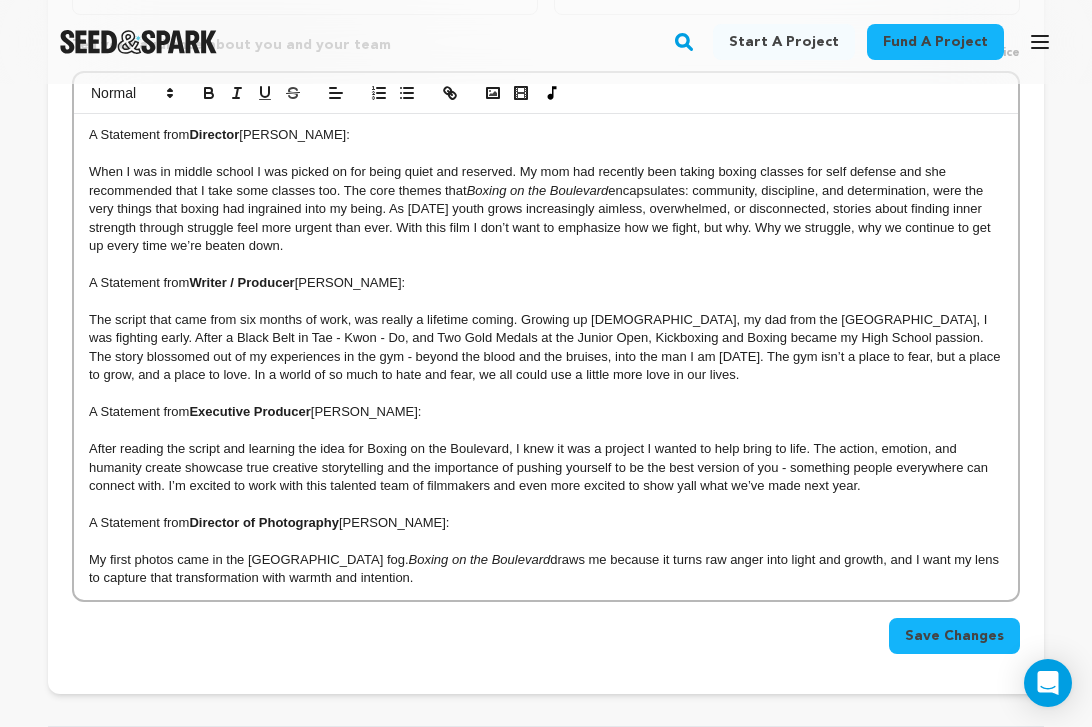 scroll, scrollTop: 961, scrollLeft: 0, axis: vertical 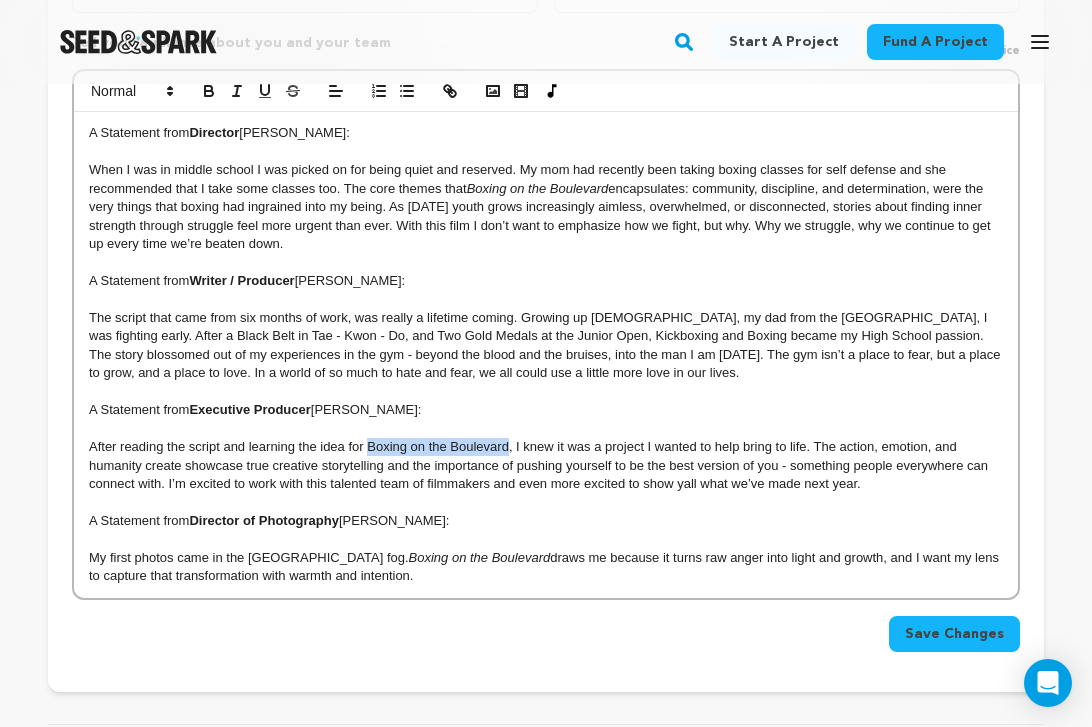 drag, startPoint x: 367, startPoint y: 443, endPoint x: 507, endPoint y: 456, distance: 140.60228 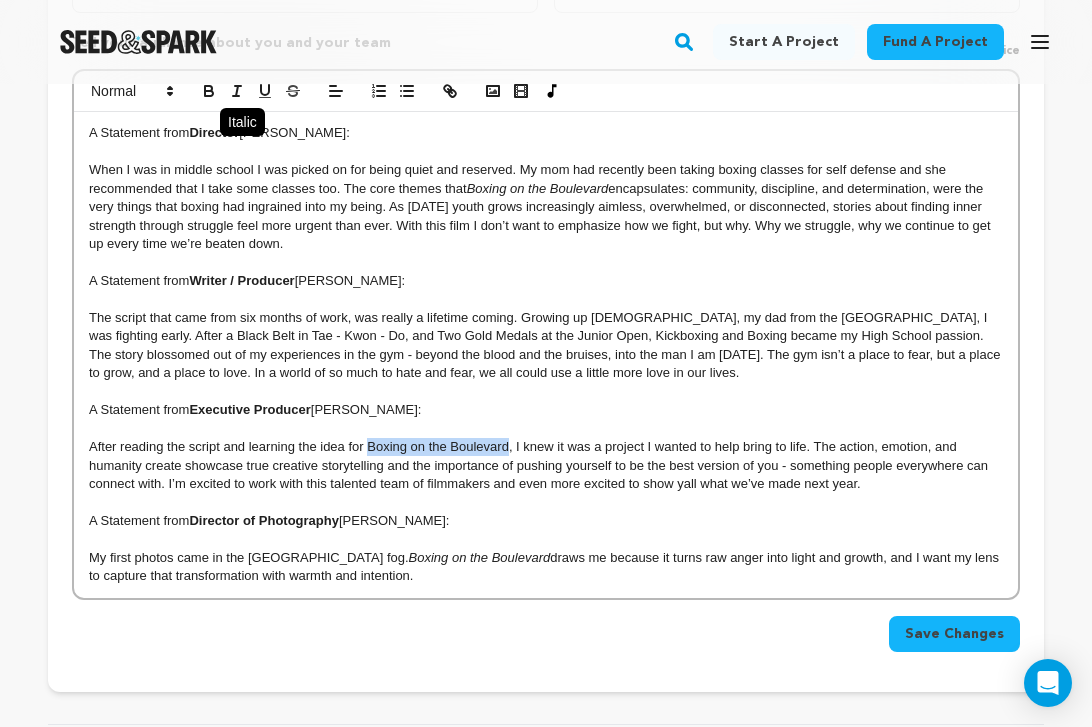click 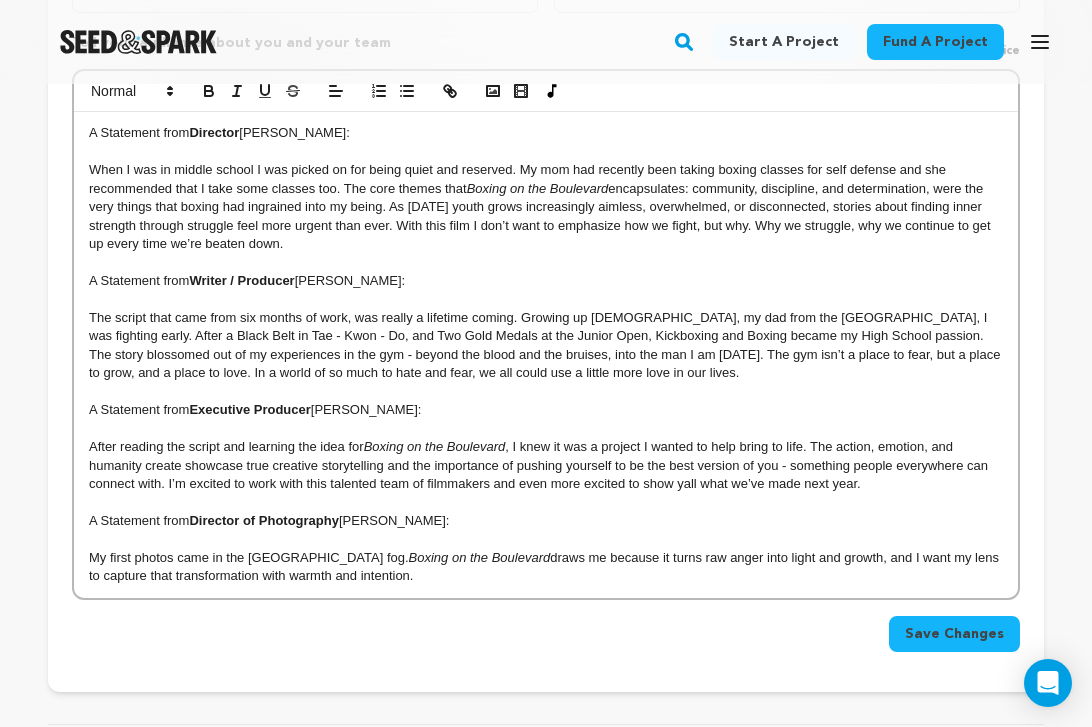 click on "Save Changes" at bounding box center [546, 626] 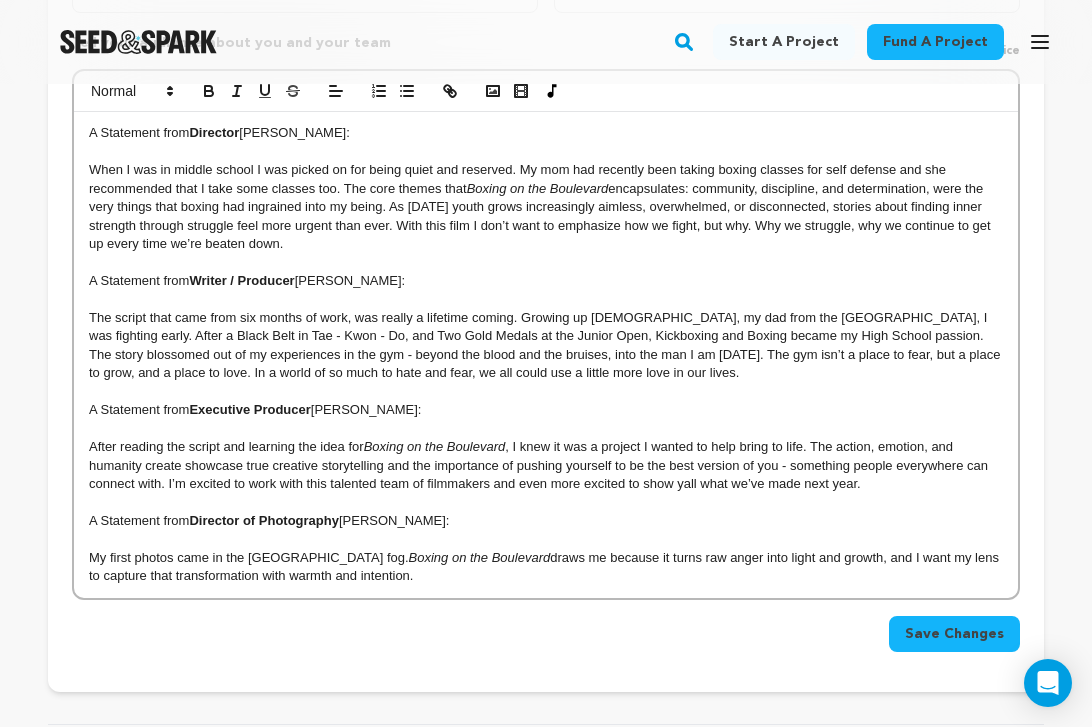 click on "Boxing on the Boulevard" at bounding box center (480, 557) 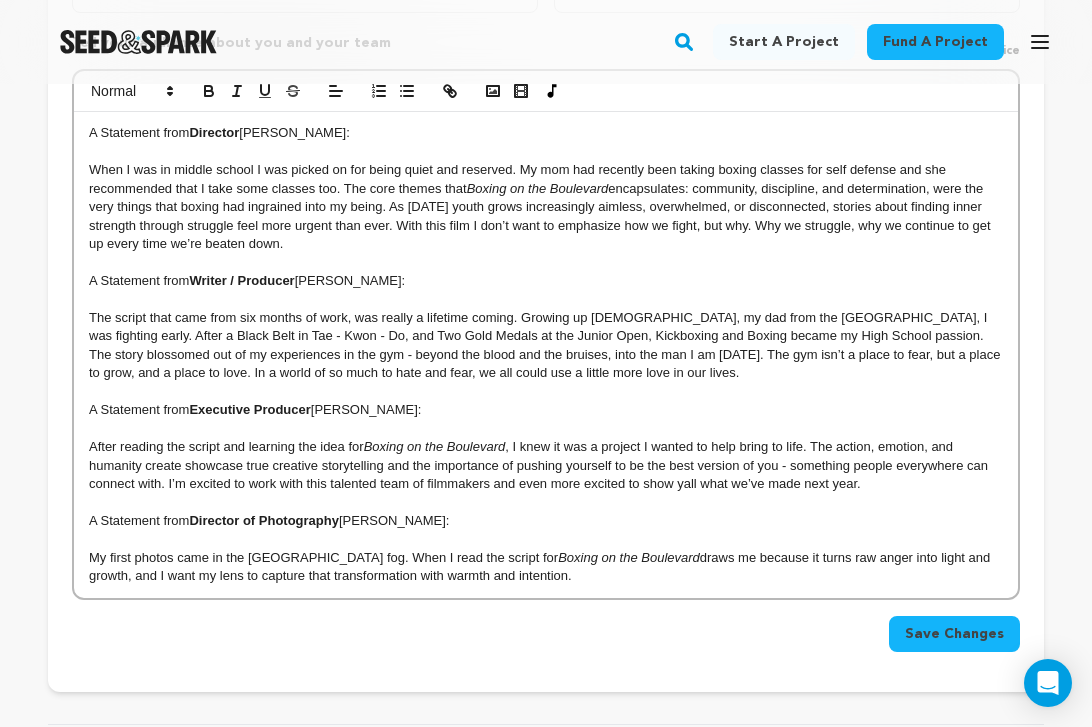 click on "My first photos came in the San Francisco fog. When I read the script for  Boxing on the Boulevard  draws me because it turns raw anger into light and growth, and I want my lens to capture that transformation with warmth and intention." at bounding box center [546, 567] 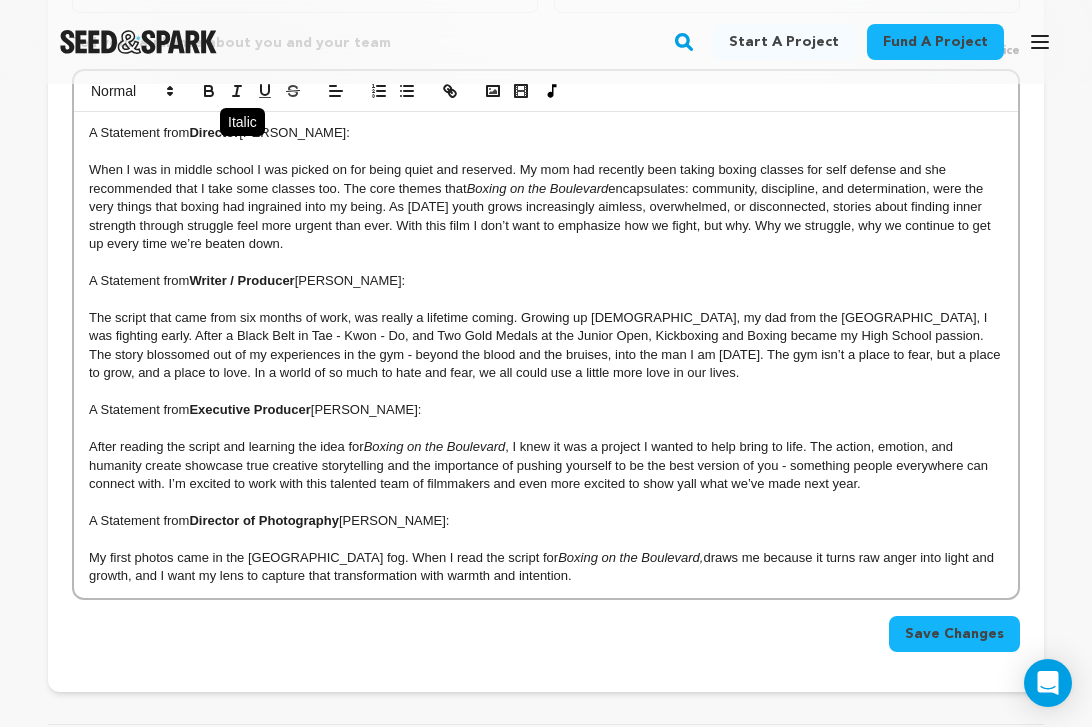 click 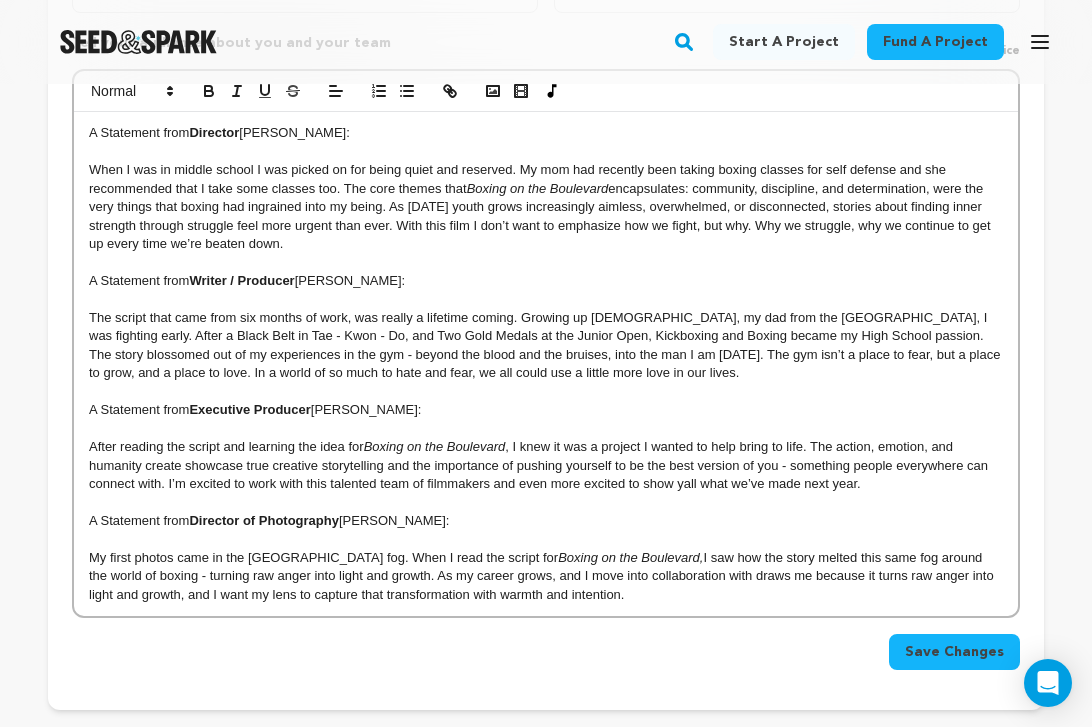 click on "Fund a project
Start a project
Search" at bounding box center [546, 42] 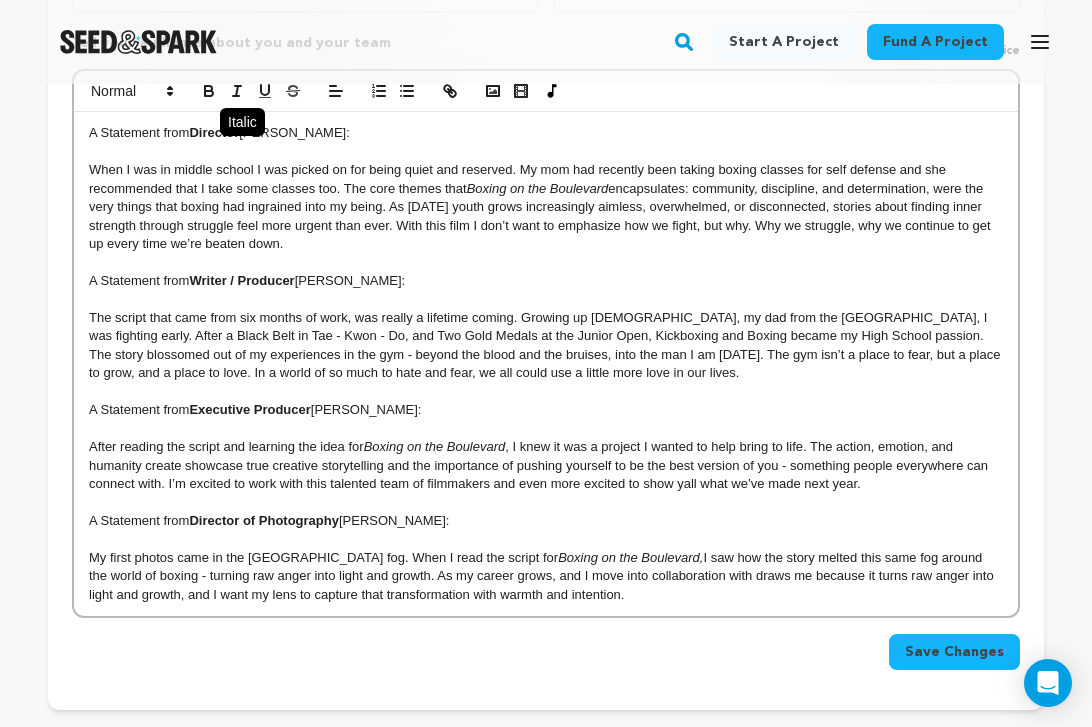 click 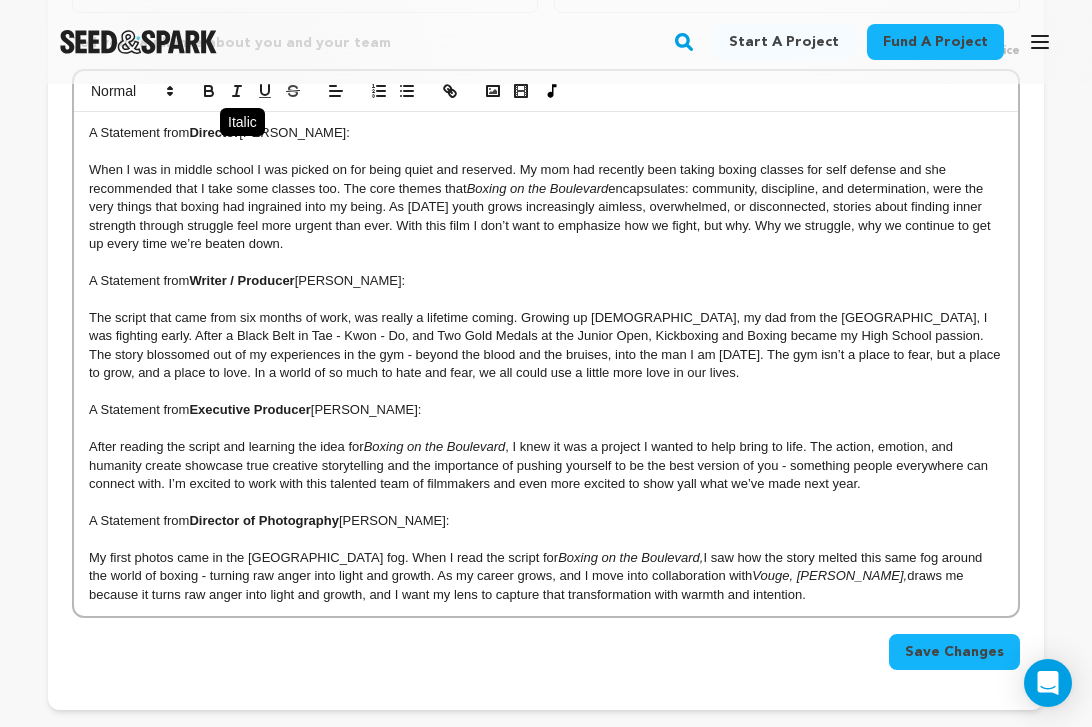 click at bounding box center (237, 91) 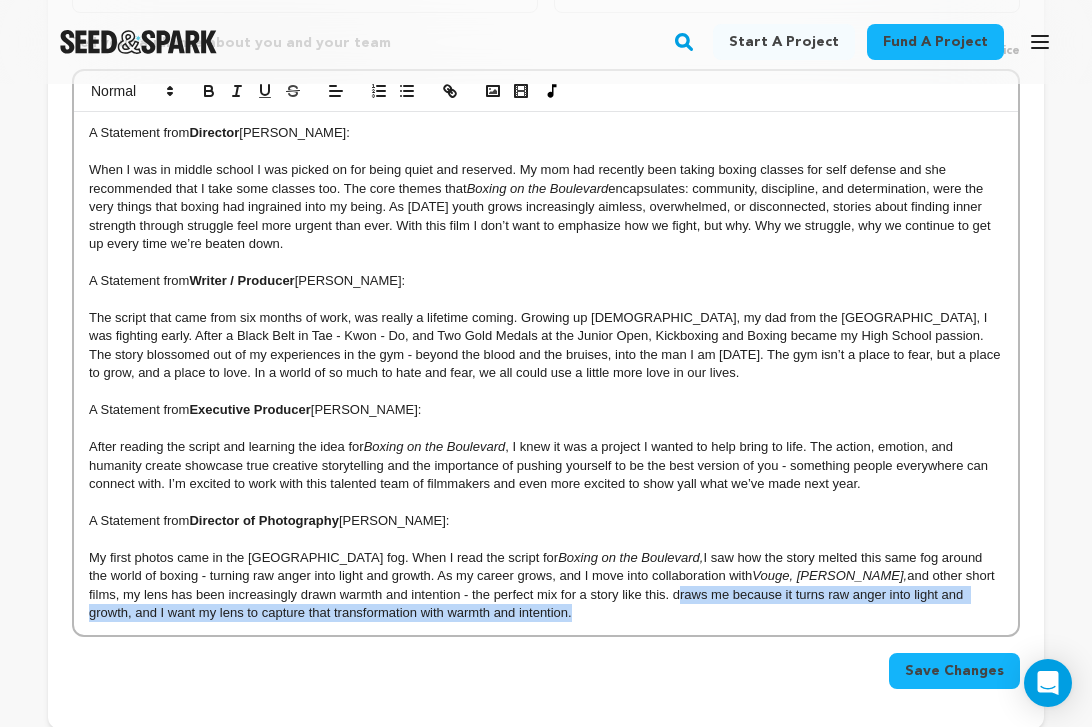 drag, startPoint x: 597, startPoint y: 602, endPoint x: 629, endPoint y: 614, distance: 34.176014 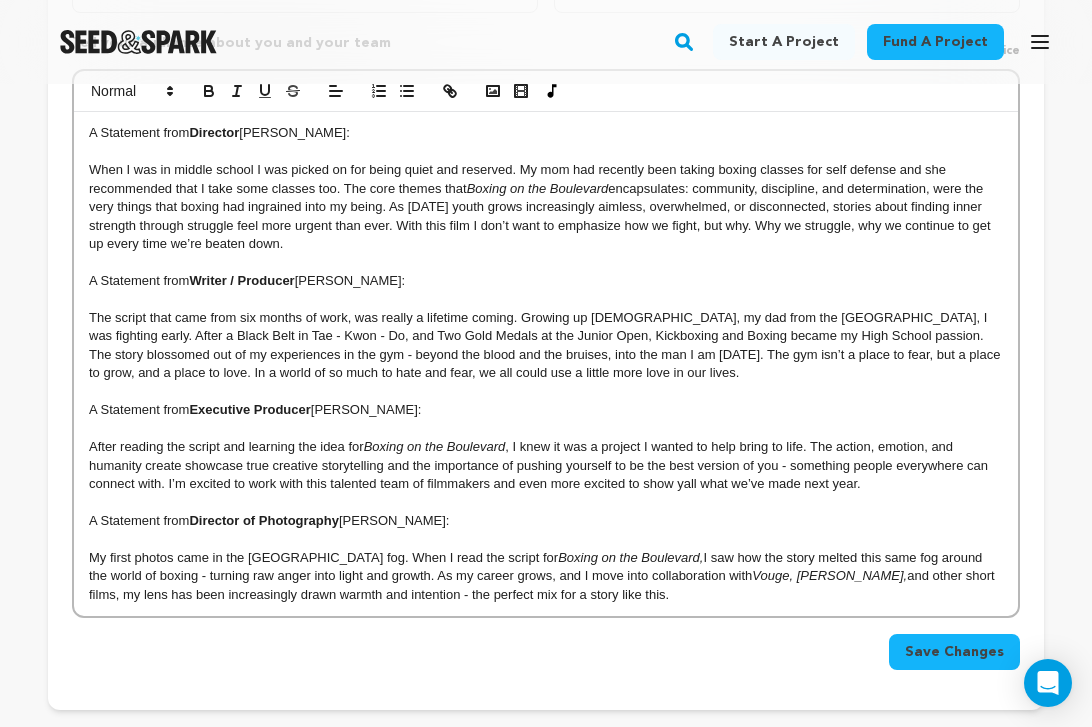 drag, startPoint x: 609, startPoint y: 607, endPoint x: 47, endPoint y: 554, distance: 564.4936 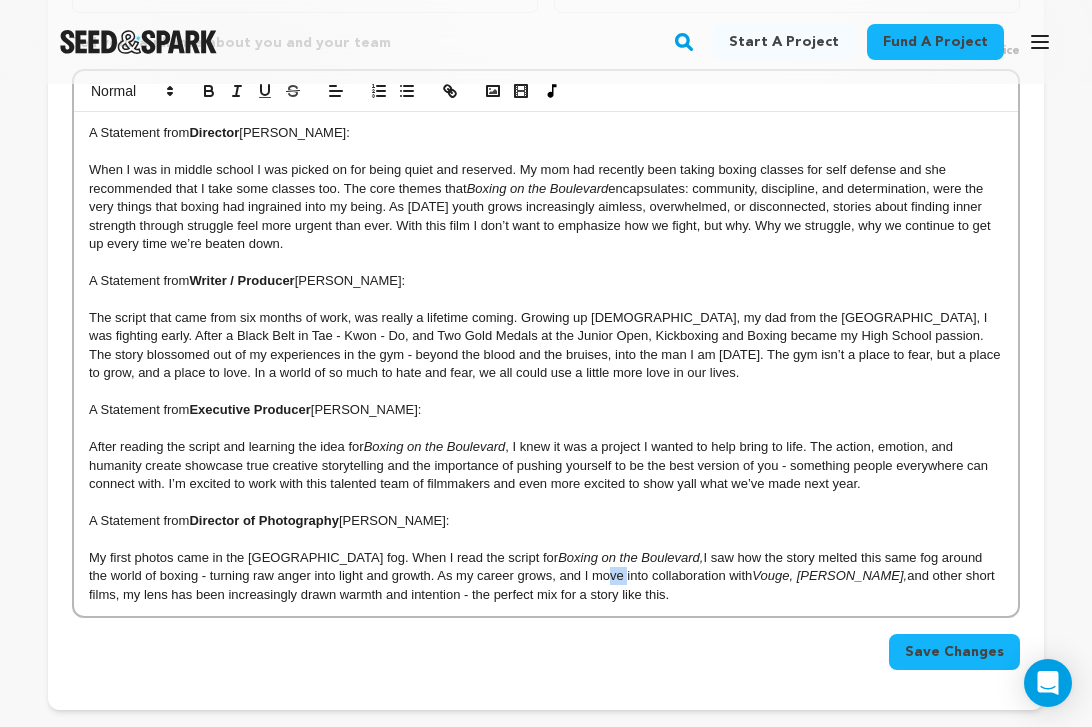 drag, startPoint x: 569, startPoint y: 577, endPoint x: 552, endPoint y: 578, distance: 17.029387 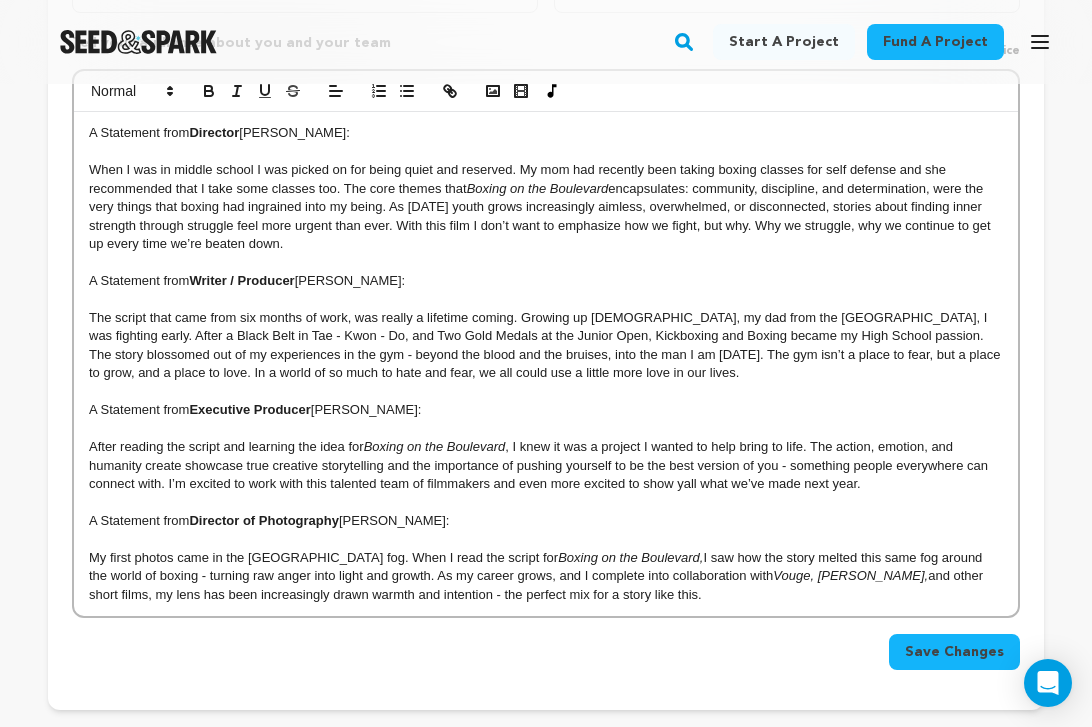 click on "My first photos came in the San Francisco fog. When I read the script for  Boxing on the Boulevard,  I saw how the story melted this same fog around the world of boxing - turning raw anger into light and growth. As my career grows, and I complete into collaboration with  Vouge, I-D Magazine,  and other short films, my lens has been increasingly drawn warmth and intention - the perfect mix for a story like this." at bounding box center [546, 576] 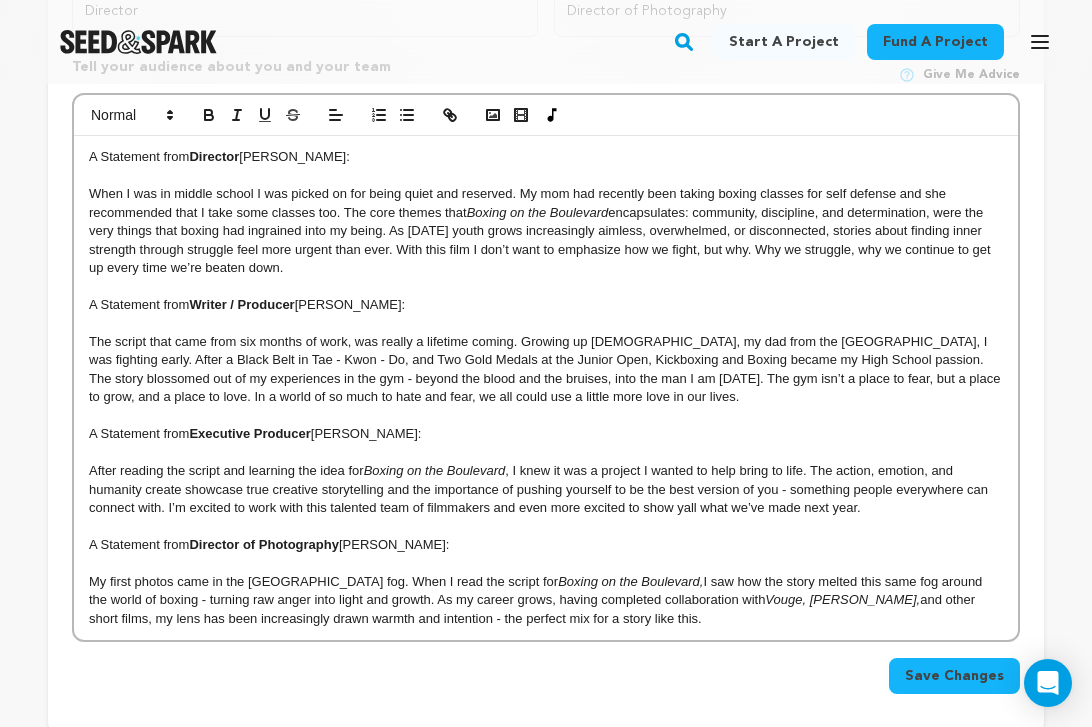 scroll, scrollTop: 934, scrollLeft: 0, axis: vertical 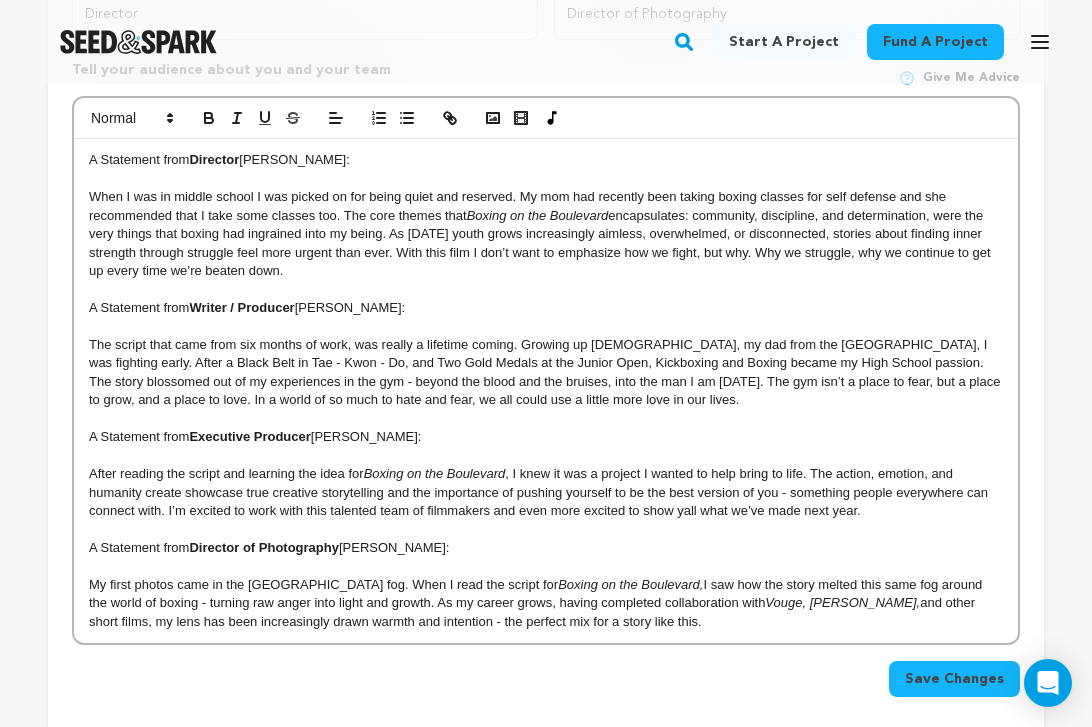 drag, startPoint x: 647, startPoint y: 634, endPoint x: 183, endPoint y: 579, distance: 467.24832 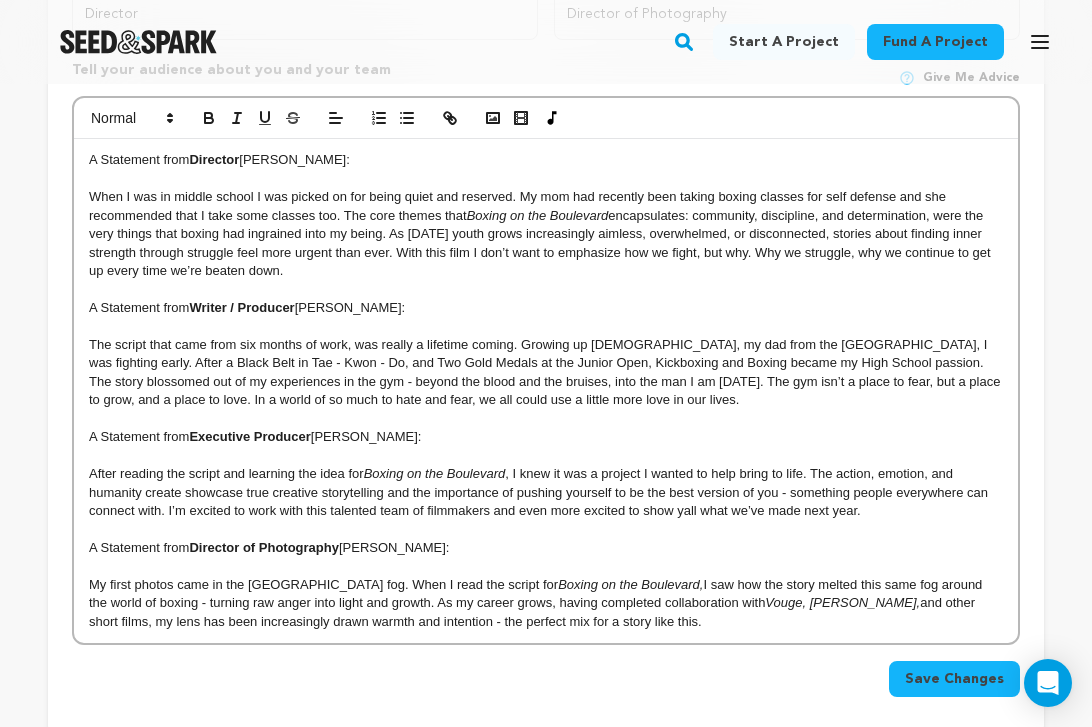 click on "My first photos came in the San Francisco fog. When I read the script for  Boxing on the Boulevard,  I saw how the story melted this same fog around the world of boxing - turning raw anger into light and growth. As my career grows, having completed collaboration with  Vouge, I-D Magazine,  and other short films, my lens has been increasingly drawn warmth and intention - the perfect mix for a story like this." at bounding box center (546, 603) 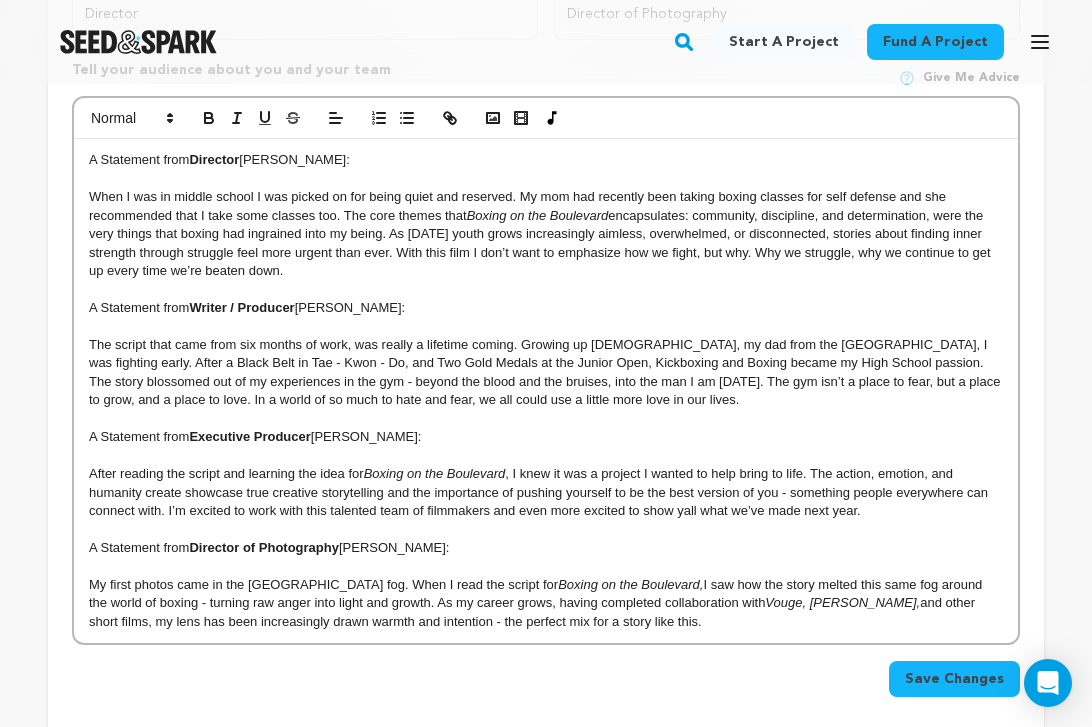 drag, startPoint x: 77, startPoint y: 582, endPoint x: 644, endPoint y: 640, distance: 569.95874 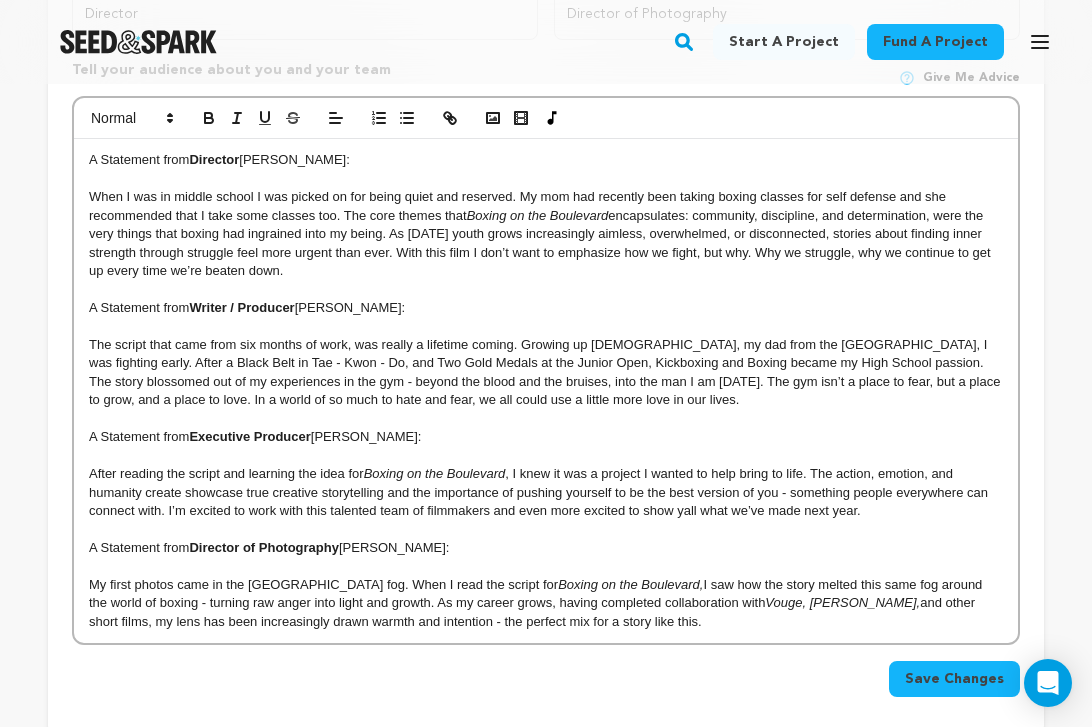 copy on "My first photos came in the San Francisco fog. When I read the script for  Boxing on the Boulevard,  I saw how the story melted this same fog around the world of boxing - turning raw anger into light and growth. As my career grows, having completed collaboration with  Vouge, I-D Magazine,  and other short films, my lens has been increasingly drawn warmth and intention - the perfect mix for a story like this." 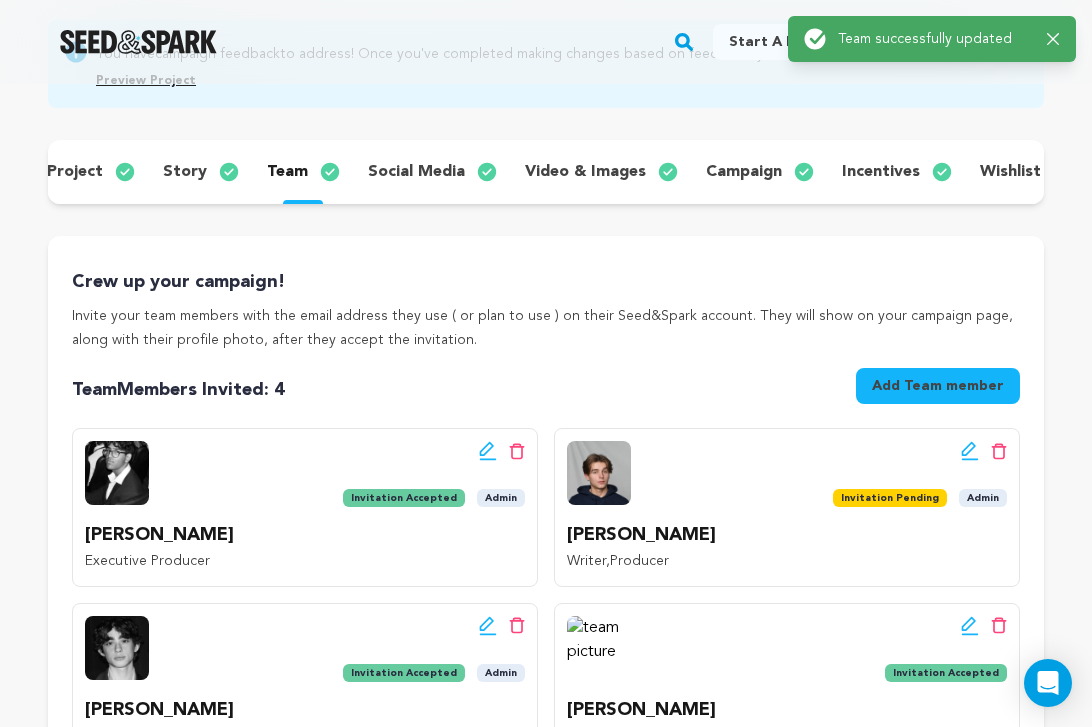 scroll, scrollTop: 0, scrollLeft: 0, axis: both 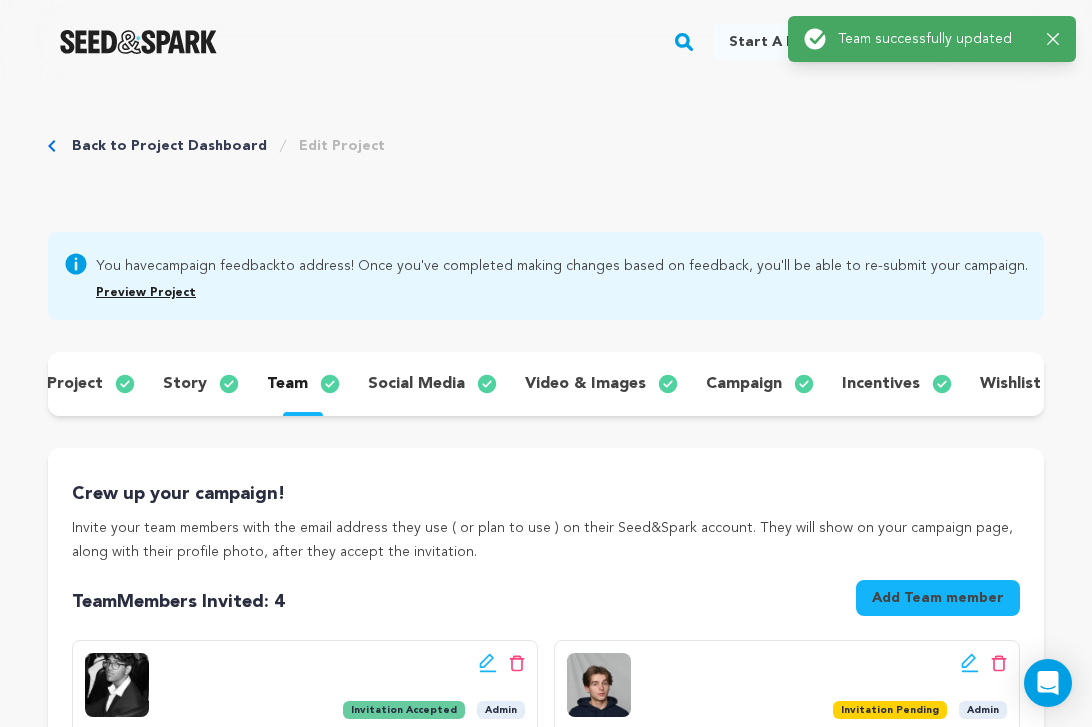 click on "video & images" at bounding box center [585, 384] 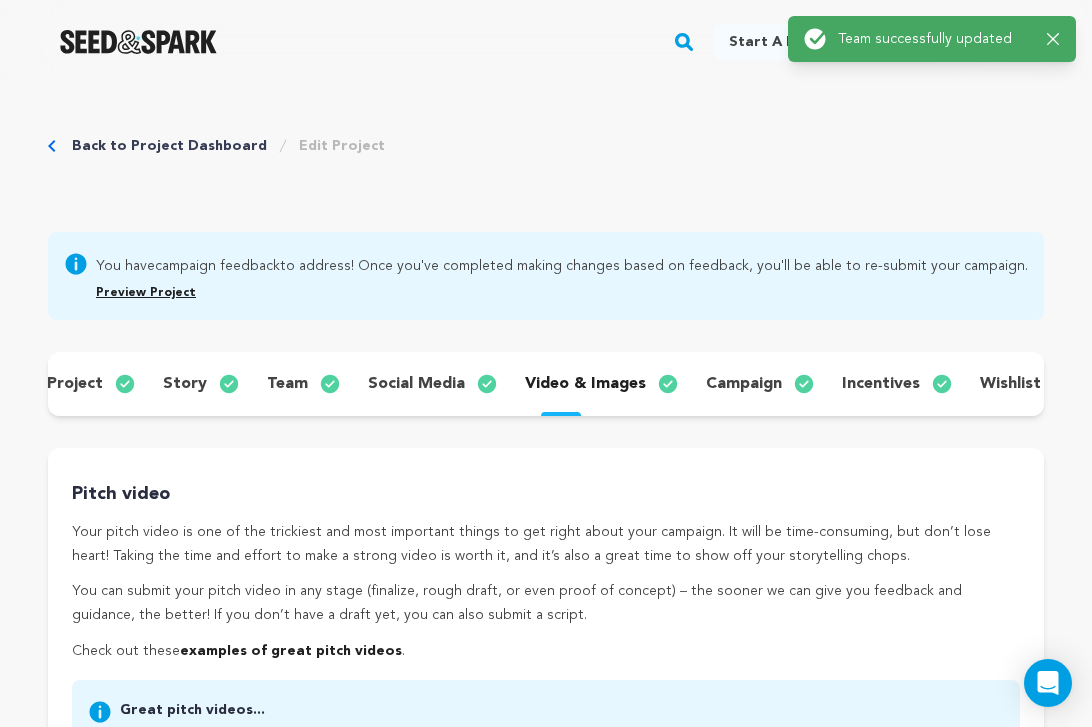scroll, scrollTop: 0, scrollLeft: 317, axis: horizontal 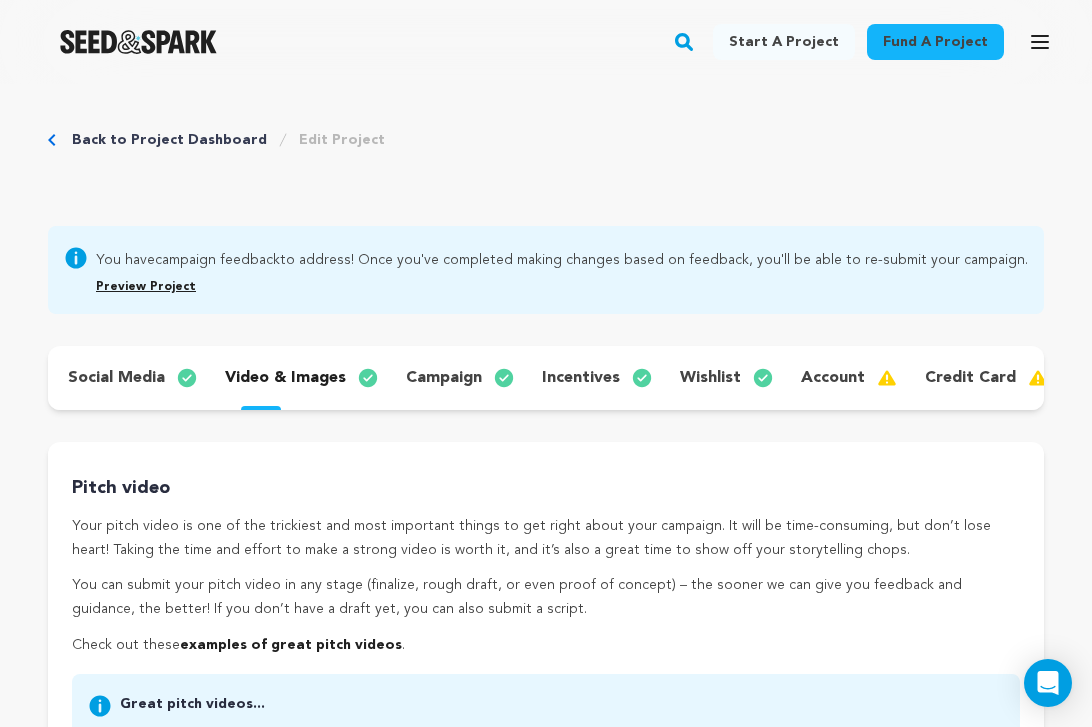 click on "Preview Project" at bounding box center (546, 284) 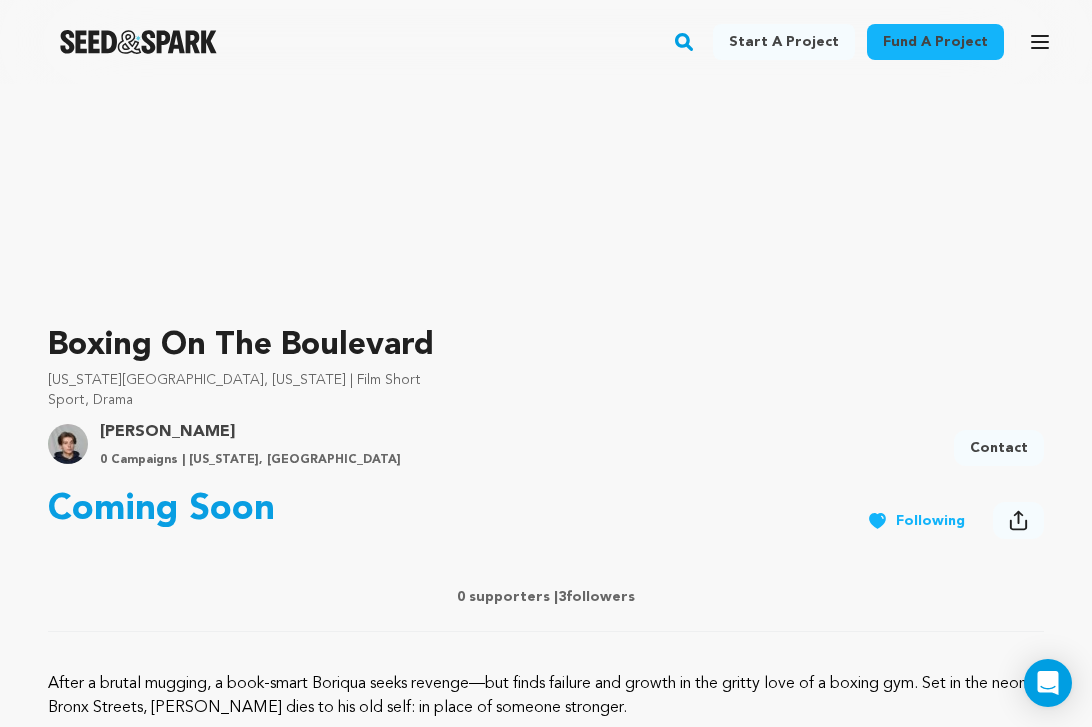 scroll, scrollTop: 0, scrollLeft: 0, axis: both 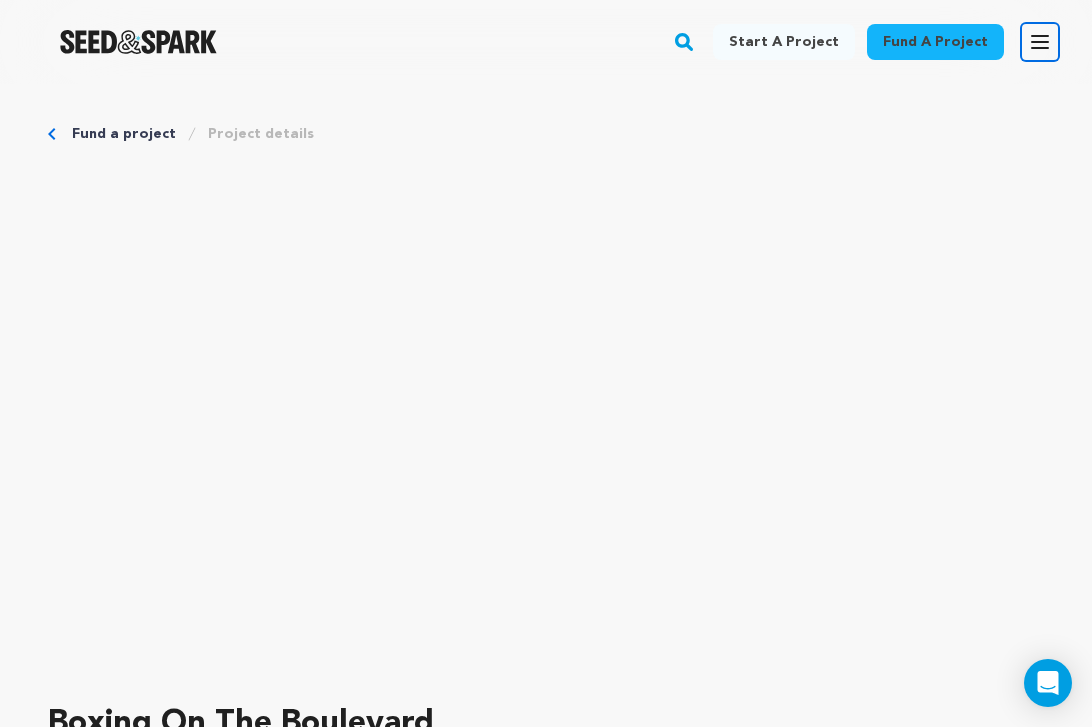 click 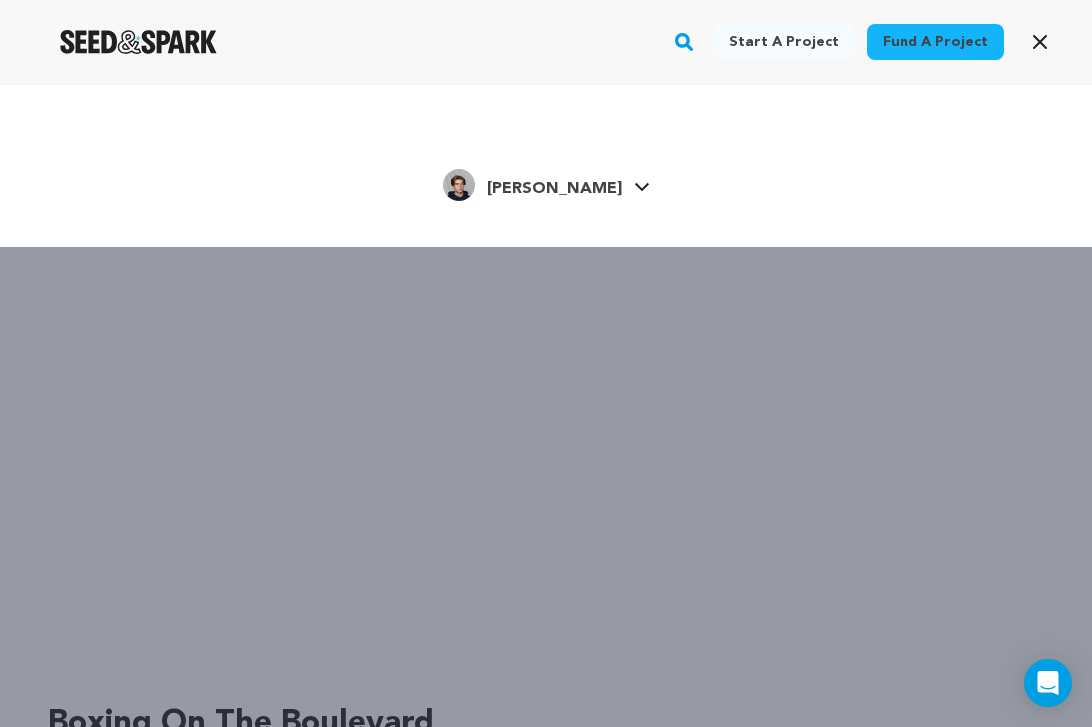 click on "[PERSON_NAME]" at bounding box center (546, 183) 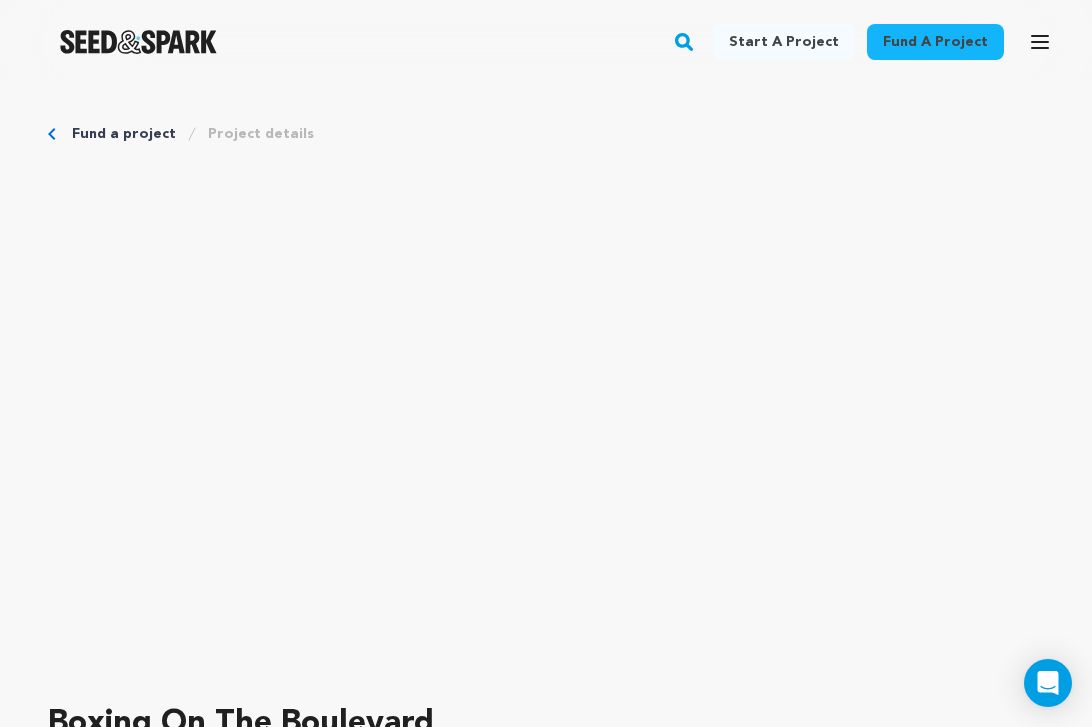 click 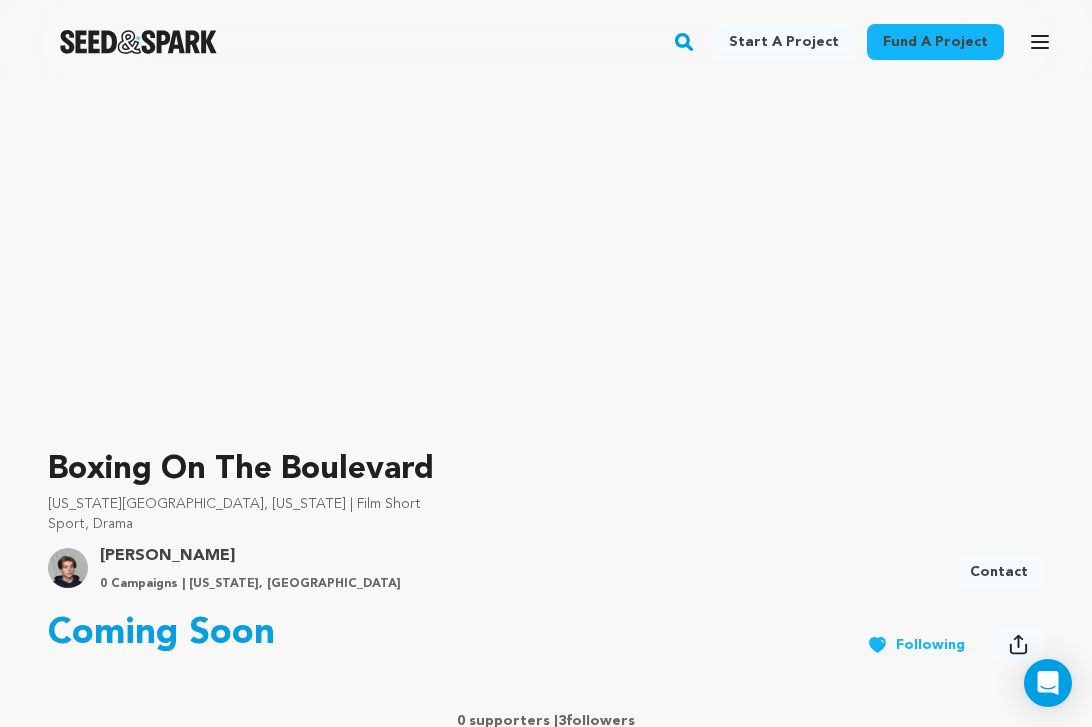 scroll, scrollTop: 0, scrollLeft: 0, axis: both 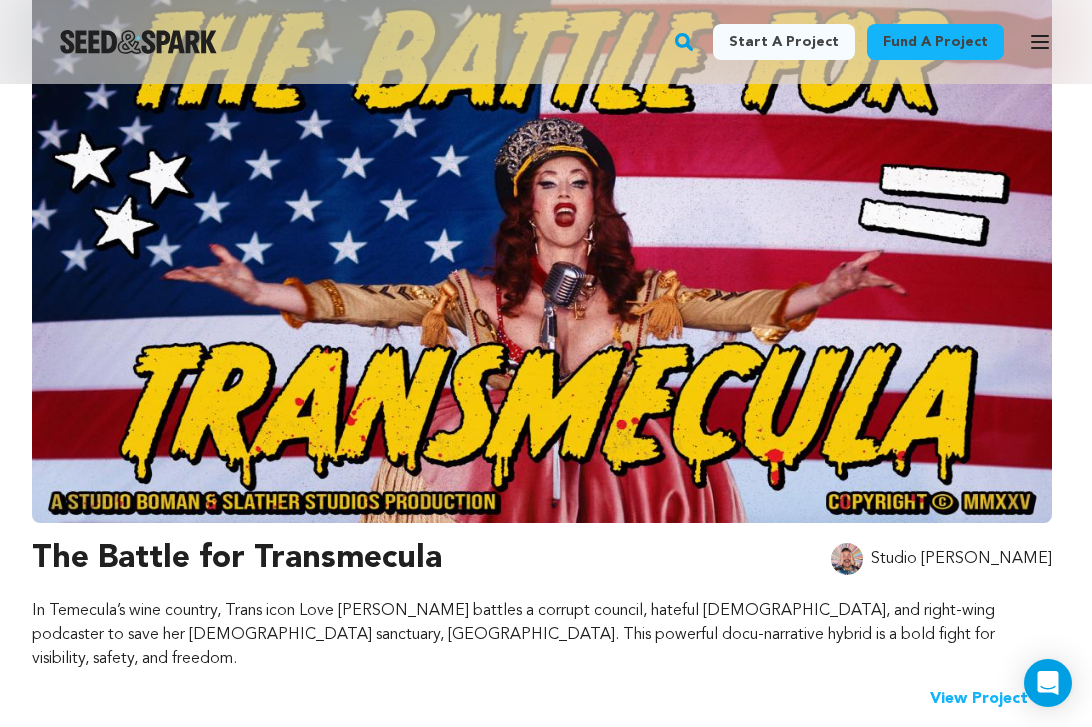 click at bounding box center (542, 253) 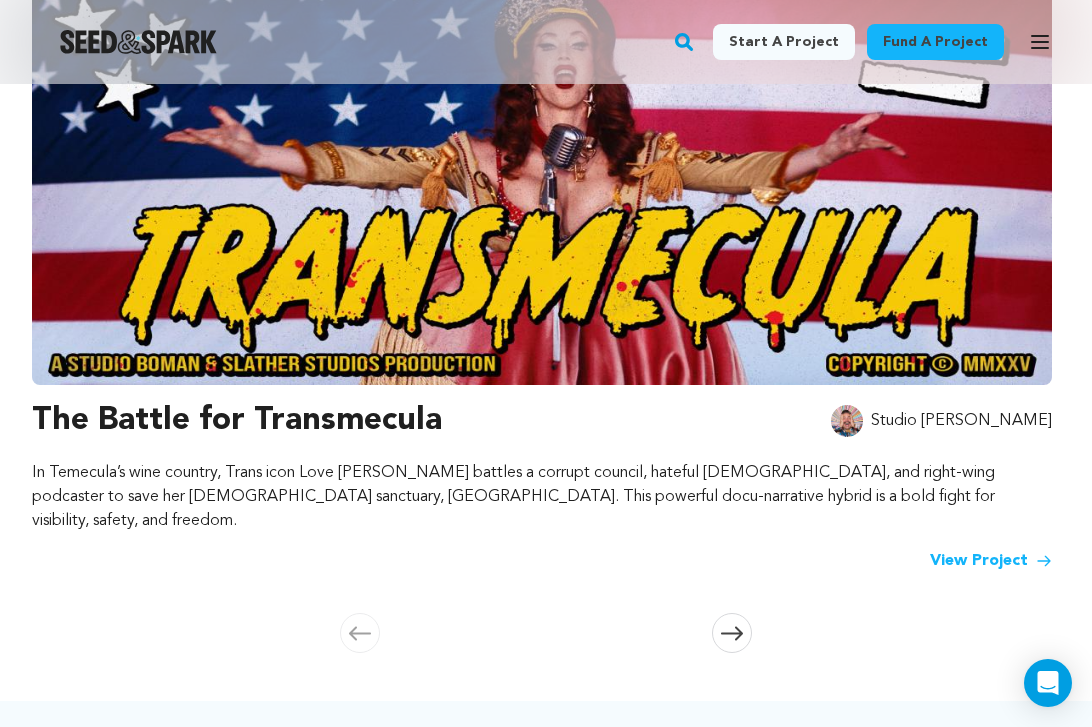 scroll, scrollTop: 597, scrollLeft: 0, axis: vertical 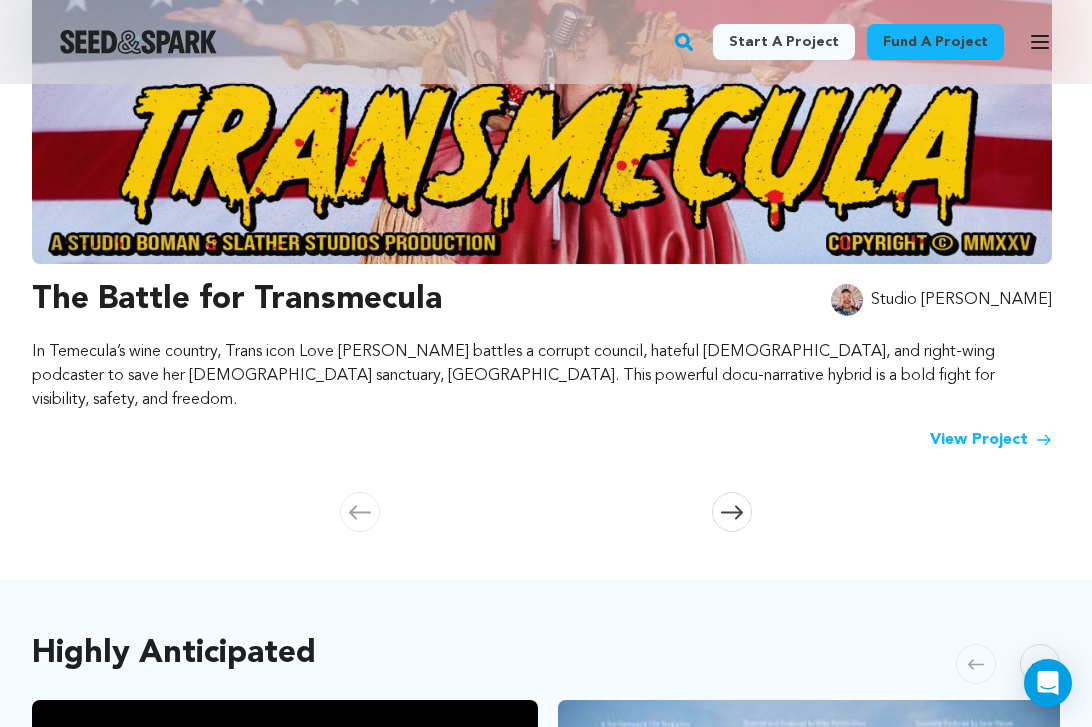 click on "The Battle for Transmecula
Studio Boman
In Temecula’s wine country, Trans icon Love Bailey battles a corrupt council, hateful evangelicals, and right-wing podcaster to save her queer sanctuary, Savage Ranch. This powerful docu-narrative hybrid is a bold fight for visibility, safety, and freedom.
View Project" at bounding box center (542, 364) 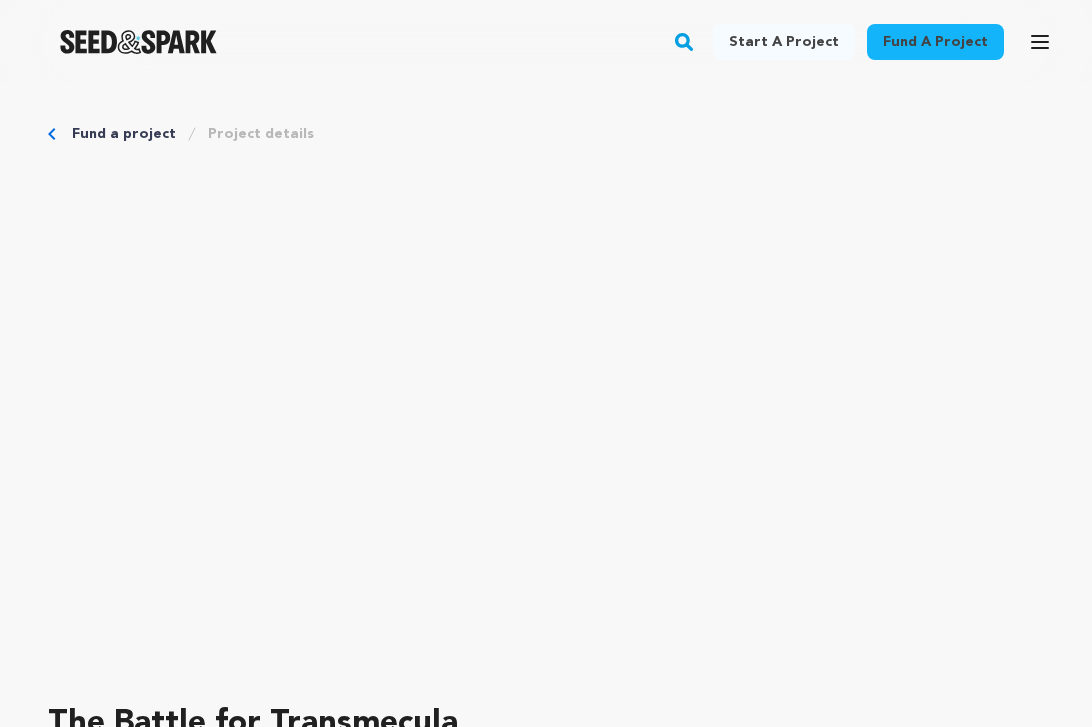 scroll, scrollTop: 4, scrollLeft: 0, axis: vertical 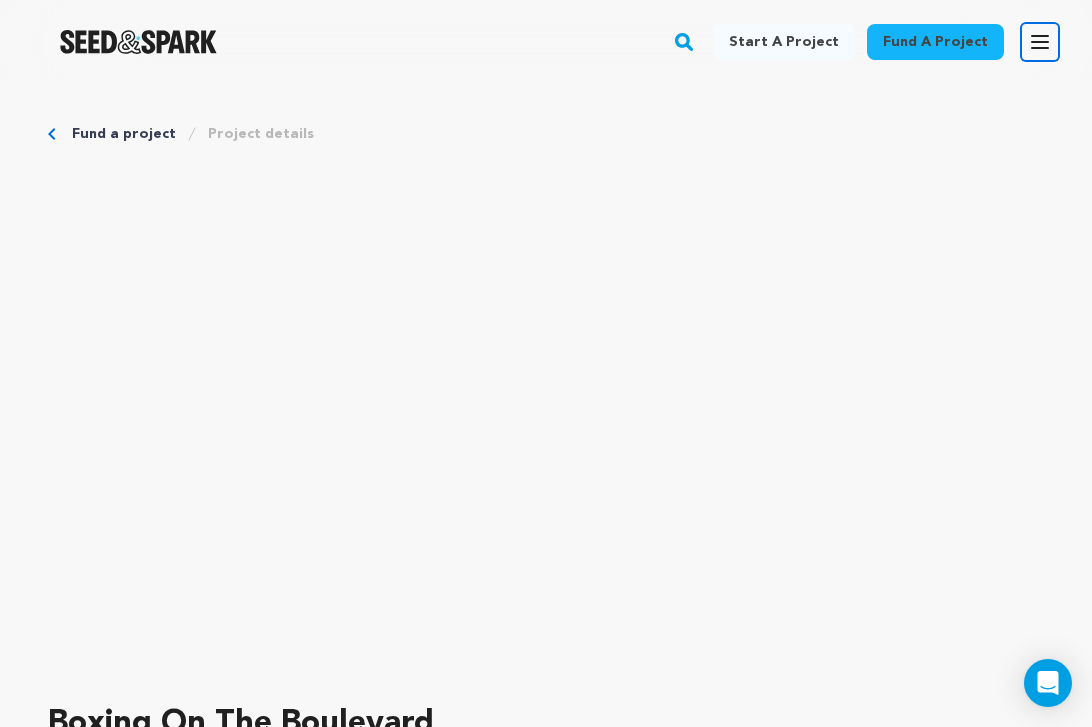click 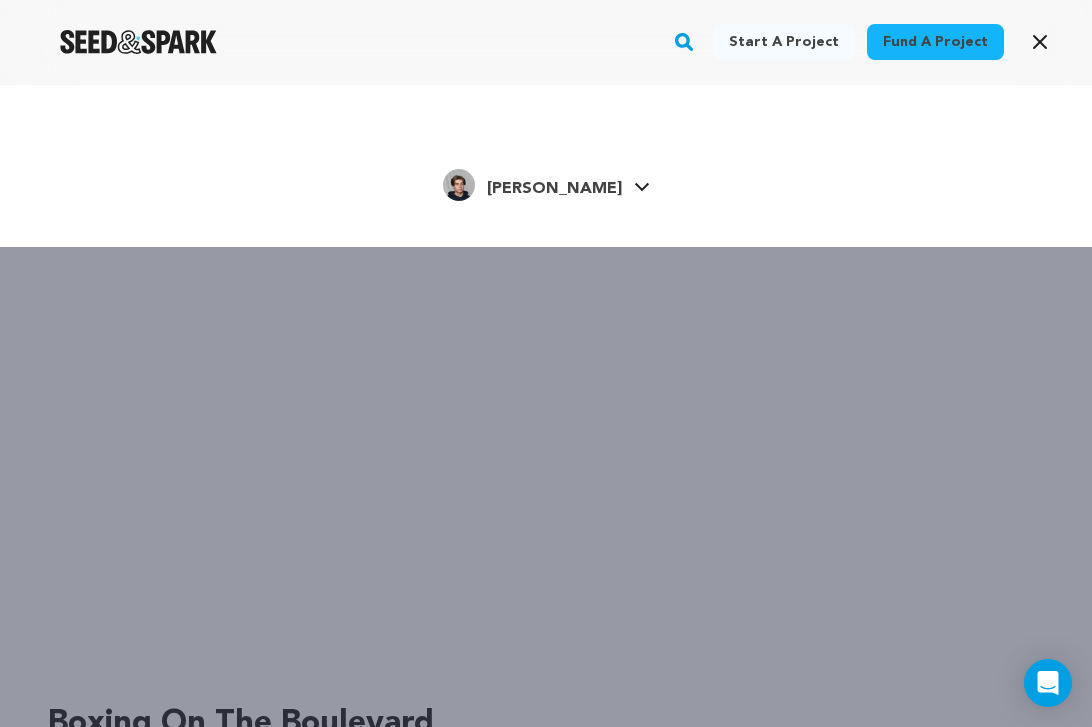 click on "[PERSON_NAME]" at bounding box center [546, 186] 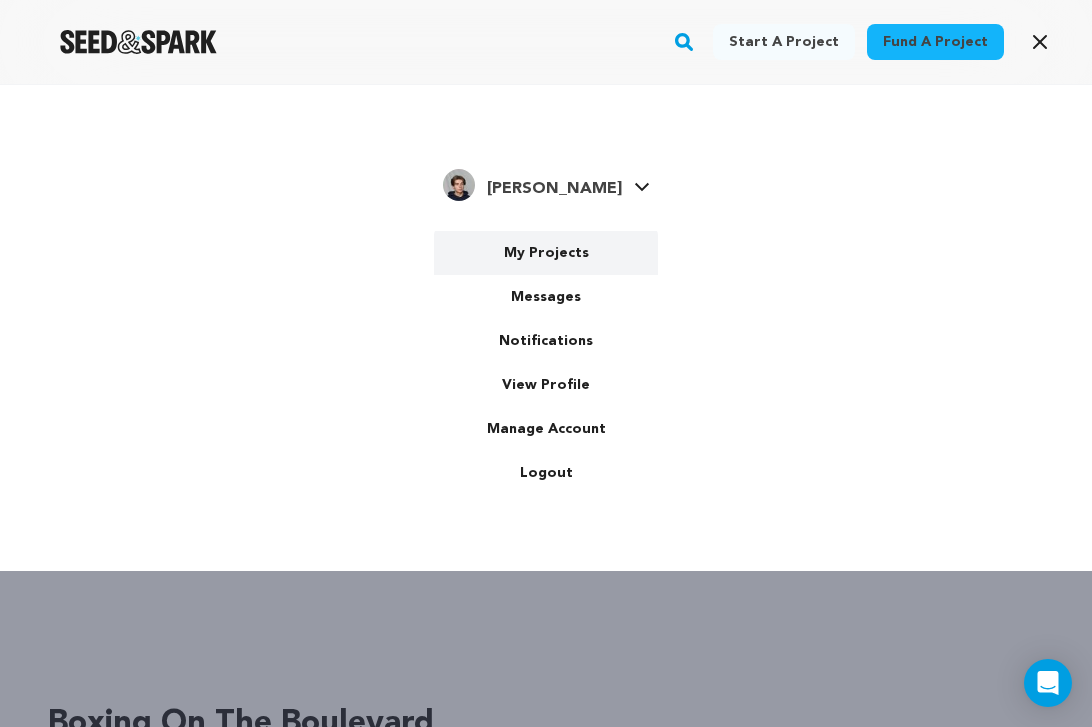 click on "My Projects" at bounding box center [546, 253] 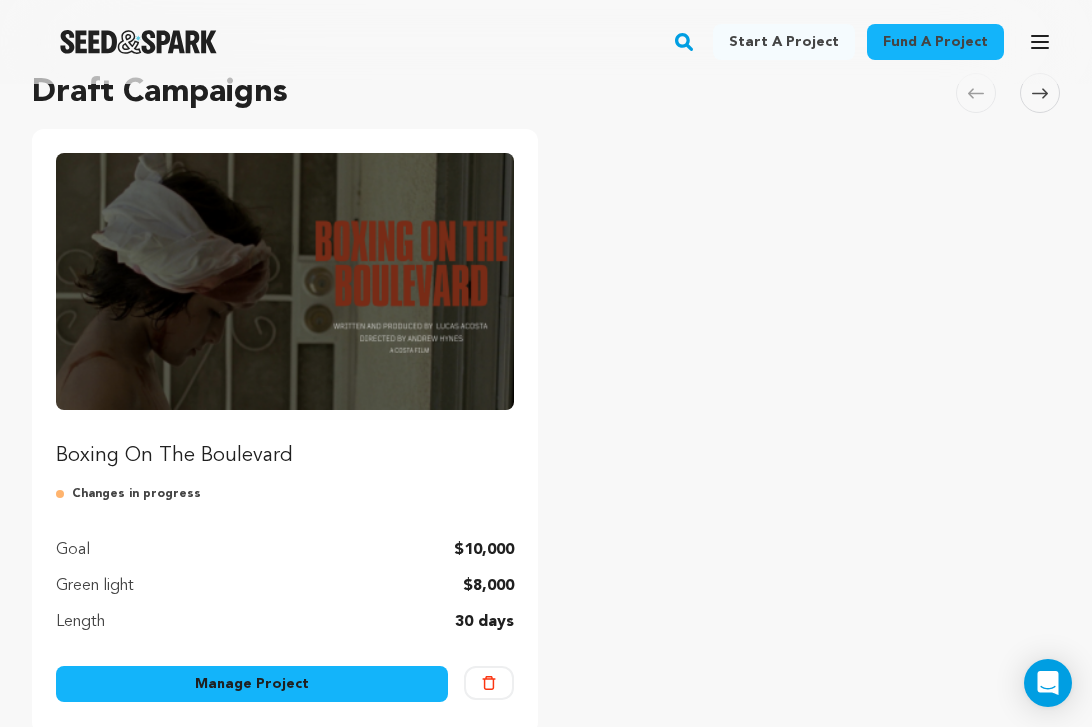 scroll, scrollTop: 239, scrollLeft: 0, axis: vertical 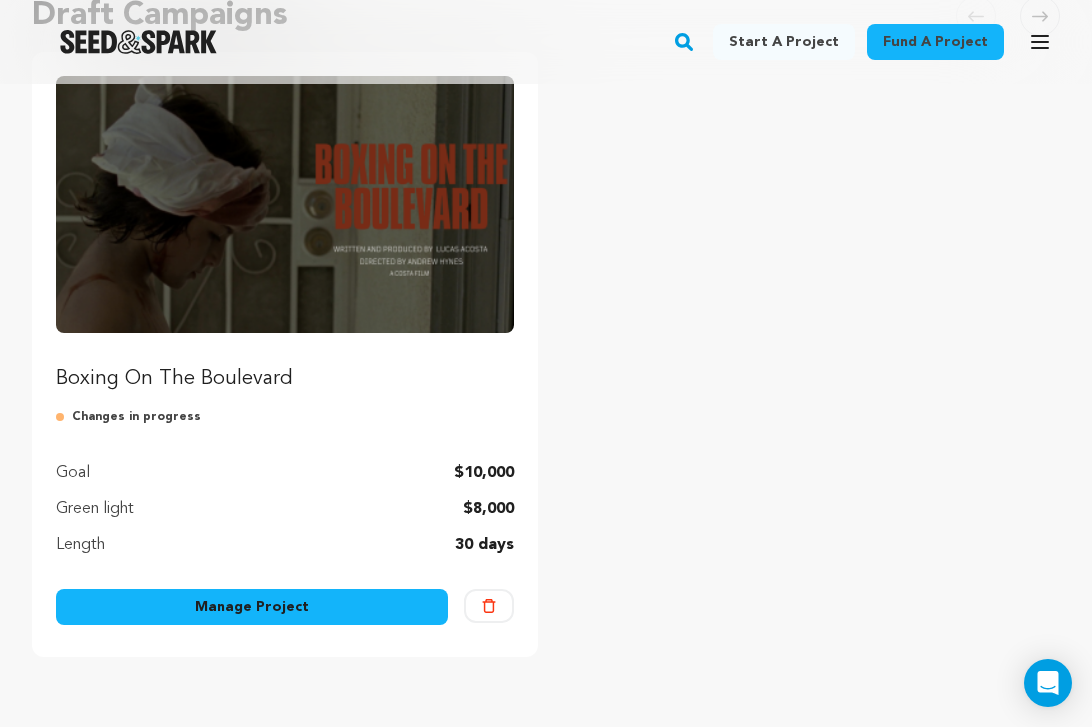 click on "Manage Project" at bounding box center (252, 607) 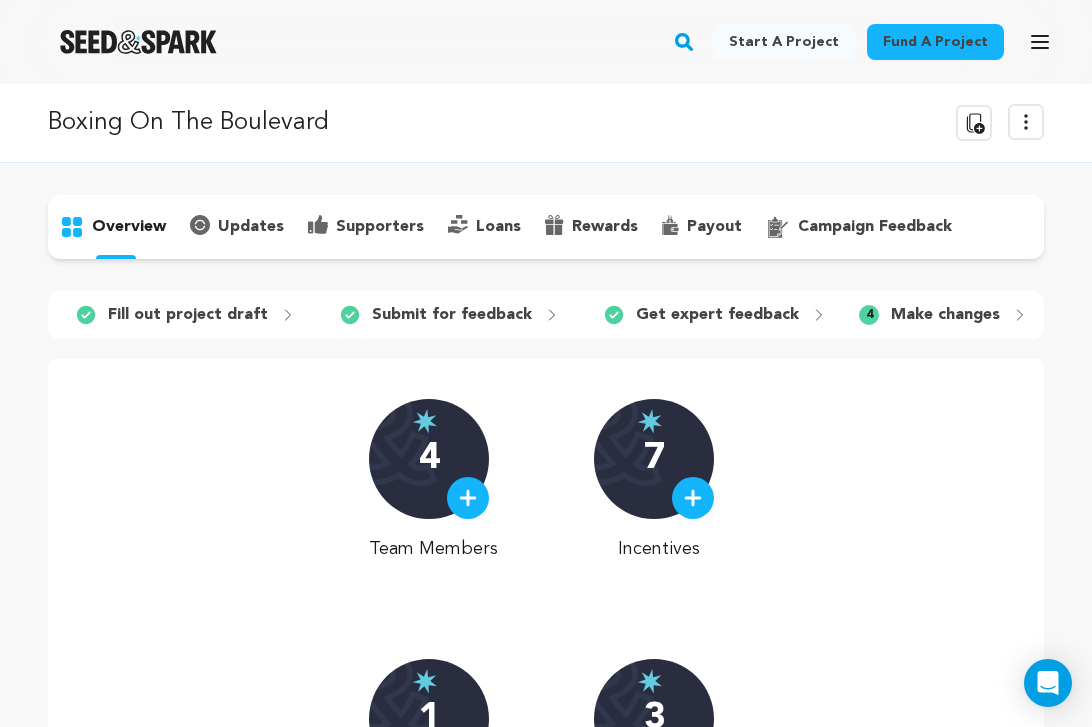 scroll, scrollTop: 0, scrollLeft: 0, axis: both 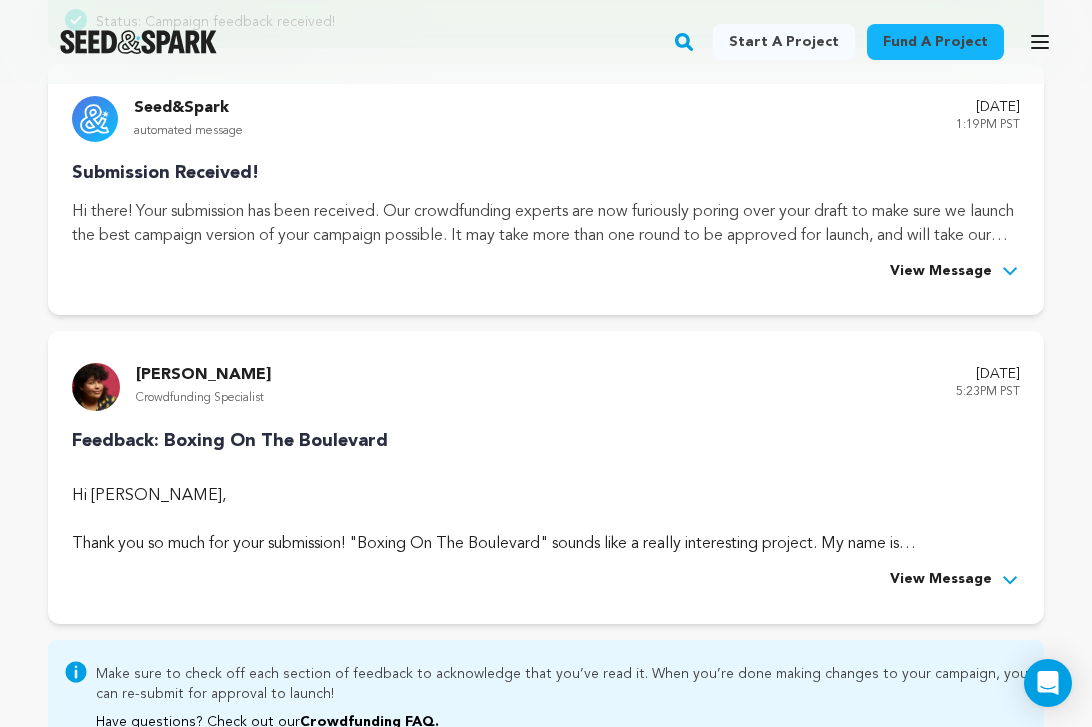 click on "View Message" at bounding box center [941, 580] 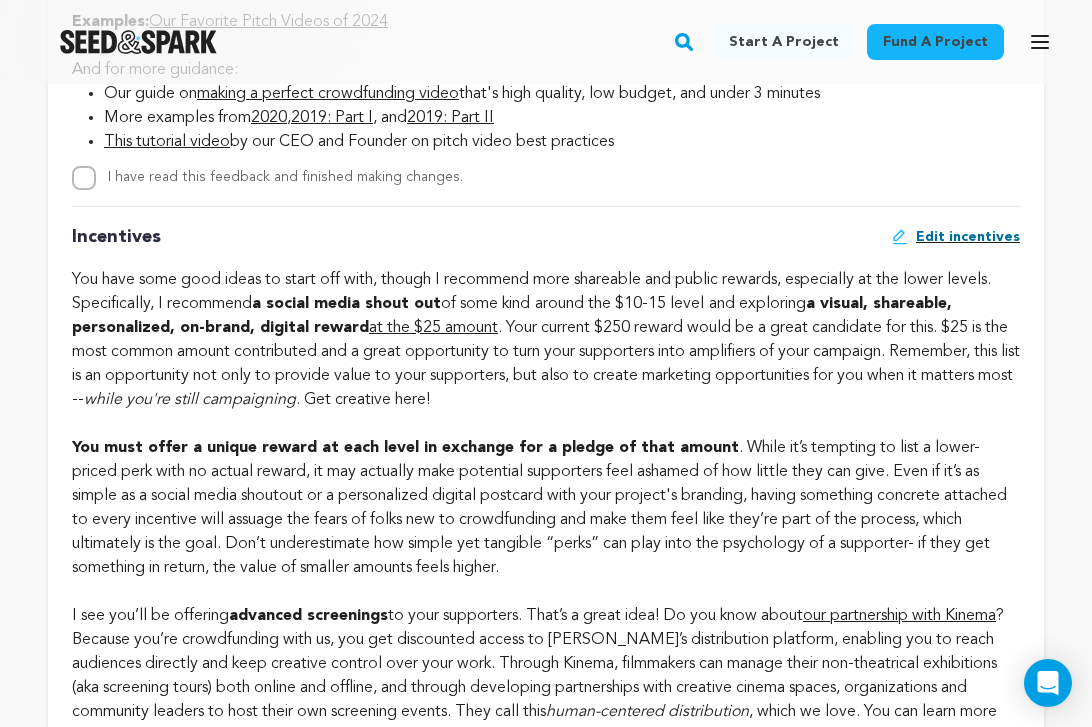 scroll, scrollTop: 1811, scrollLeft: 0, axis: vertical 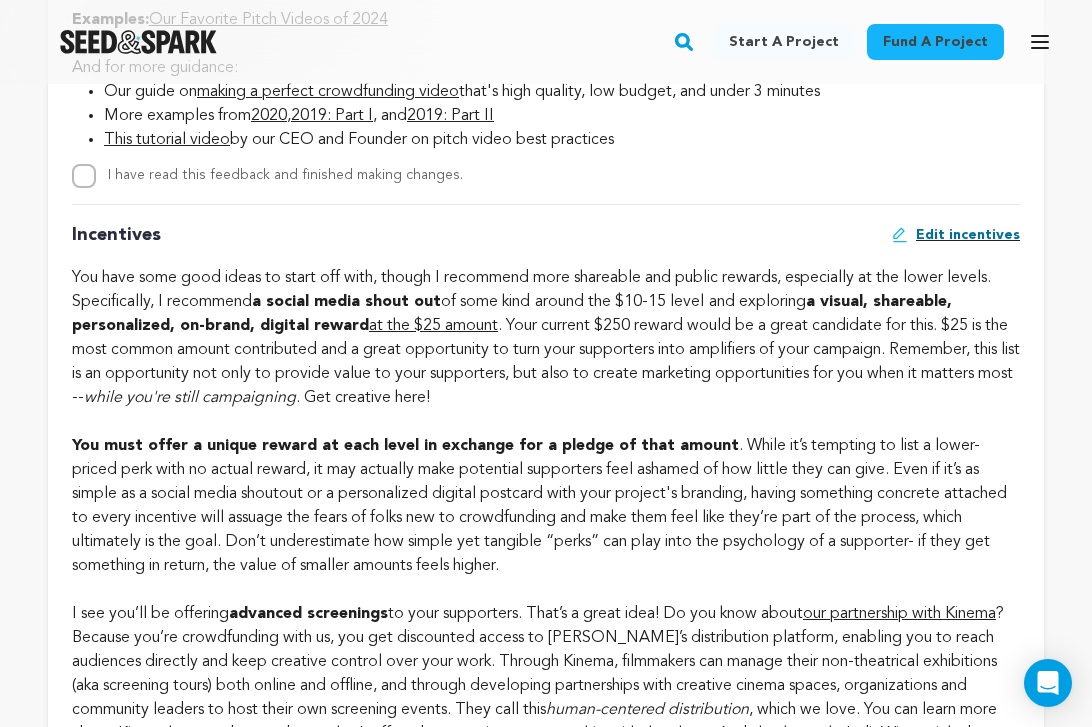 click on "I have read this feedback and finished making changes." at bounding box center [285, 176] 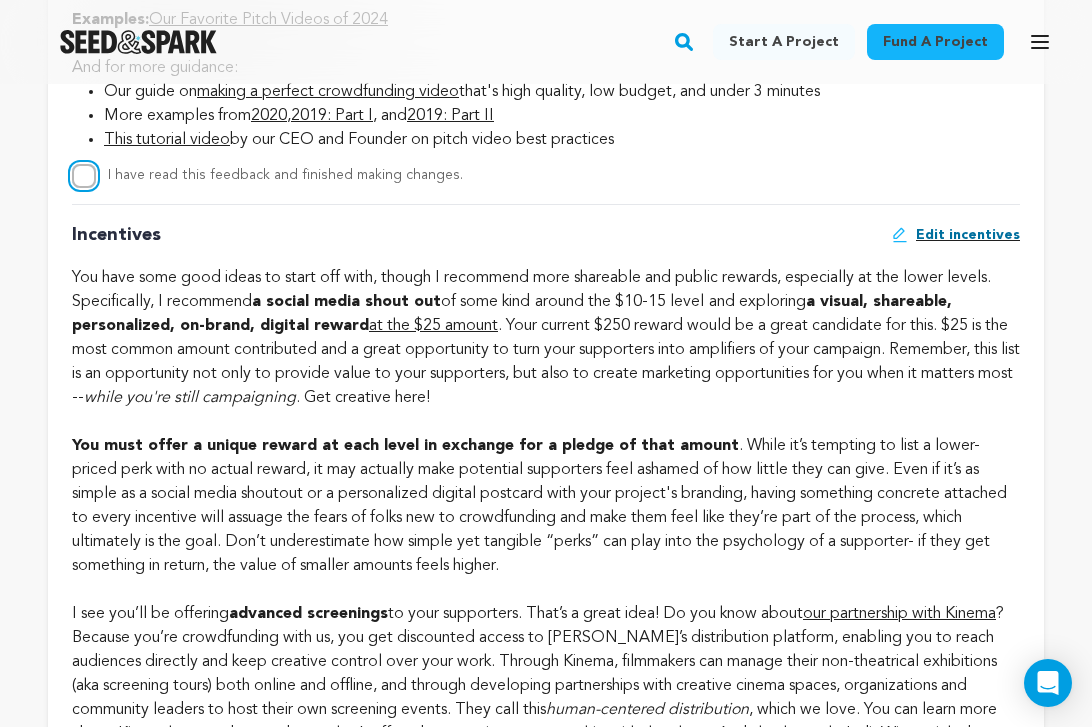 checkbox on "true" 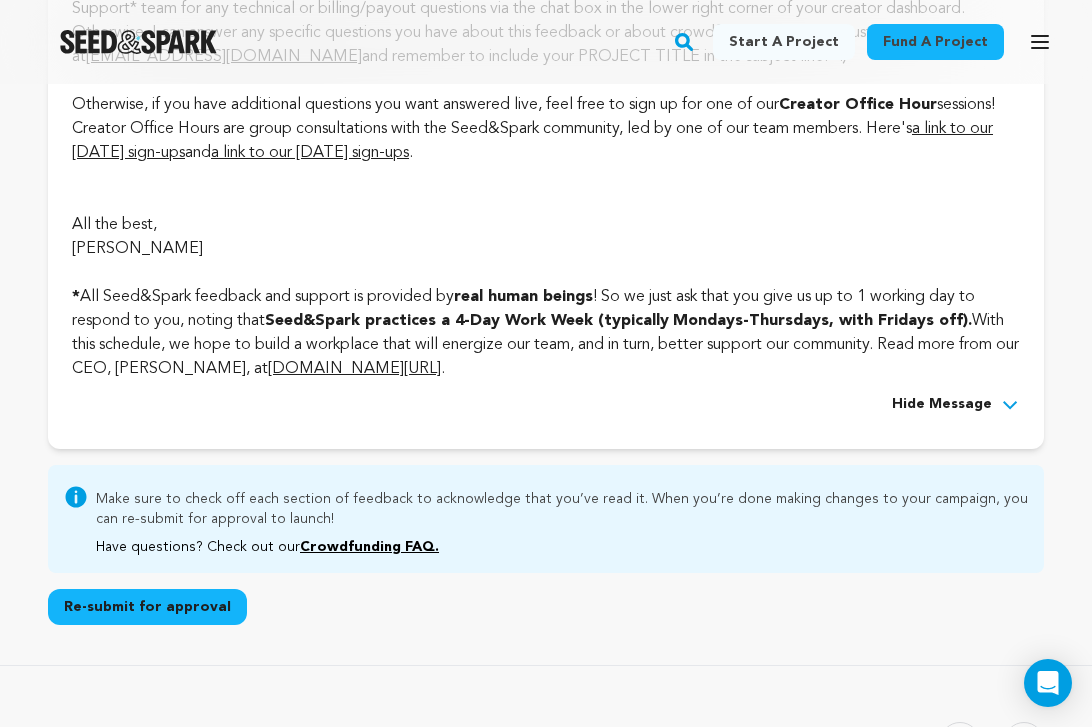 scroll, scrollTop: 6207, scrollLeft: 0, axis: vertical 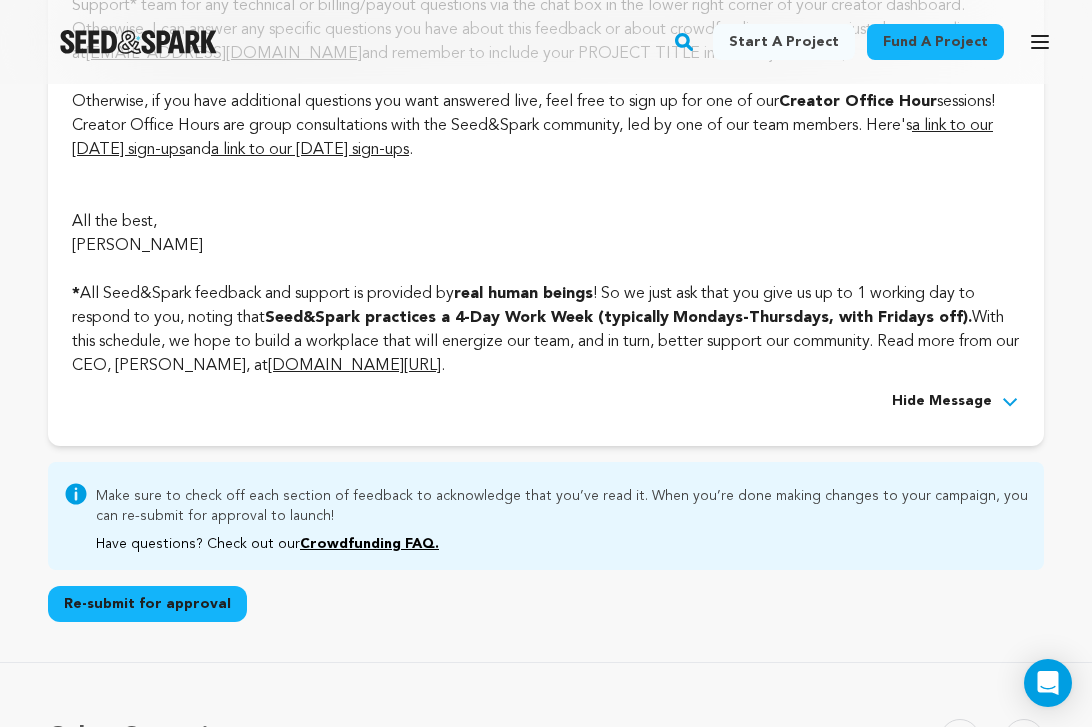 click on "Re-submit for approval" at bounding box center (147, 604) 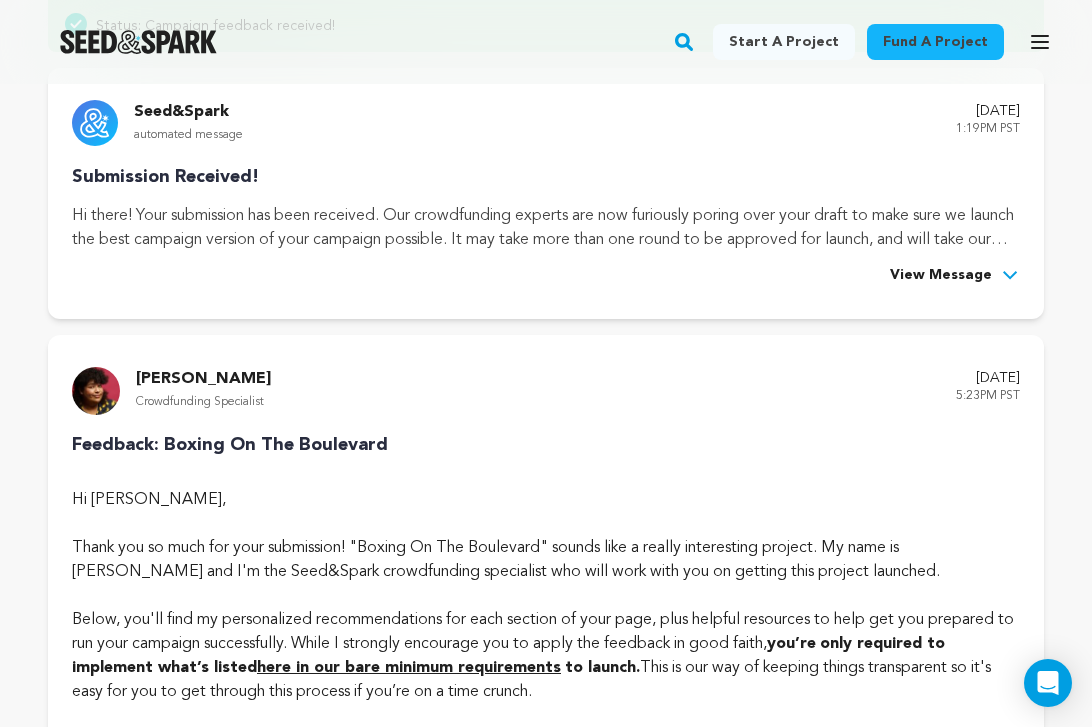 scroll, scrollTop: 0, scrollLeft: 0, axis: both 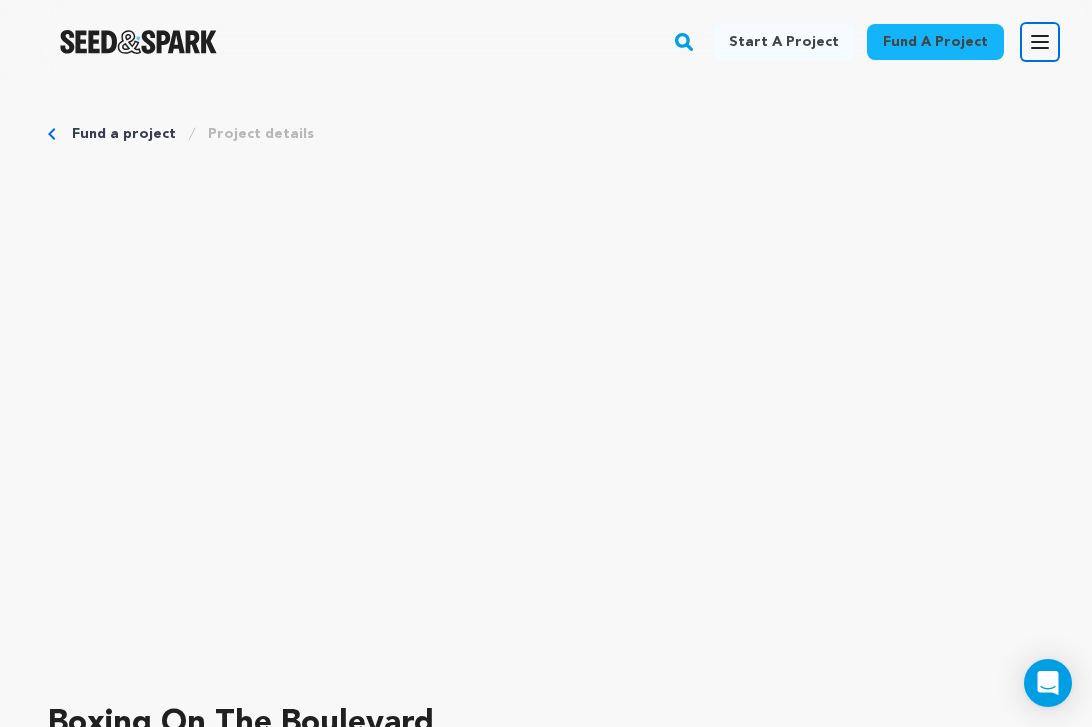 click on "Open main menu" at bounding box center (1040, 42) 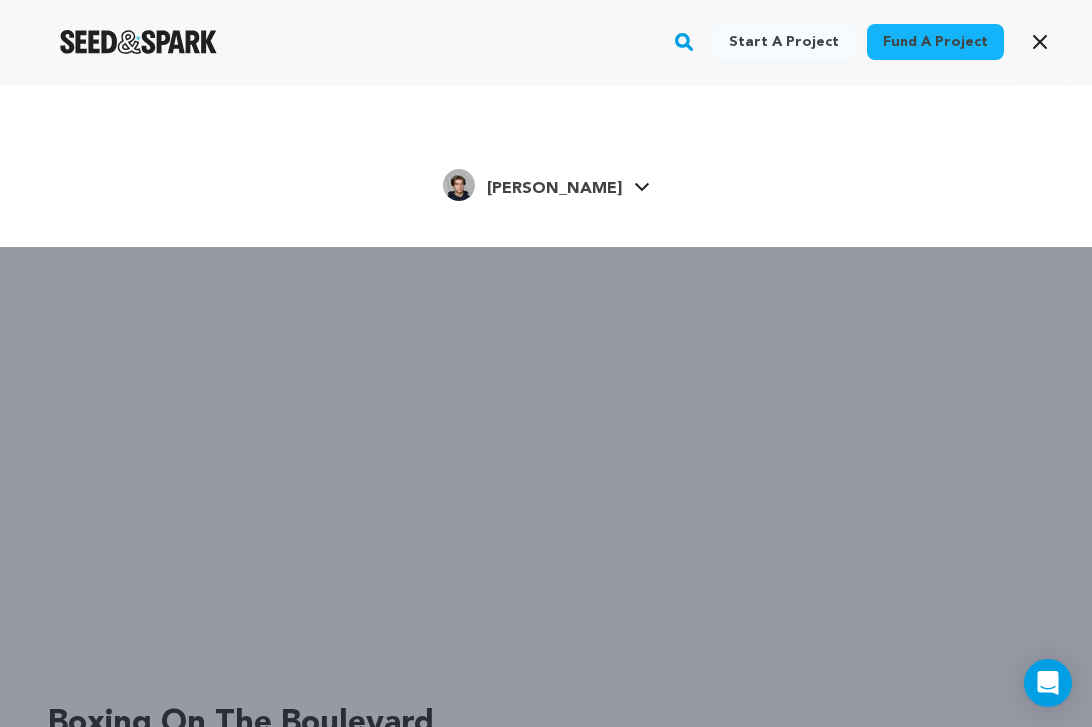 click on "[PERSON_NAME]" at bounding box center [554, 189] 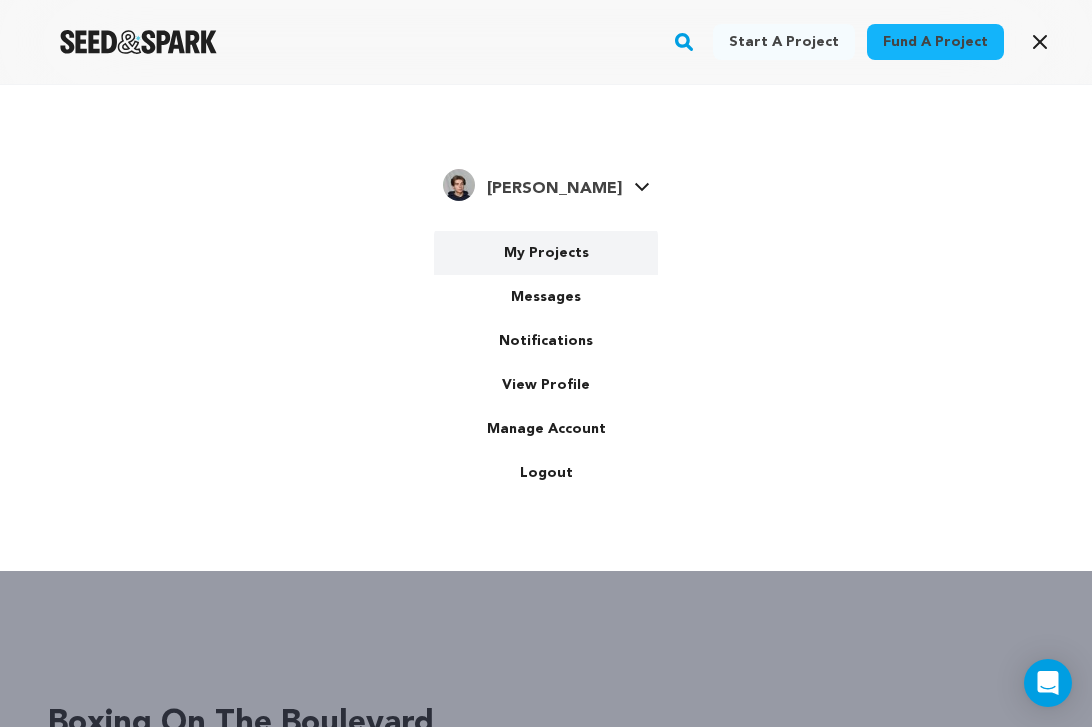 click on "My Projects" at bounding box center (546, 253) 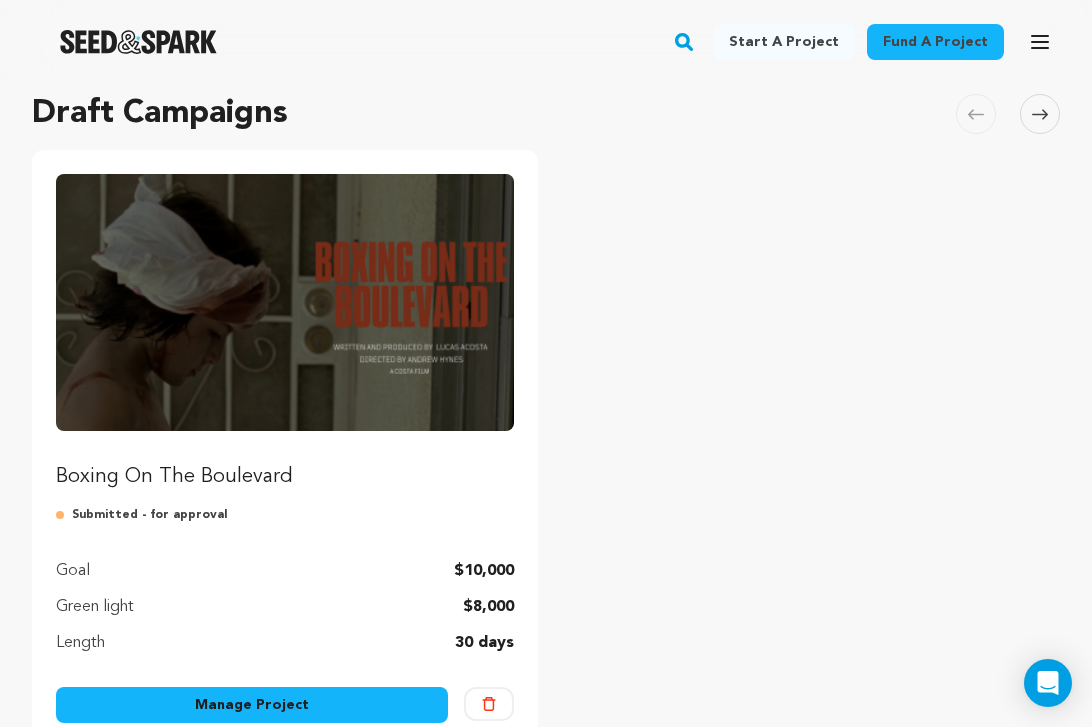 scroll, scrollTop: 157, scrollLeft: 0, axis: vertical 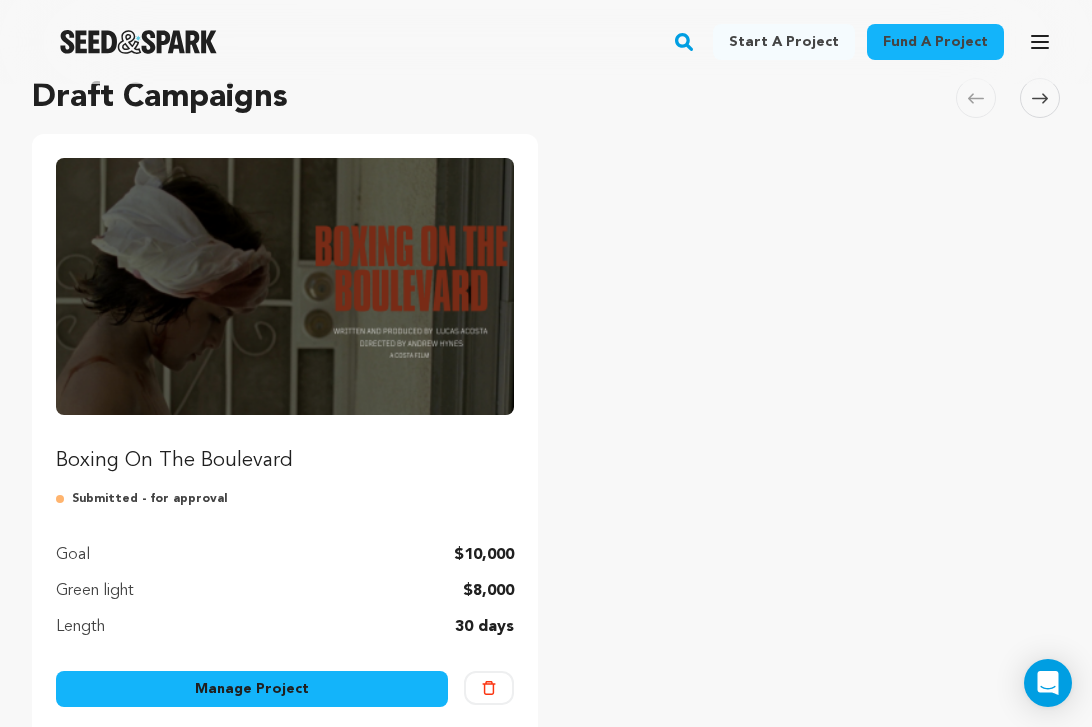 drag, startPoint x: 90, startPoint y: 493, endPoint x: 309, endPoint y: 494, distance: 219.00229 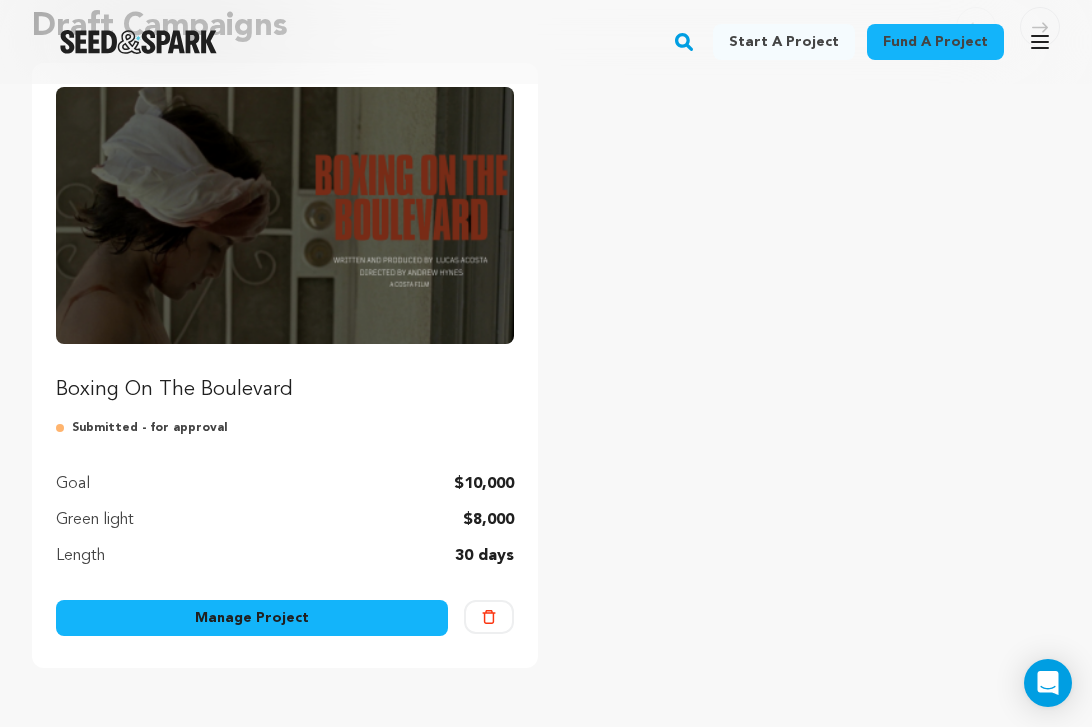 click on "Manage Project" at bounding box center (252, 618) 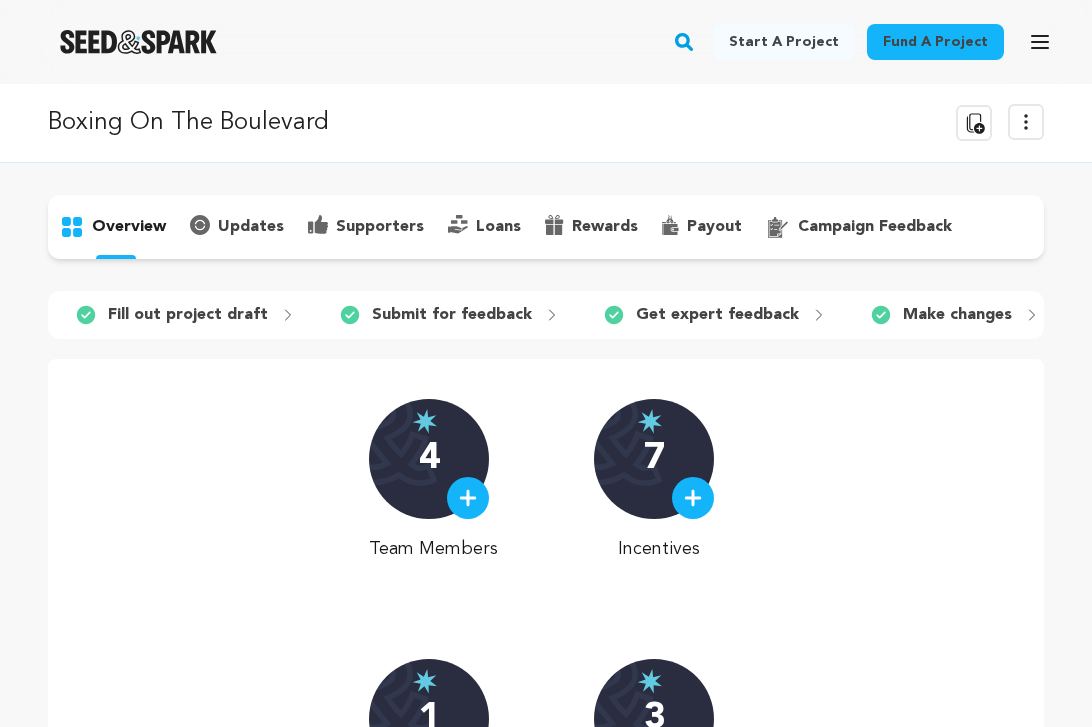 scroll, scrollTop: 0, scrollLeft: 0, axis: both 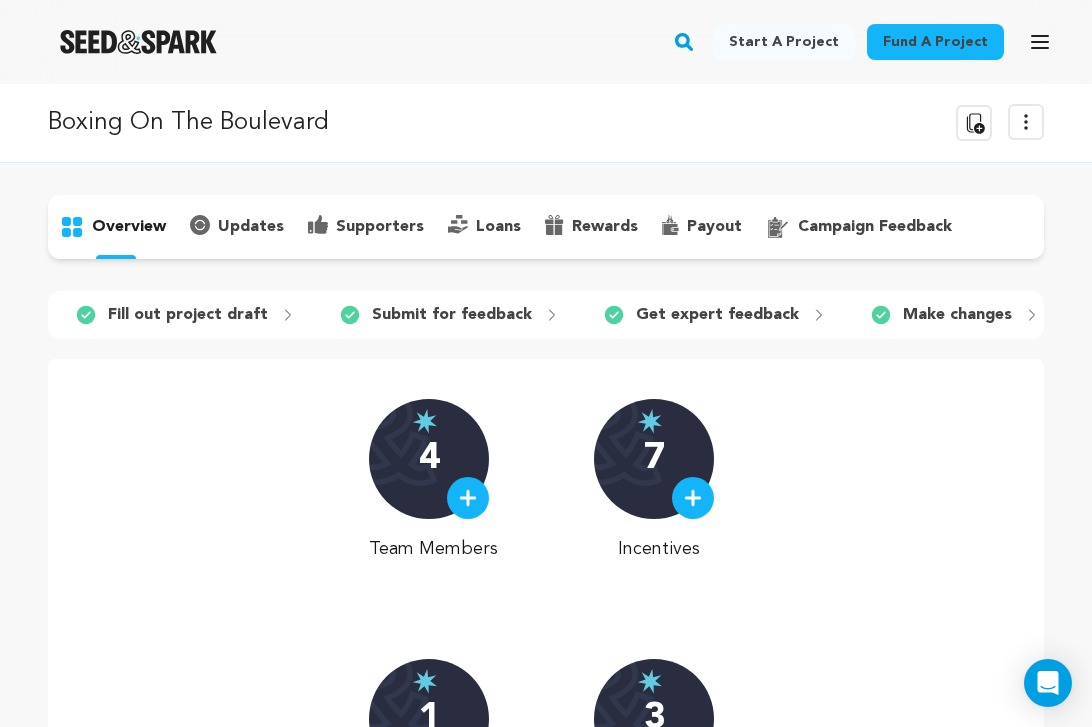 click 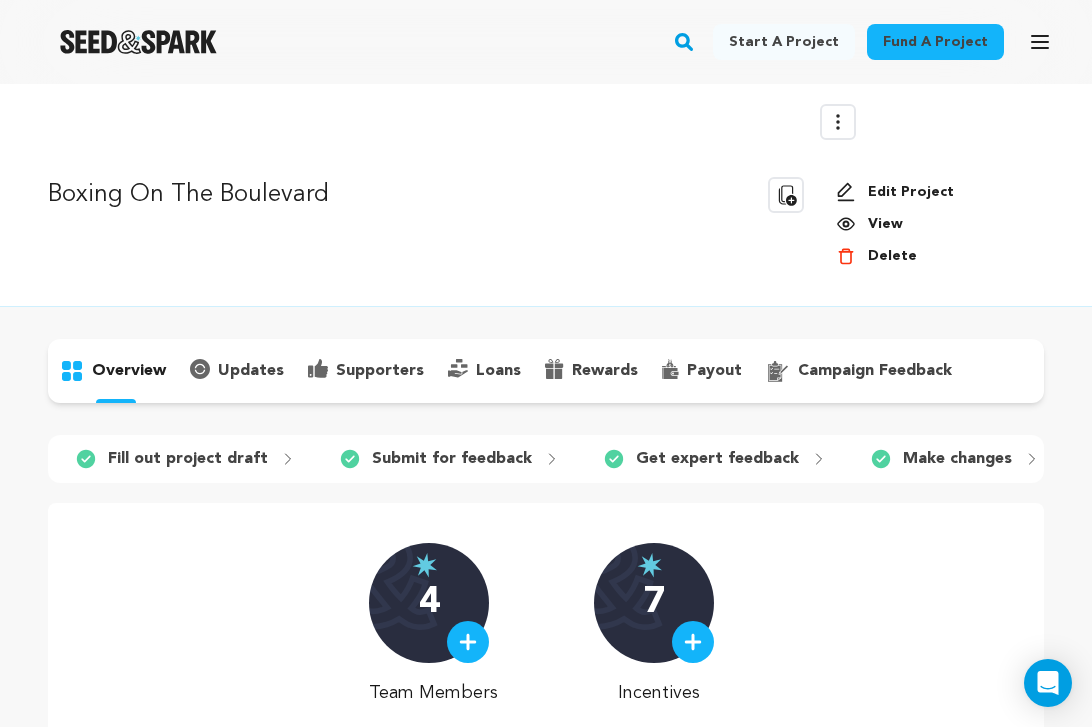 click on "Edit Project" at bounding box center (932, 192) 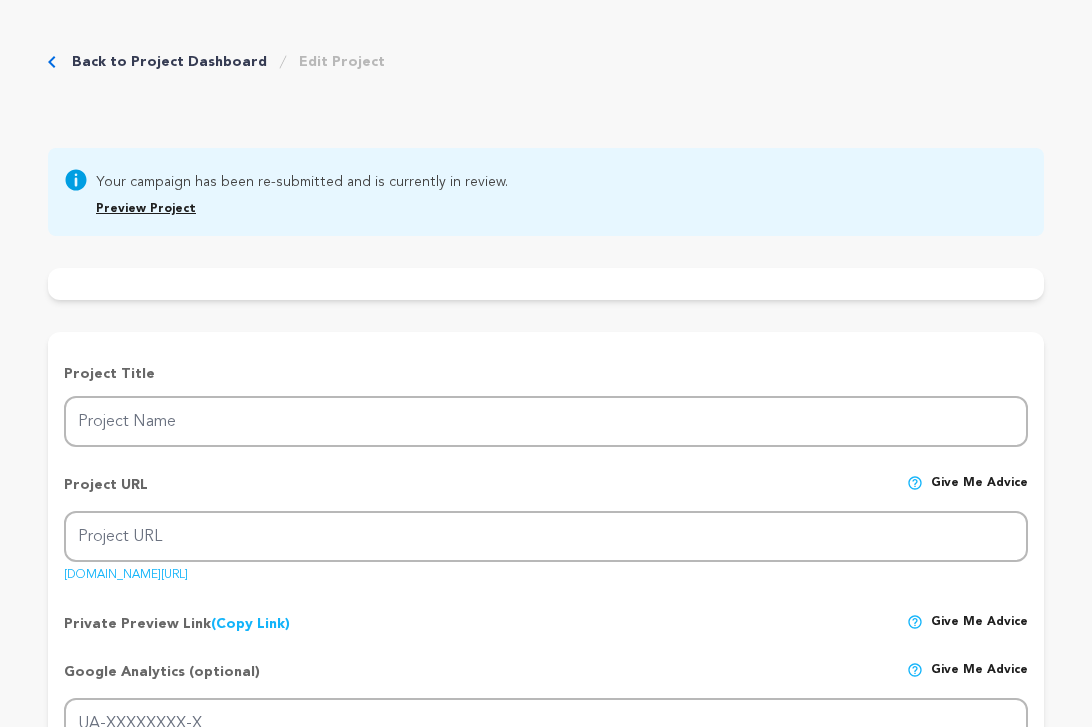 type on "Boxing On The Boulevard" 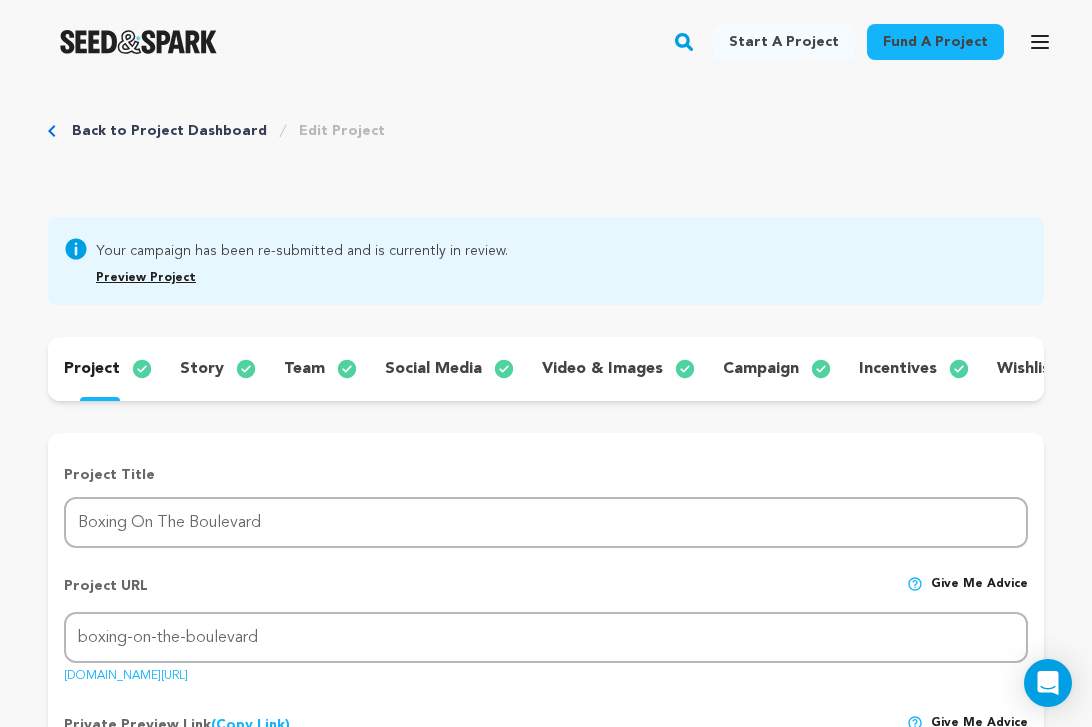 scroll, scrollTop: 33, scrollLeft: 0, axis: vertical 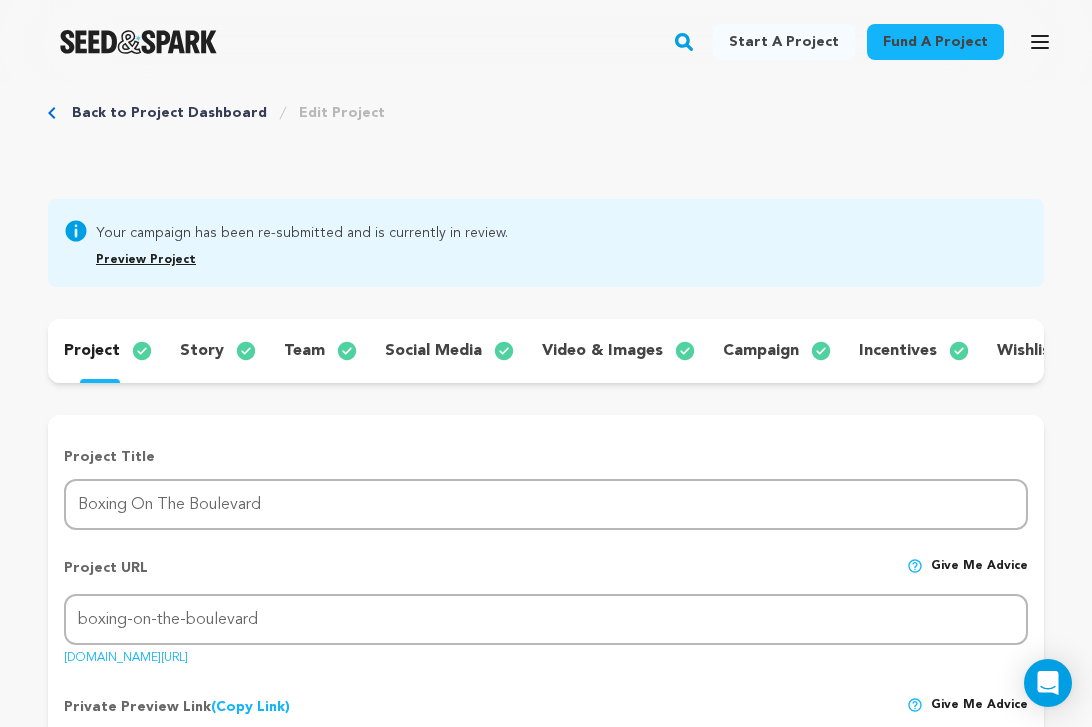 click on "project
story
team
social media
video & images
campaign
incentives
wishlist account" at bounding box center [546, 351] 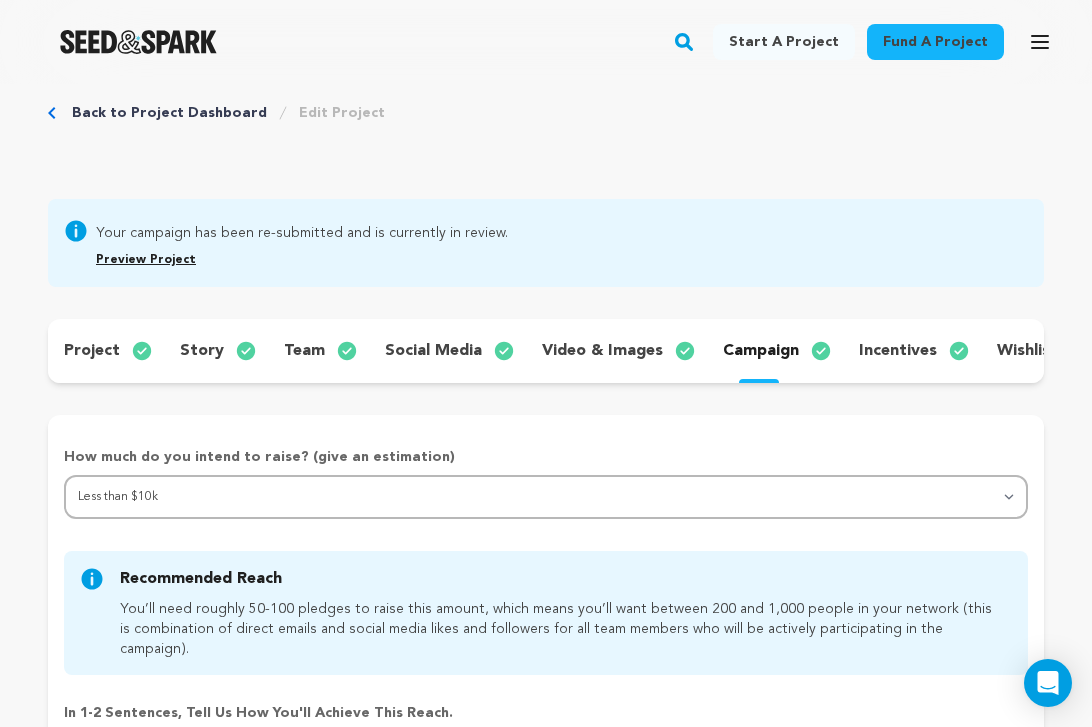 click on "project
story
team
social media
video & images
campaign
incentives
wishlist account" at bounding box center [546, 351] 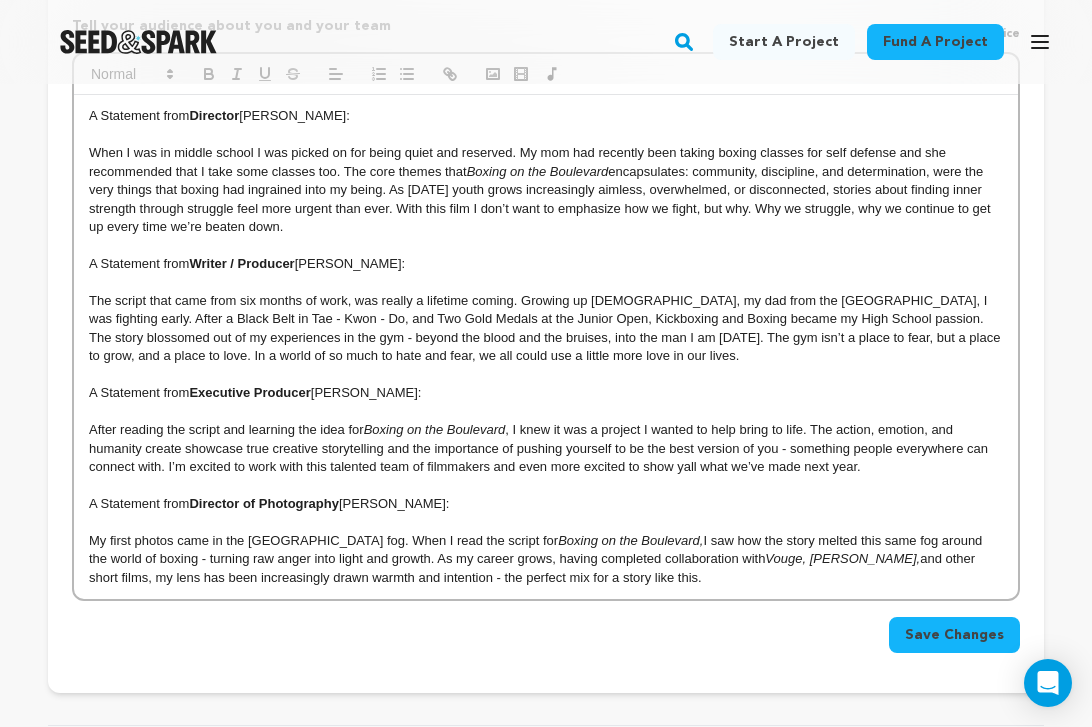 scroll, scrollTop: 958, scrollLeft: 0, axis: vertical 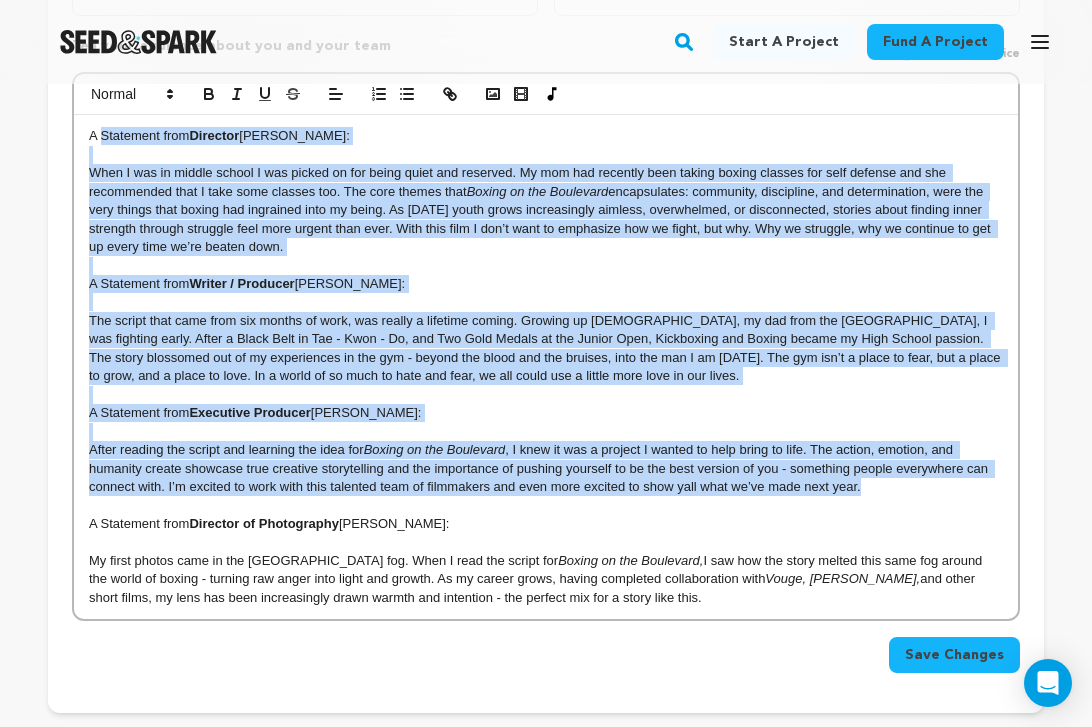 drag, startPoint x: 893, startPoint y: 483, endPoint x: 101, endPoint y: 132, distance: 866.2938 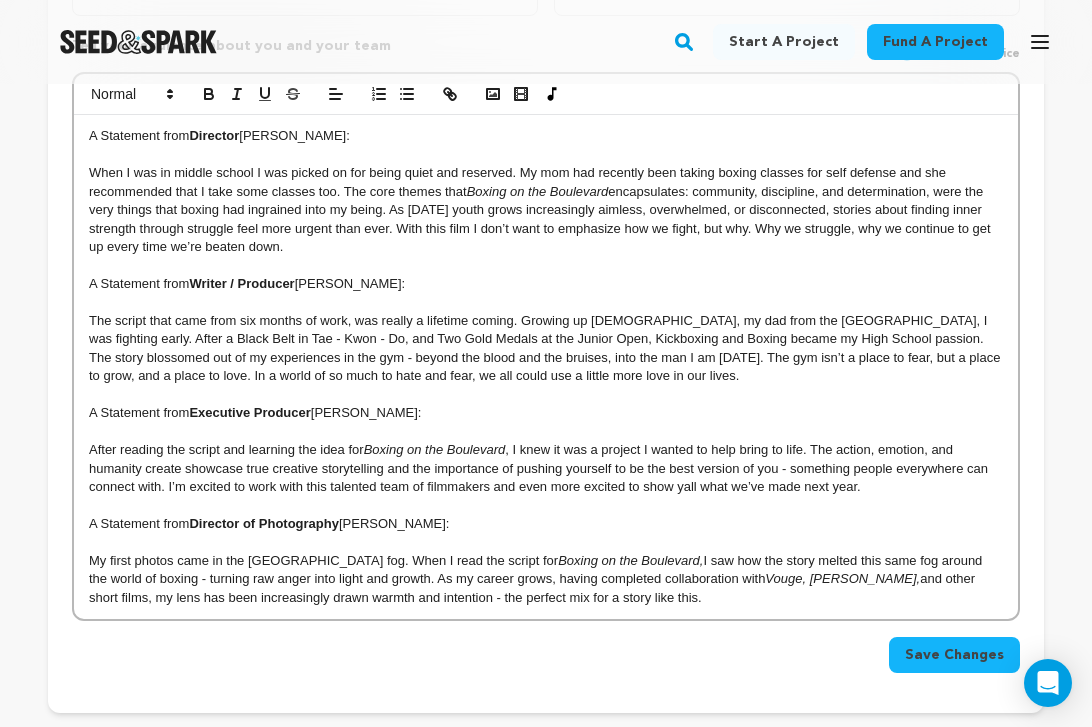 click on "A Statement from  Director  Andrew Hynes: When I was in middle school I was picked on for being quiet and reserved. My mom had recently been taking boxing classes for self defense and she recommended that I take some classes too. The core themes that  Boxing on the Boulevard  encapsulates: community, discipline, and determination, were the very things that boxing had ingrained into my being. As today’s youth grows increasingly aimless, overwhelmed, or disconnected, stories about finding inner strength through struggle feel more urgent than ever. With this film I don’t want to emphasize how we fight, but why. Why we struggle, why we continue to get up every time we’re beaten down. A Statement from  Writer / Producer  Lucas Acosta: A Statement from  Executive Producer  Sanky Chari: After reading the script and learning the idea for  Boxing on the Boulevard A Statement from  Director of Photography  Marcus Oringer: My first photos came in the San Francisco fog. When I read the script for" at bounding box center (546, 367) 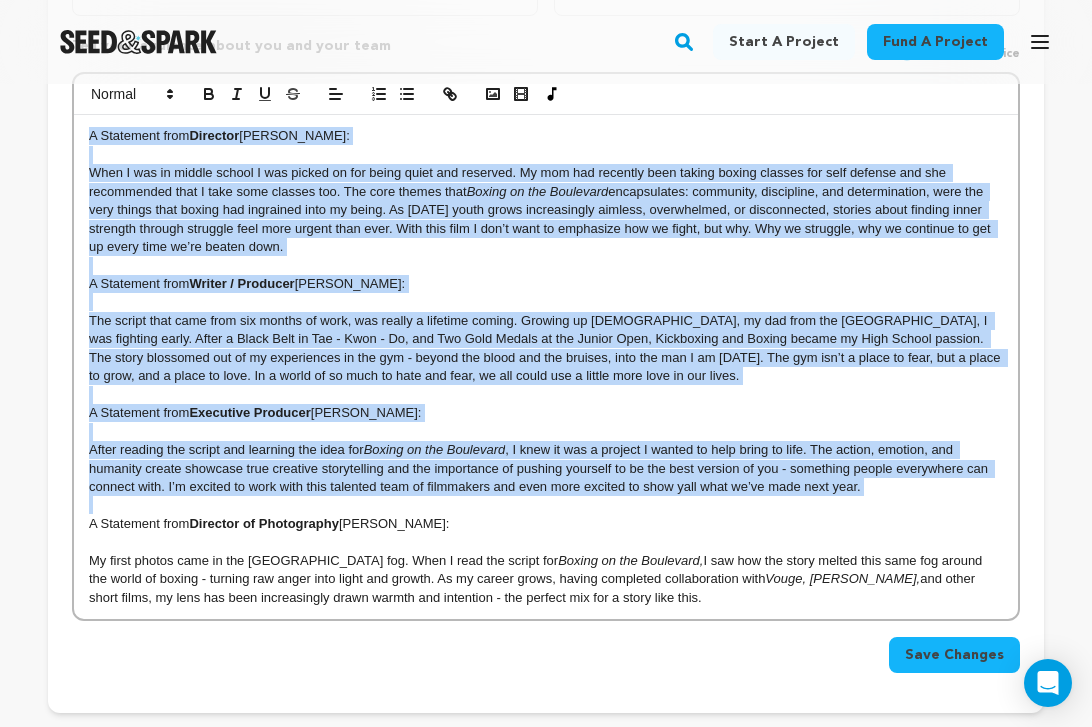 drag, startPoint x: 86, startPoint y: 133, endPoint x: 889, endPoint y: 501, distance: 883.308 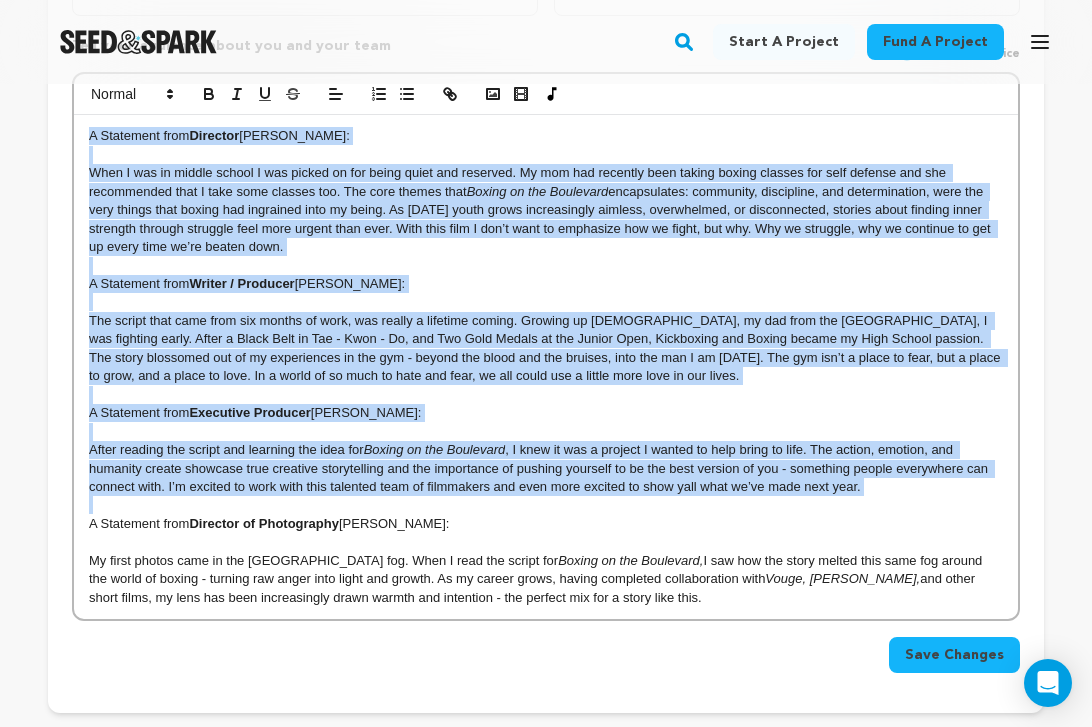 copy on "A Statement from  Director  Andrew Hynes: When I was in middle school I was picked on for being quiet and reserved. My mom had recently been taking boxing classes for self defense and she recommended that I take some classes too. The core themes that  Boxing on the Boulevard  encapsulates: community, discipline, and determination, were the very things that boxing had ingrained into my being. As today’s youth grows increasingly aimless, overwhelmed, or disconnected, stories about finding inner strength through struggle feel more urgent than ever. With this film I don’t want to emphasize how we fight, but why. Why we struggle, why we continue to get up every time we’re beaten down. A Statement from  Writer / Producer  Lucas Acosta: The script that came from six months of work, was really a lifetime coming. Growing up Puerto Rican, my dad from the Bronx, I was fighting early. After a Black Belt in Tae - Kwon - Do, and Two Gold Medals at the Junior Open, Kickboxing and Boxing became my High School passion. The..." 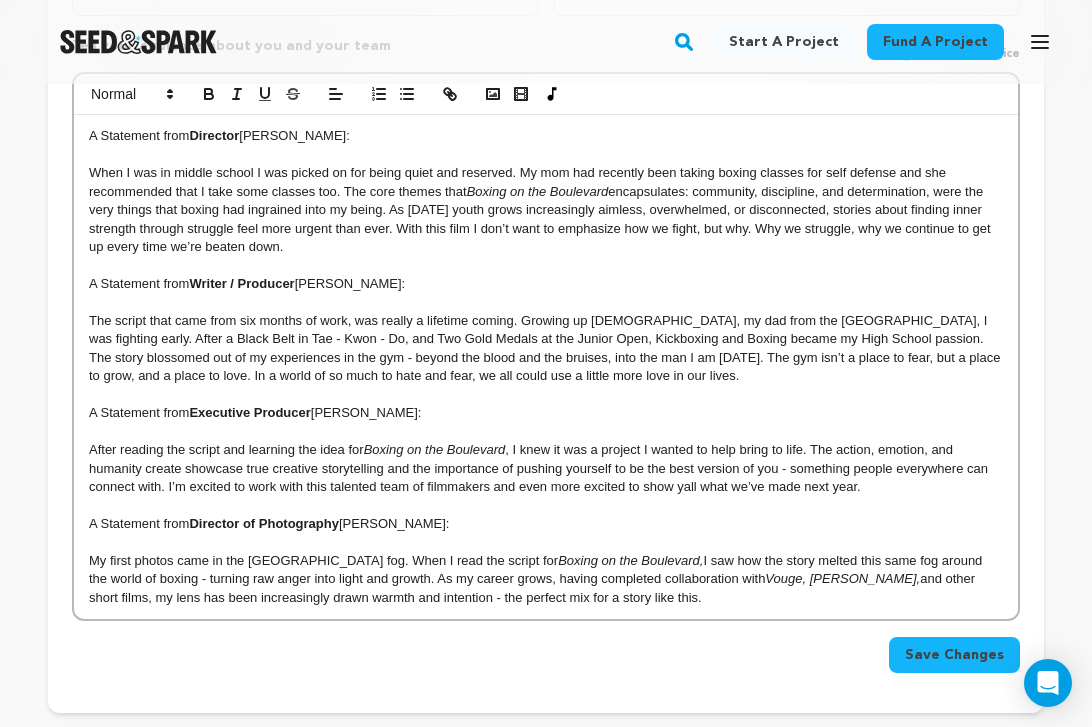 type 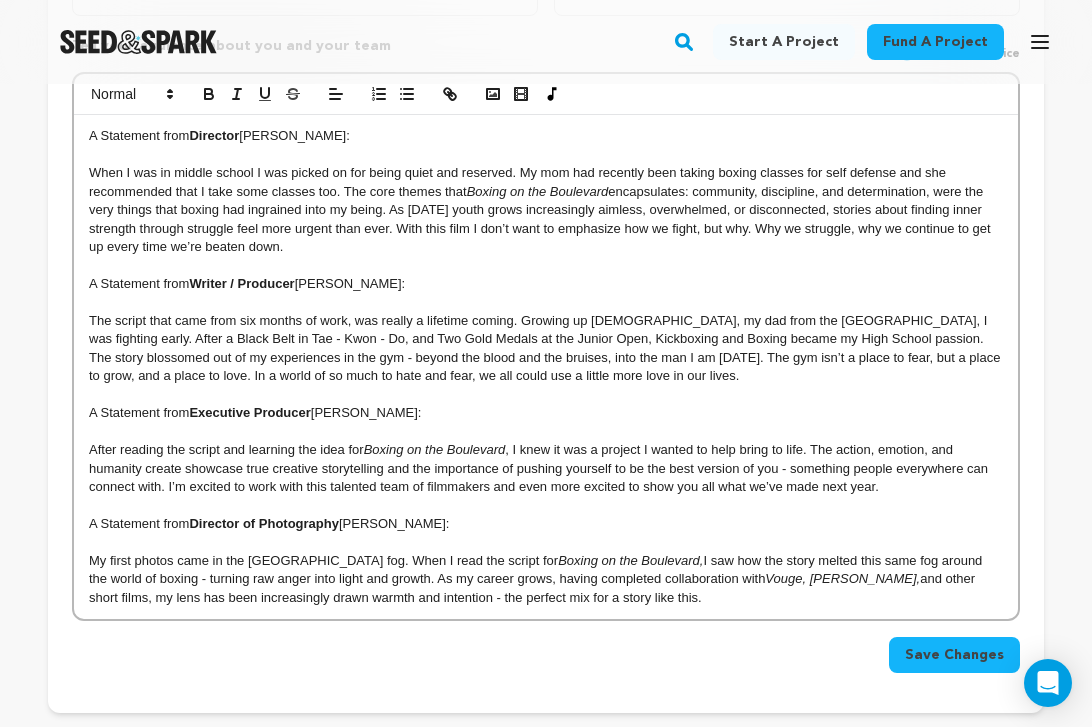 drag, startPoint x: 619, startPoint y: 601, endPoint x: 101, endPoint y: 68, distance: 743.24493 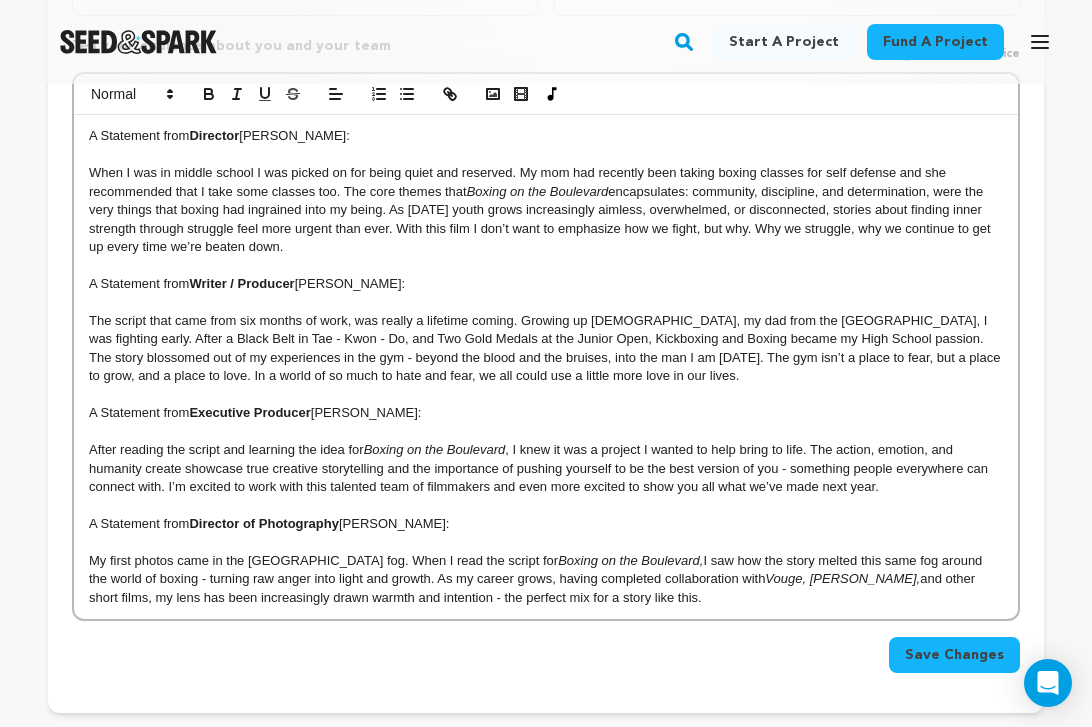 click at bounding box center [546, 505] 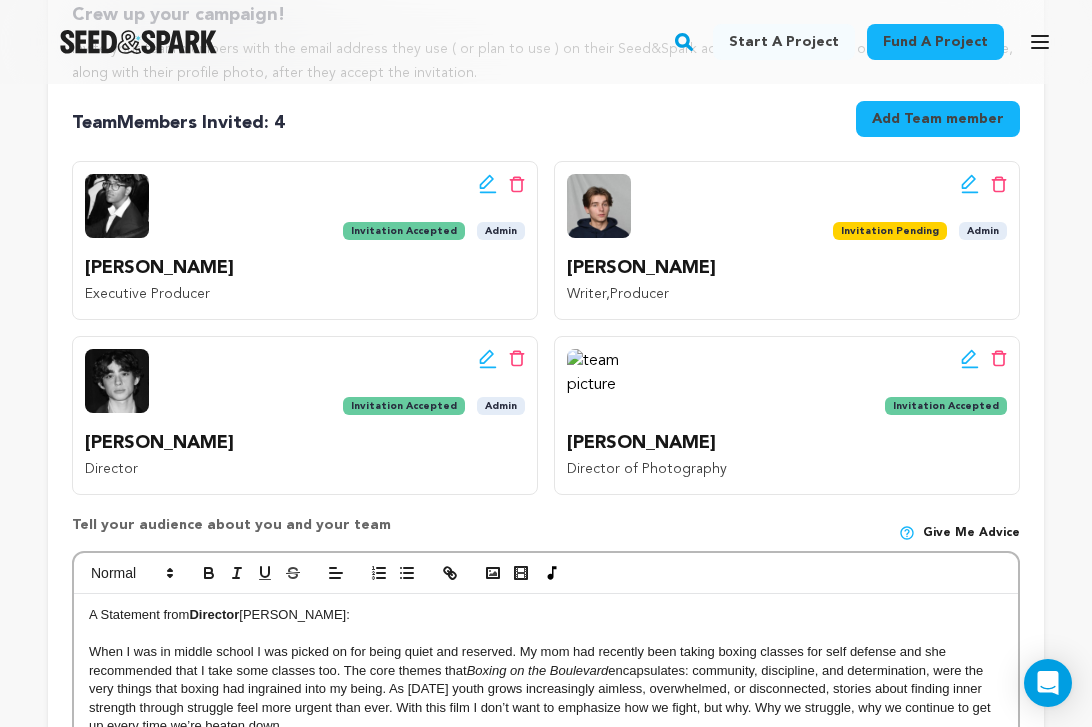 scroll, scrollTop: 0, scrollLeft: 0, axis: both 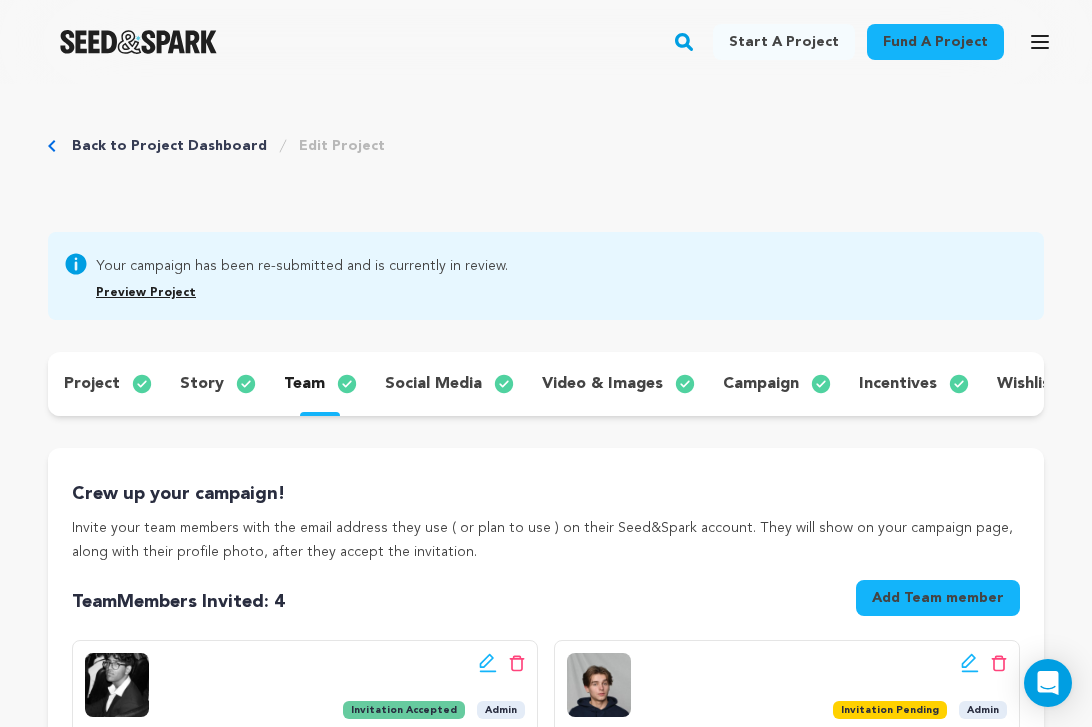 drag, startPoint x: 672, startPoint y: 612, endPoint x: 224, endPoint y: -160, distance: 892.5738 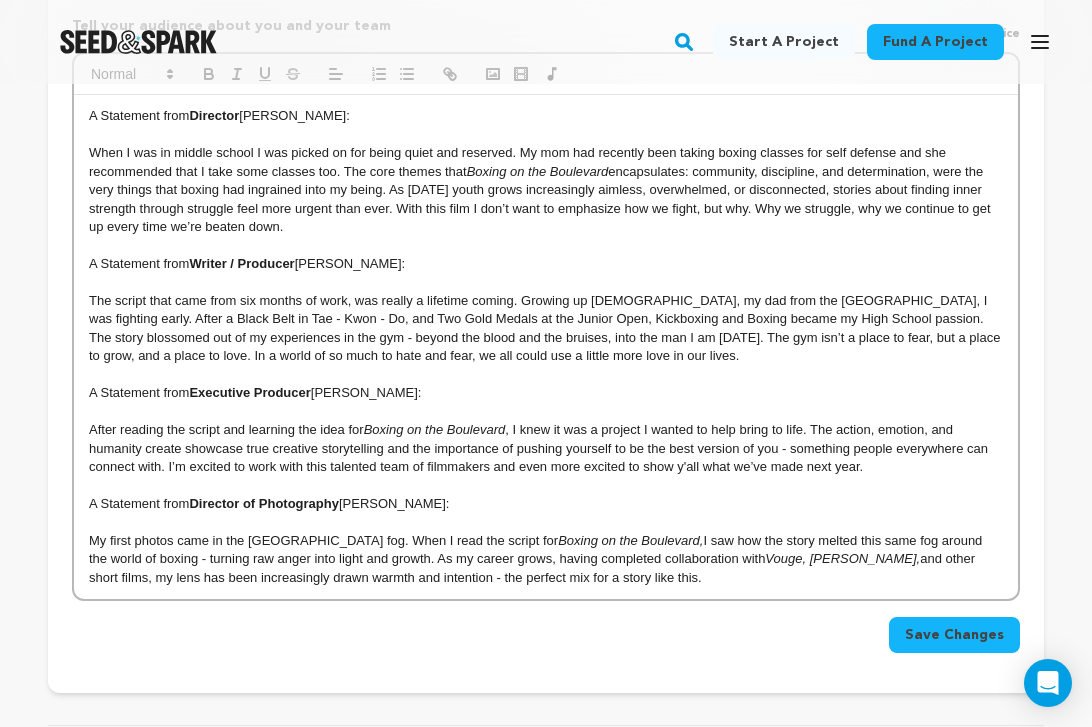 scroll, scrollTop: 987, scrollLeft: 0, axis: vertical 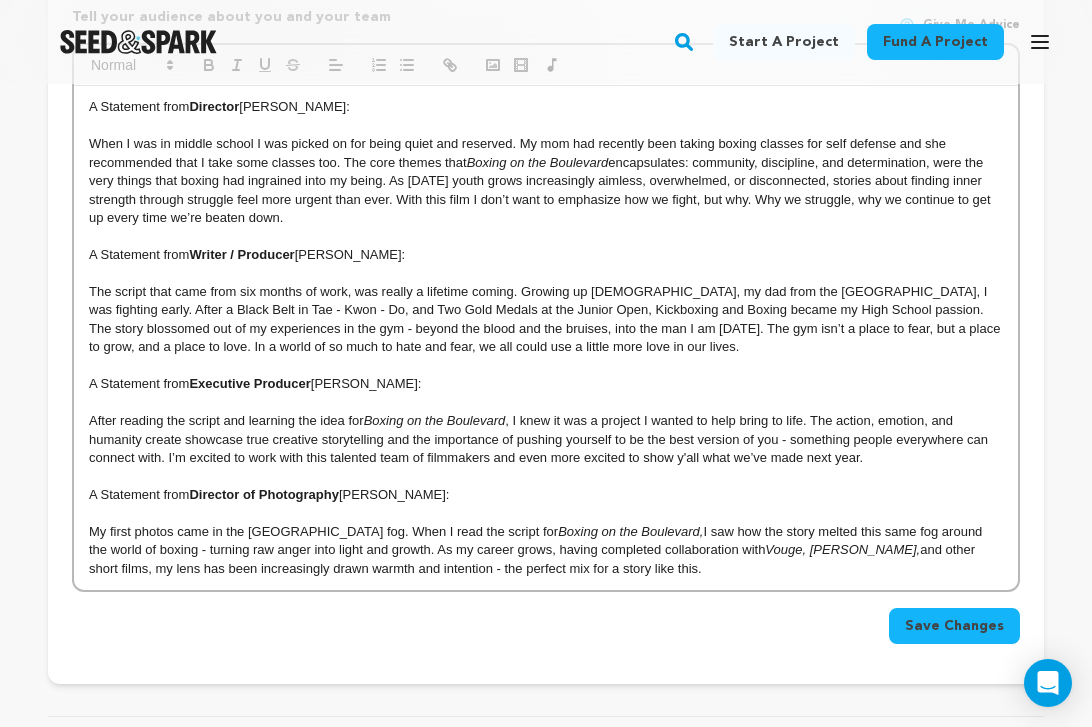 click at bounding box center [546, 476] 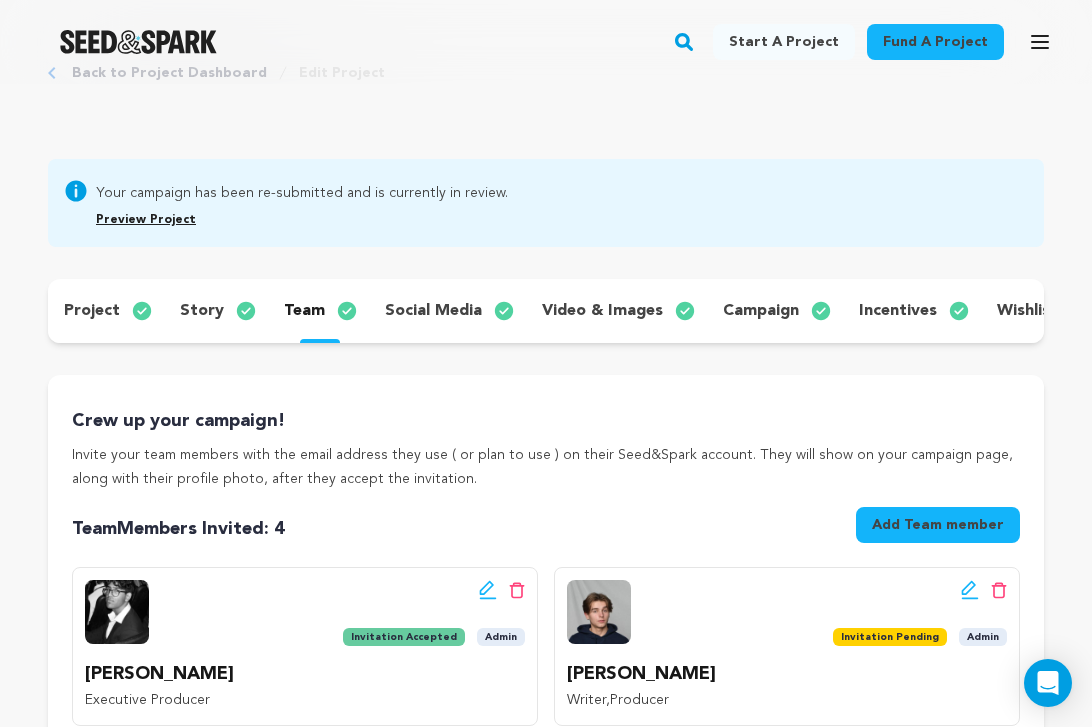 scroll, scrollTop: 0, scrollLeft: 0, axis: both 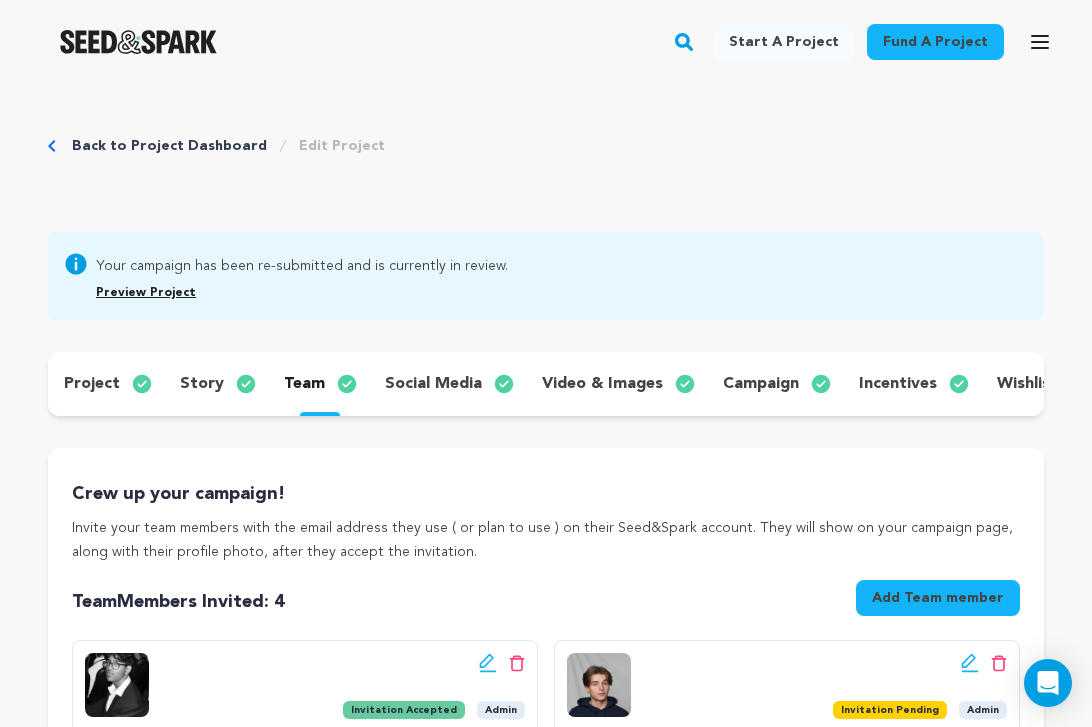 drag, startPoint x: 863, startPoint y: 459, endPoint x: 94, endPoint y: 480, distance: 769.2867 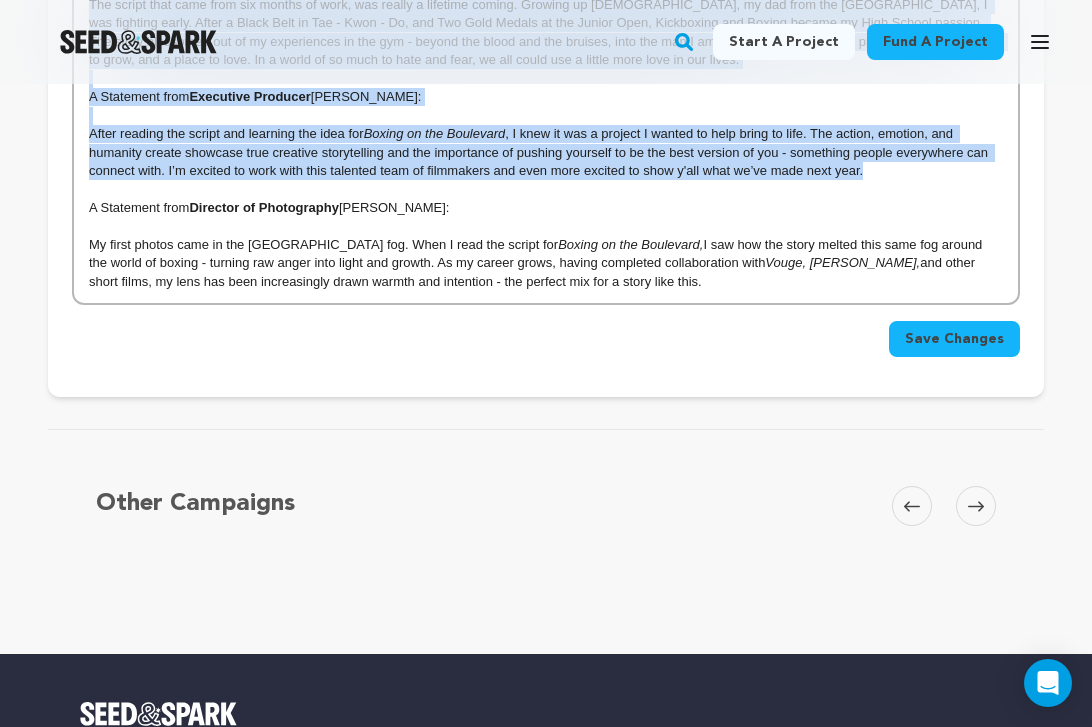 scroll, scrollTop: 1279, scrollLeft: 0, axis: vertical 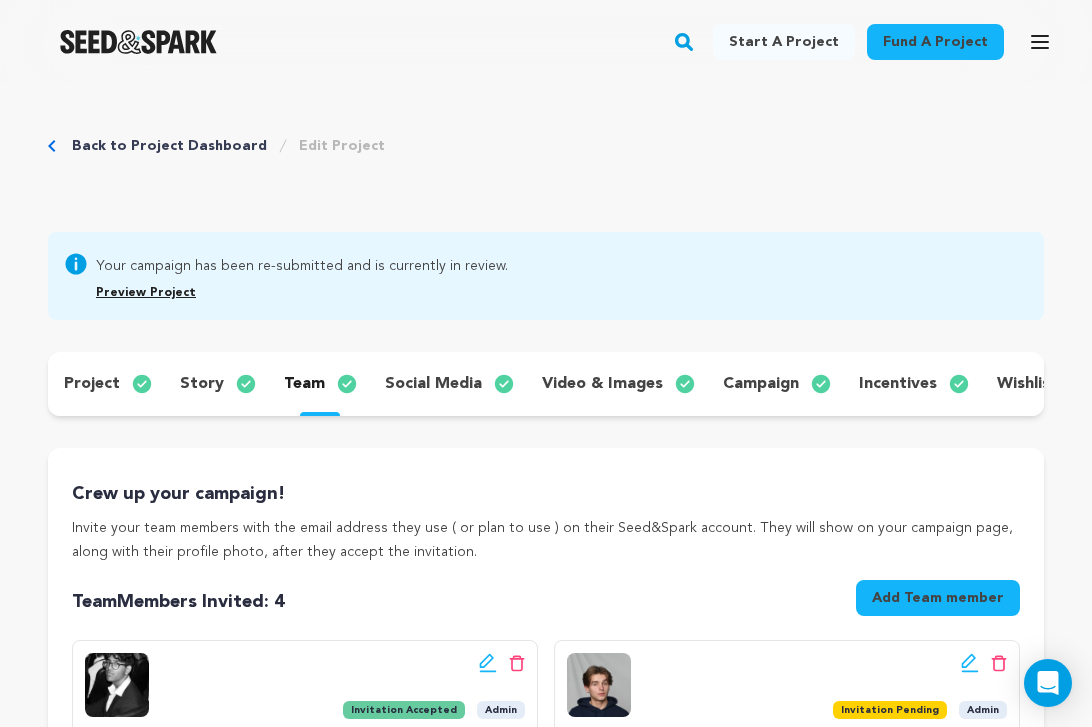 click on "Back to Project Dashboard
Edit Project" at bounding box center (546, 166) 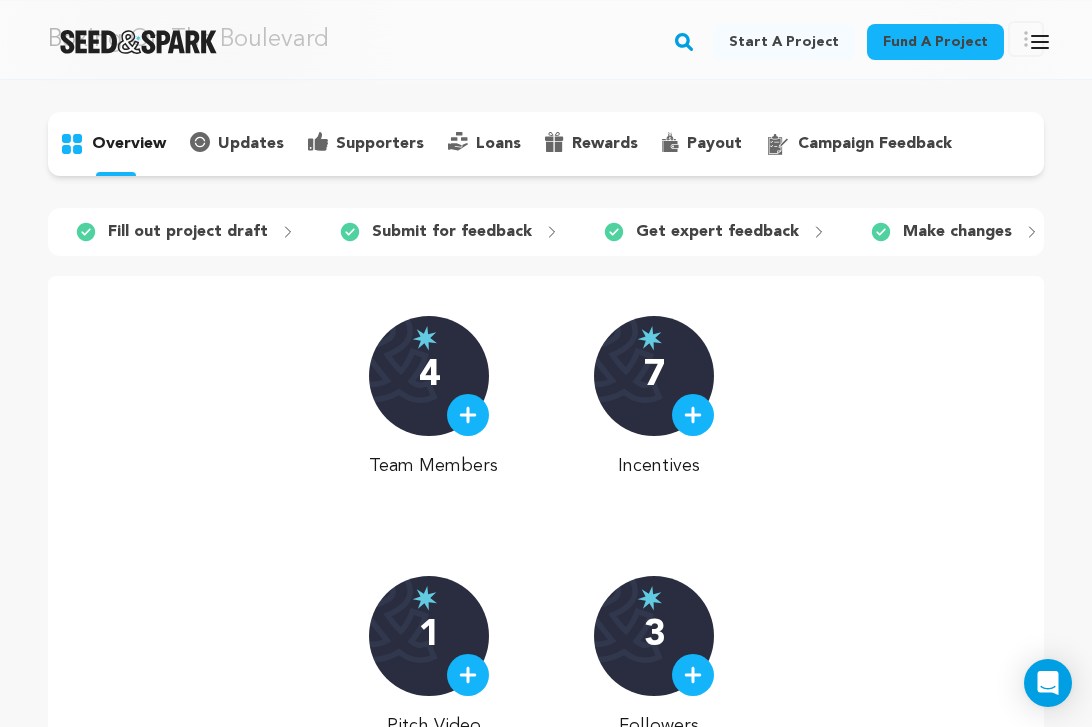 scroll, scrollTop: 0, scrollLeft: 0, axis: both 